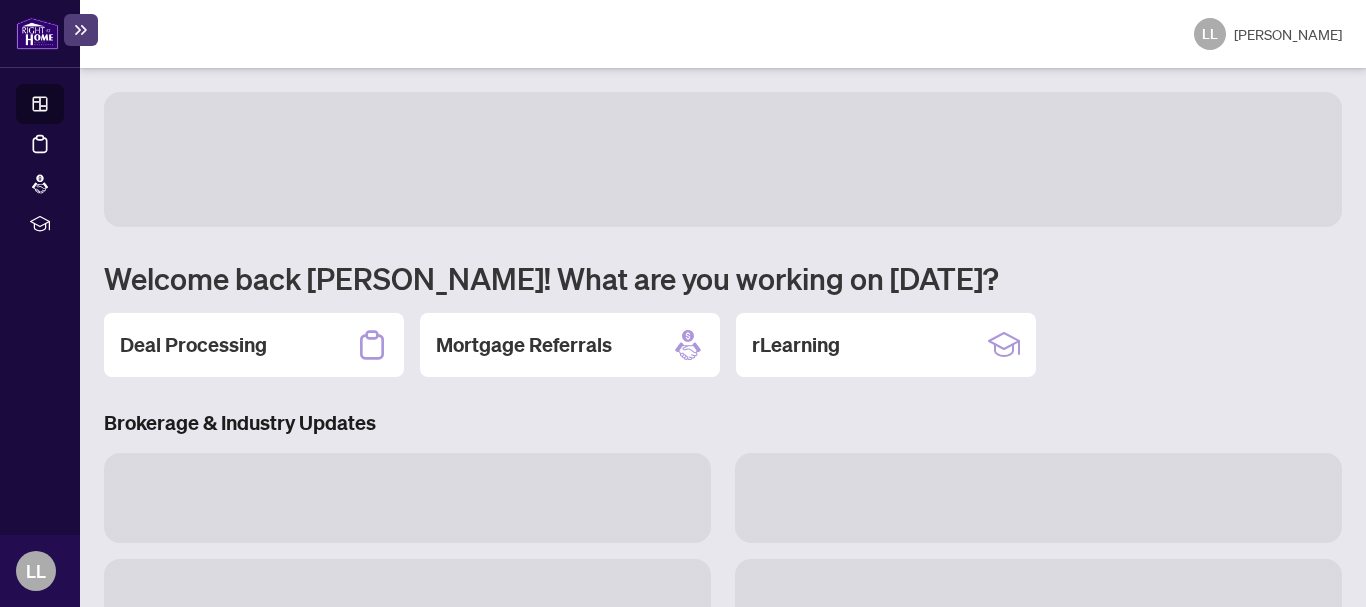 scroll, scrollTop: 0, scrollLeft: 0, axis: both 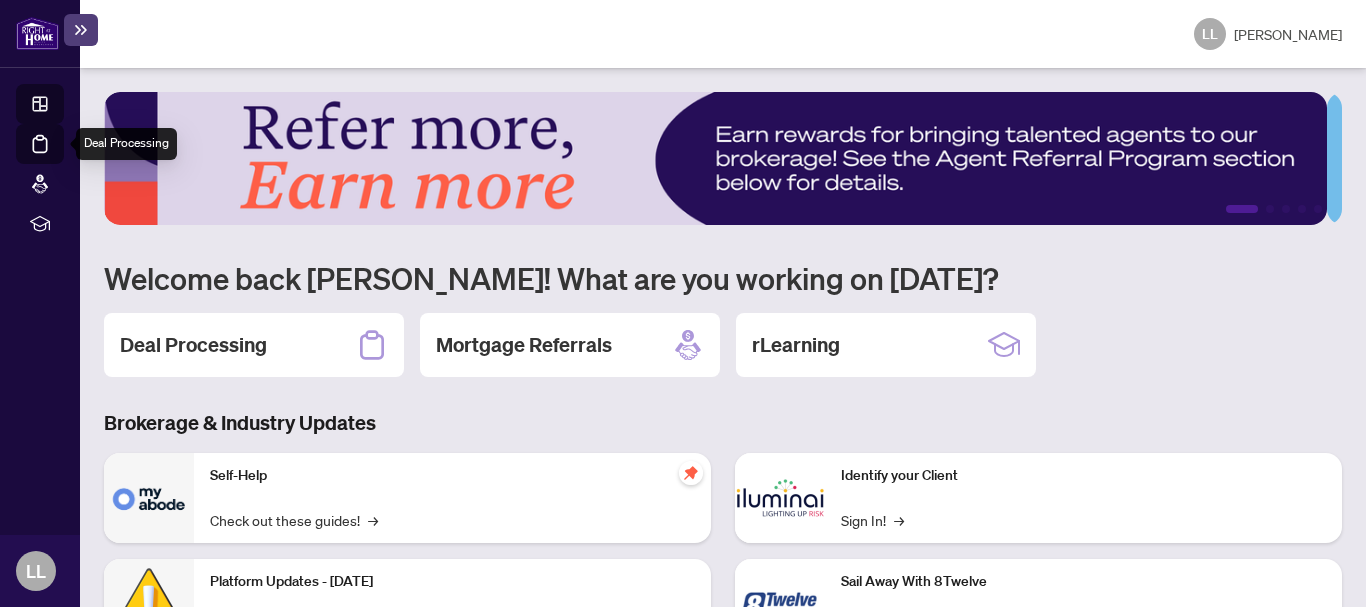 click on "Deal Processing" at bounding box center (63, 158) 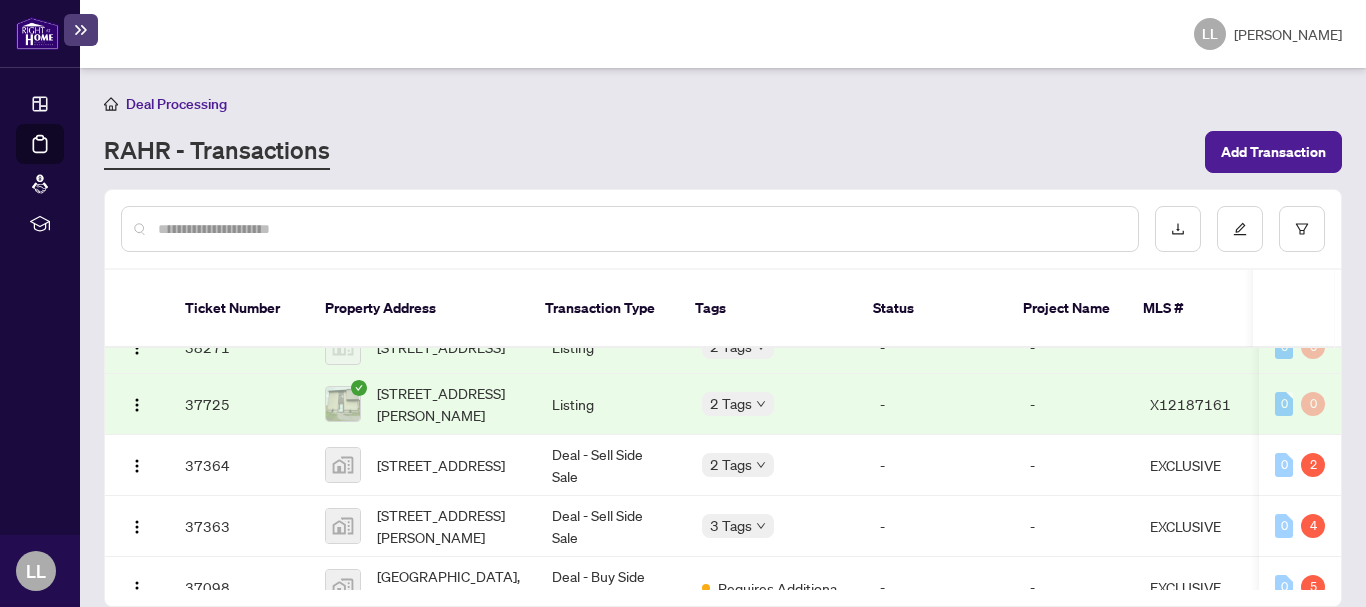 scroll, scrollTop: 190, scrollLeft: 0, axis: vertical 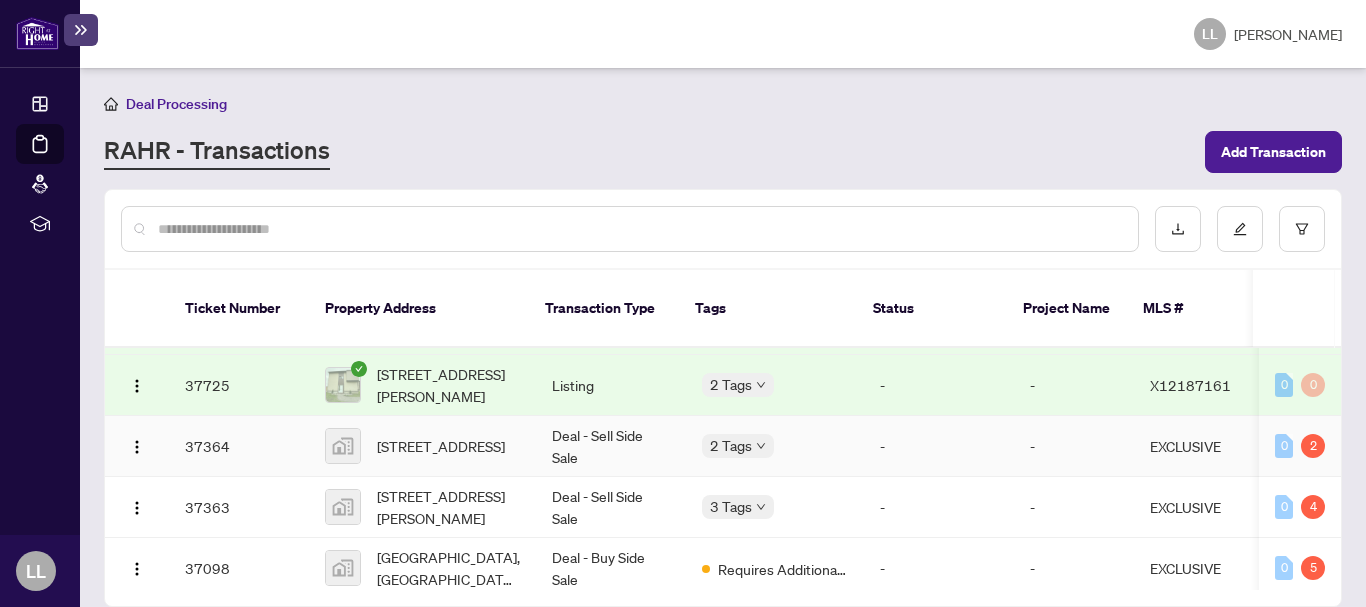 click on "37364" at bounding box center (239, 446) 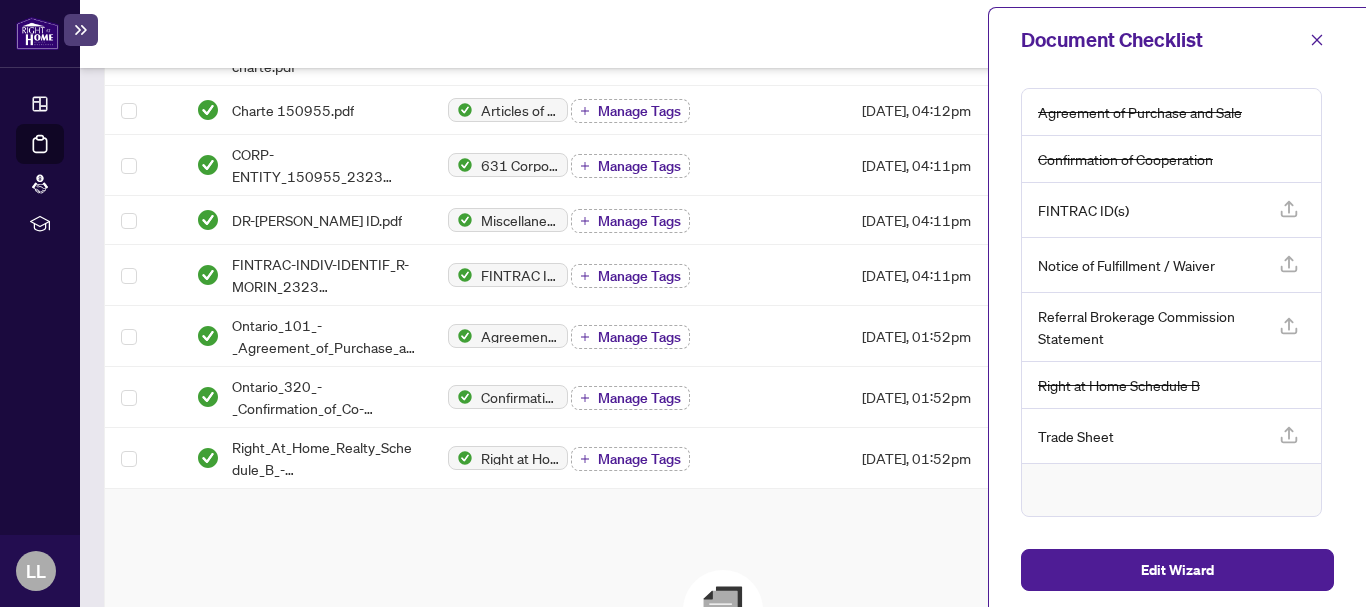 scroll, scrollTop: 570, scrollLeft: 0, axis: vertical 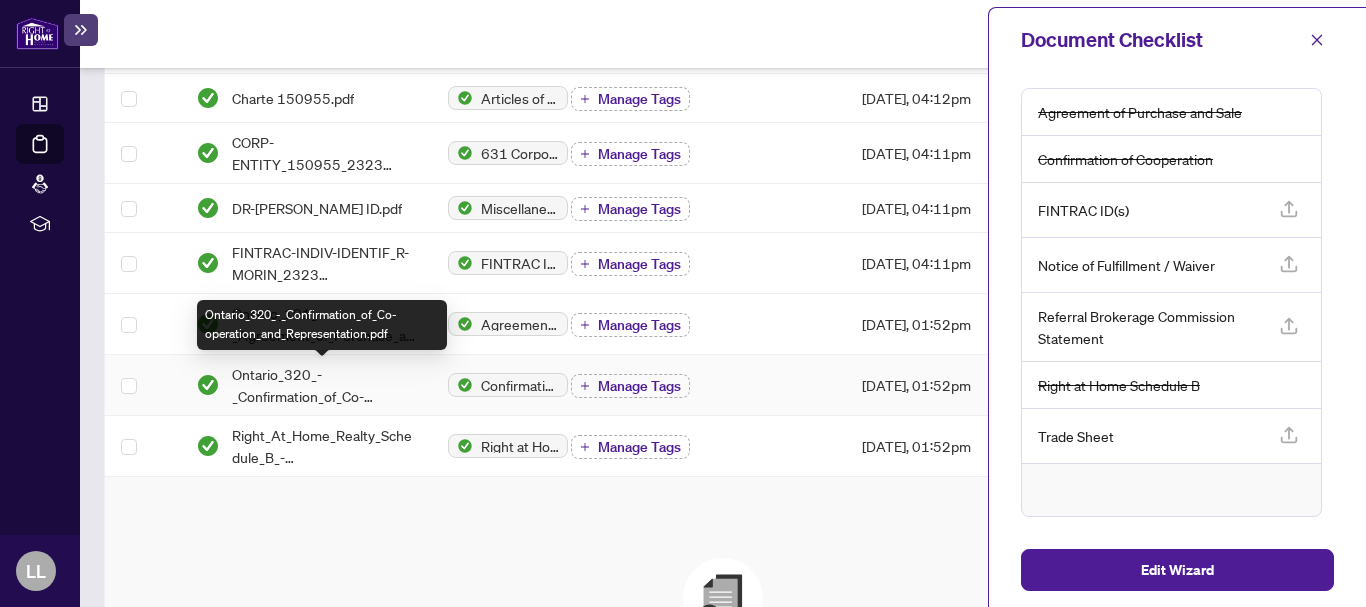 click on "Ontario_320_-_Confirmation_of_Co-operation_and_Representation.pdf" at bounding box center [323, 385] 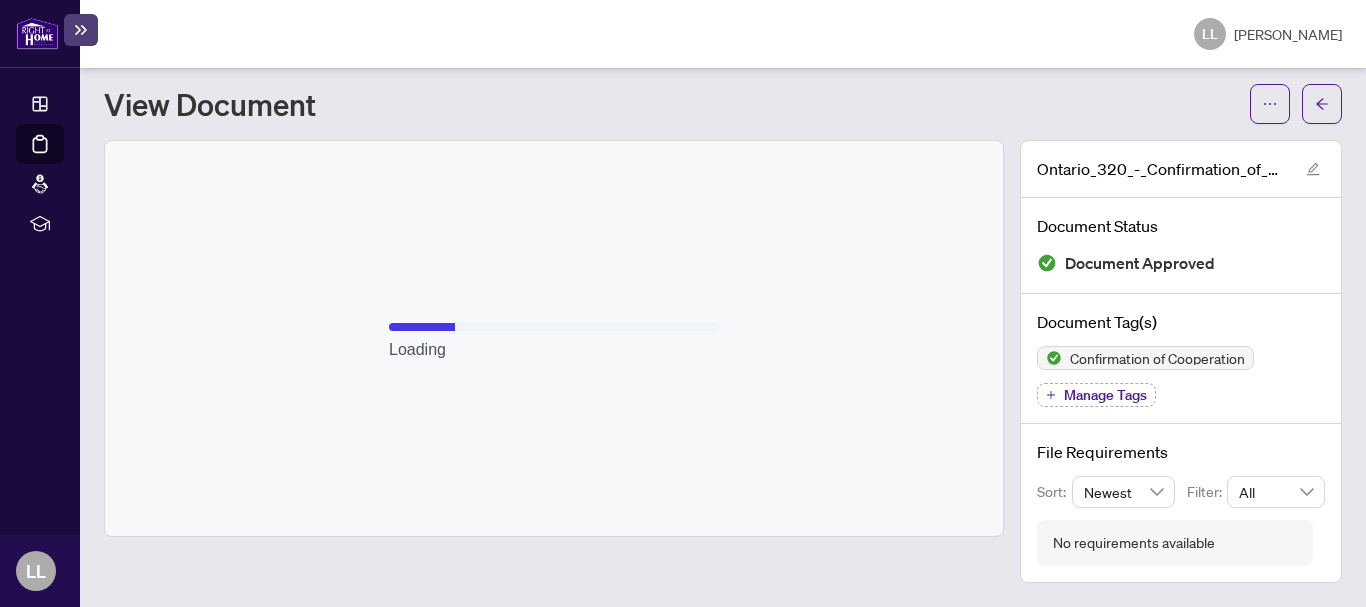scroll, scrollTop: 46, scrollLeft: 0, axis: vertical 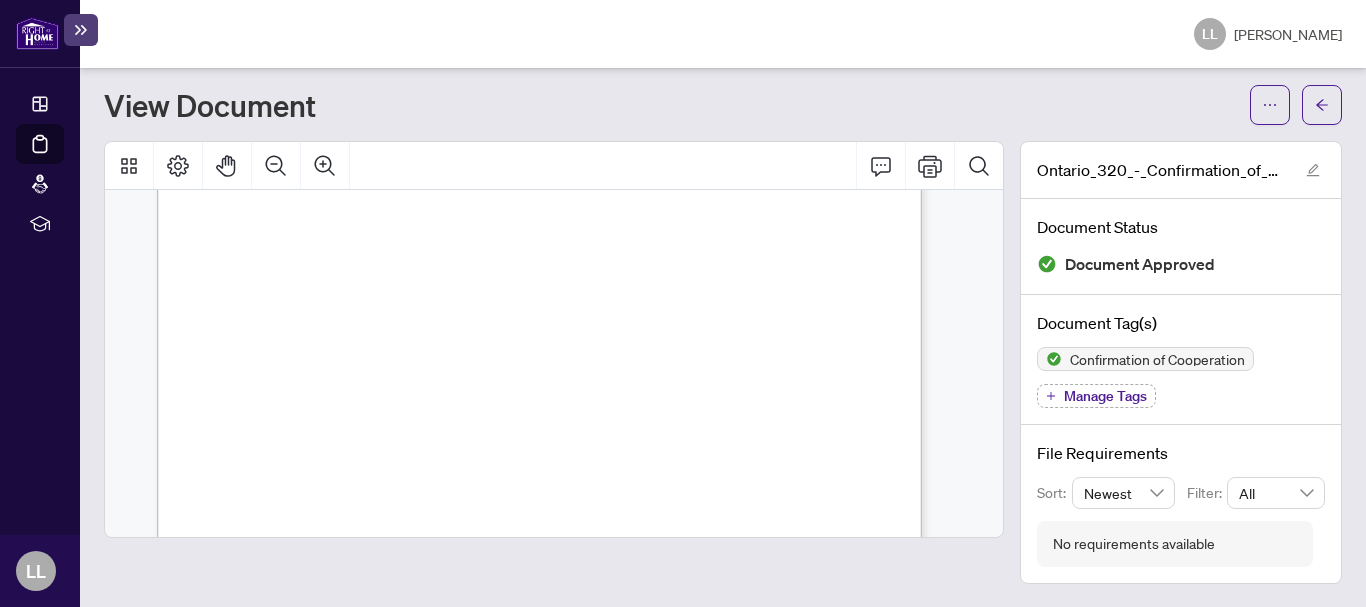 click on "View Document" at bounding box center [671, 105] 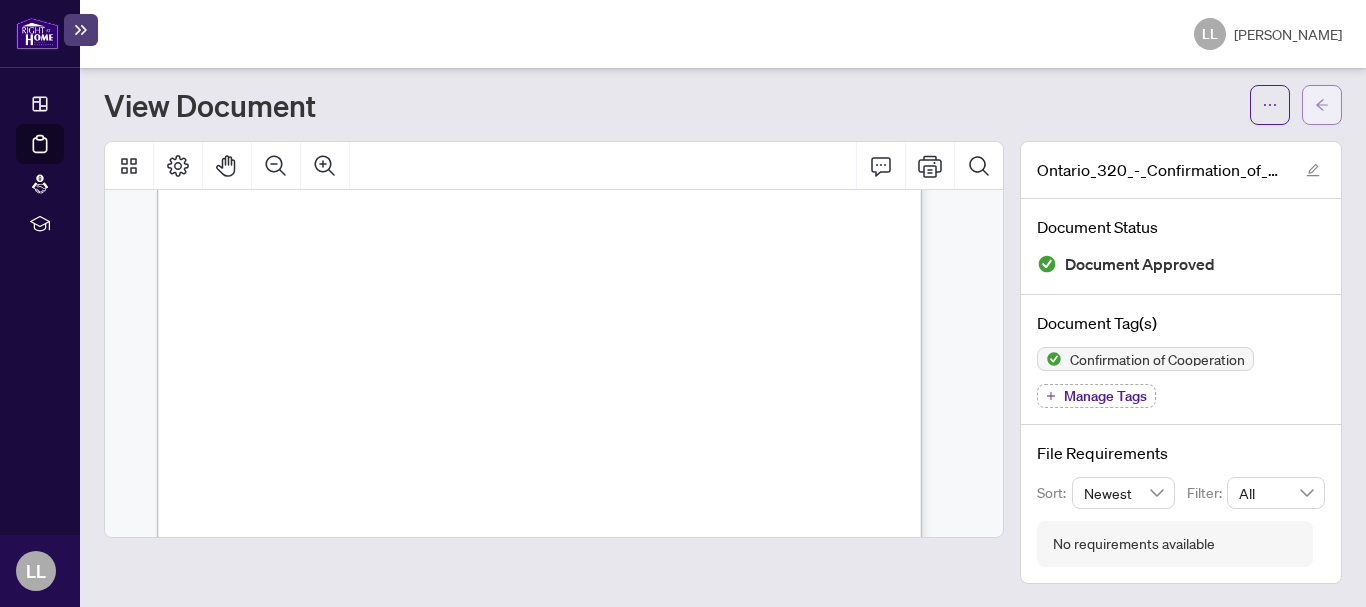 click 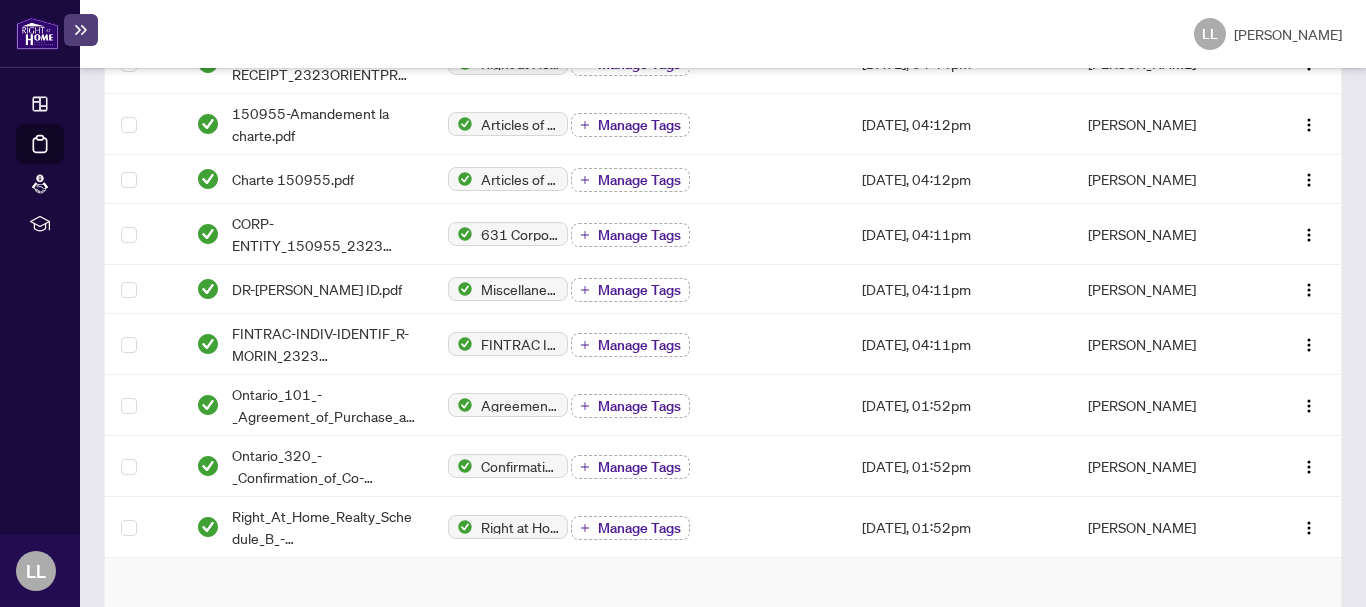 scroll, scrollTop: 496, scrollLeft: 0, axis: vertical 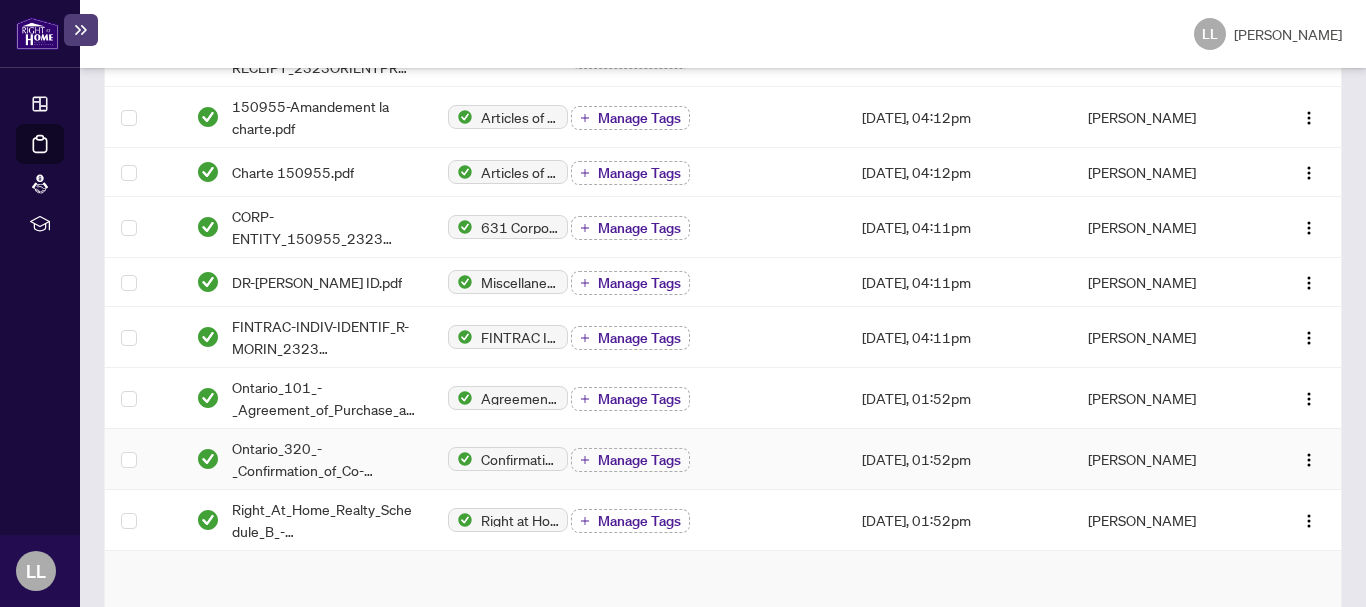 click at bounding box center [142, 459] 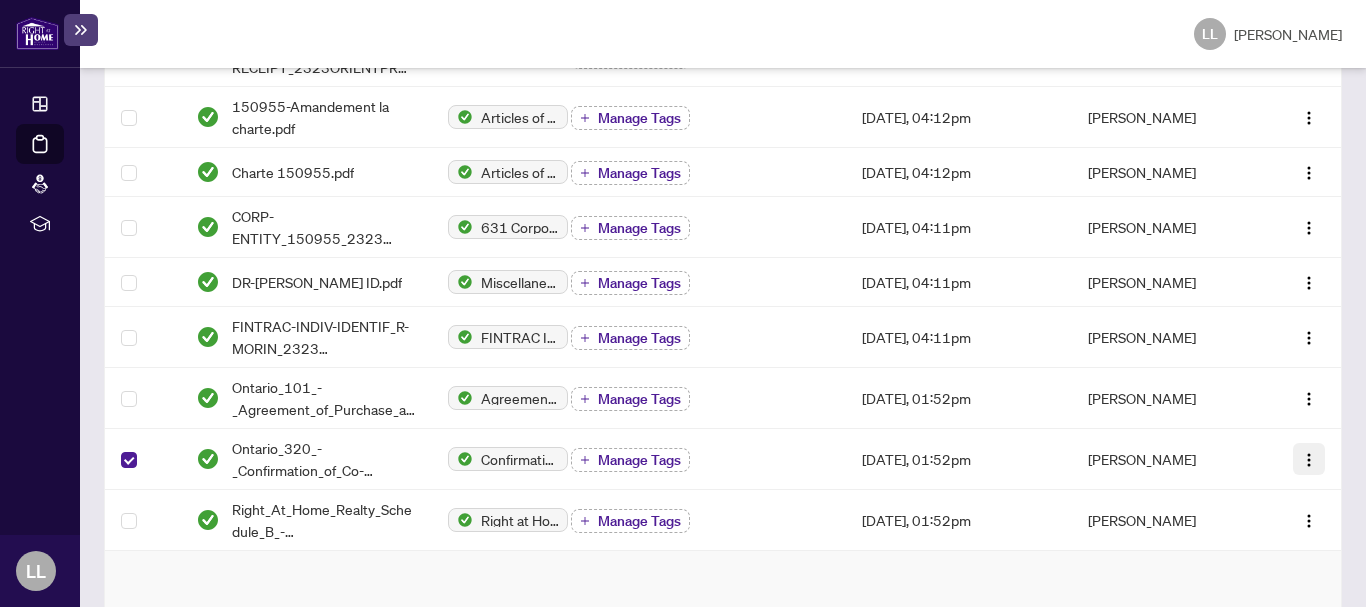 click at bounding box center [1309, 460] 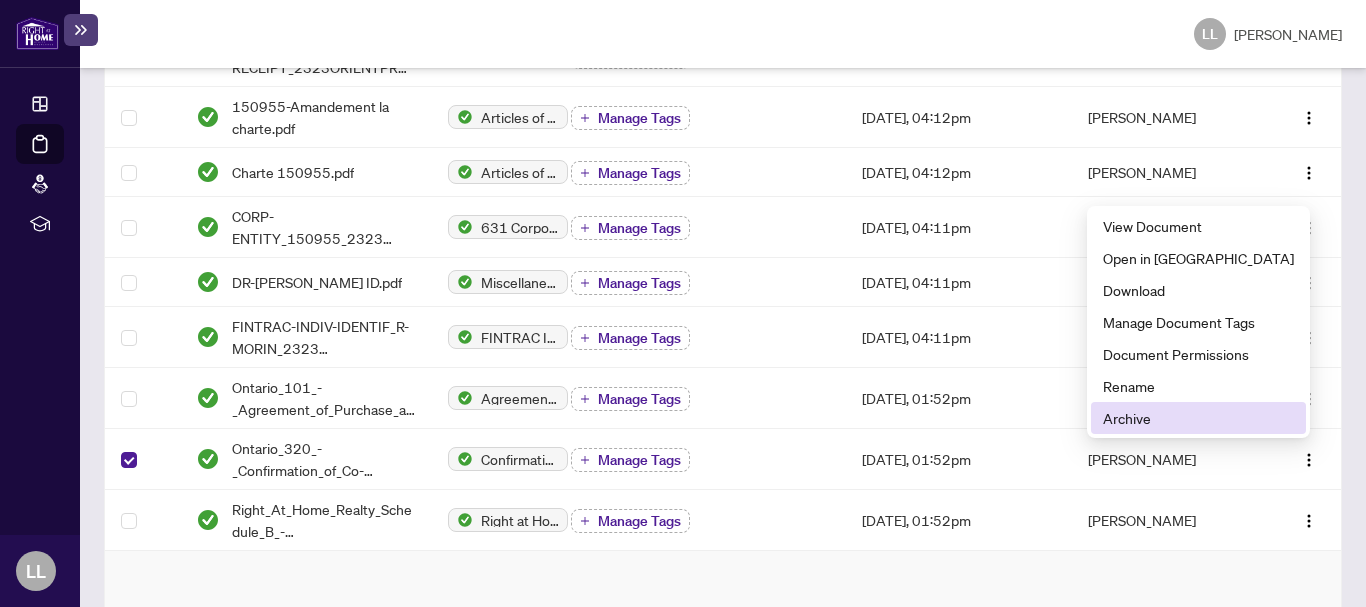 click on "Archive" at bounding box center [1198, 418] 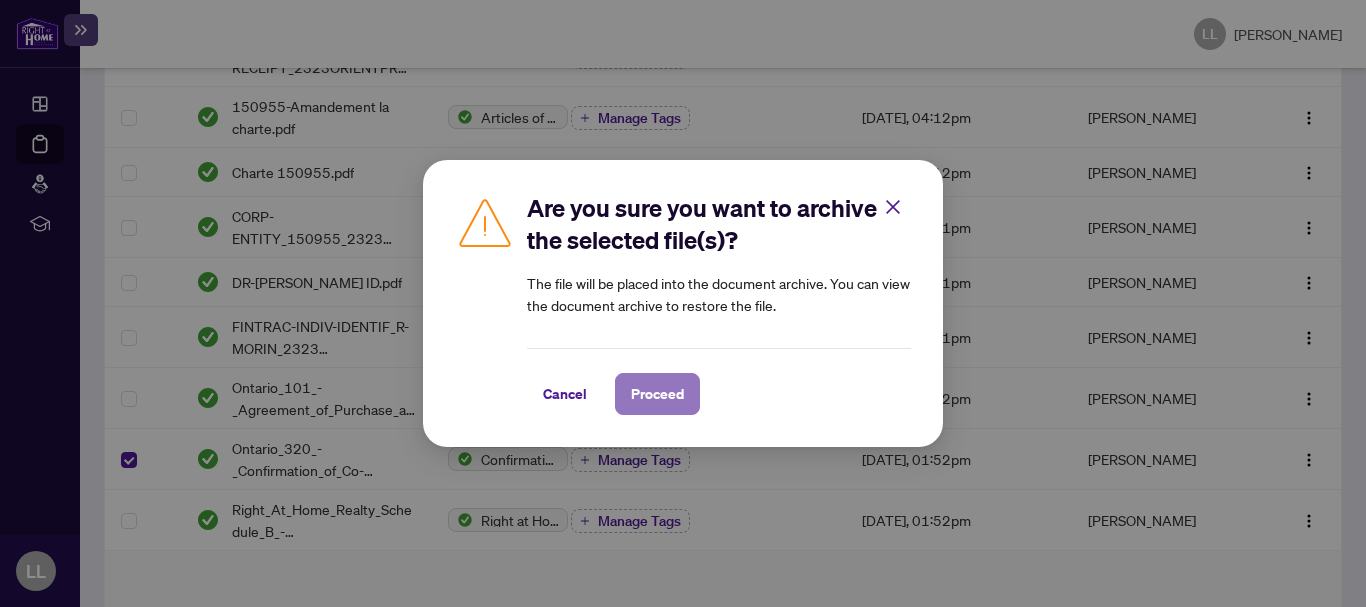 click on "Proceed" at bounding box center (657, 394) 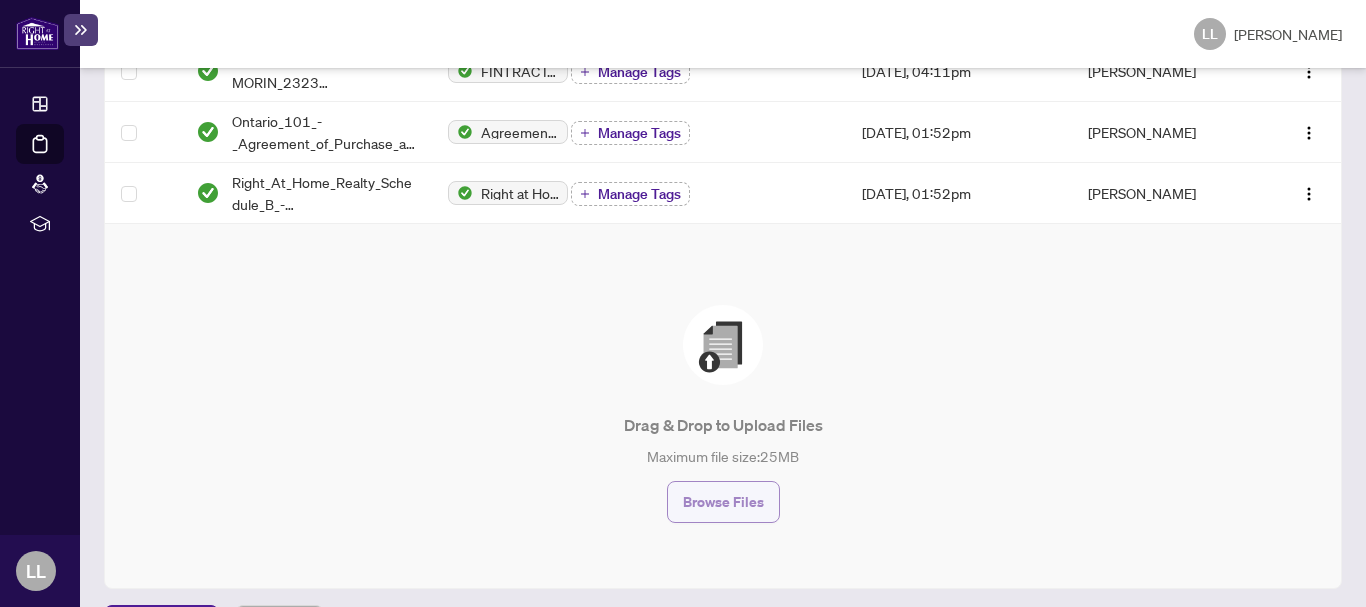 scroll, scrollTop: 770, scrollLeft: 0, axis: vertical 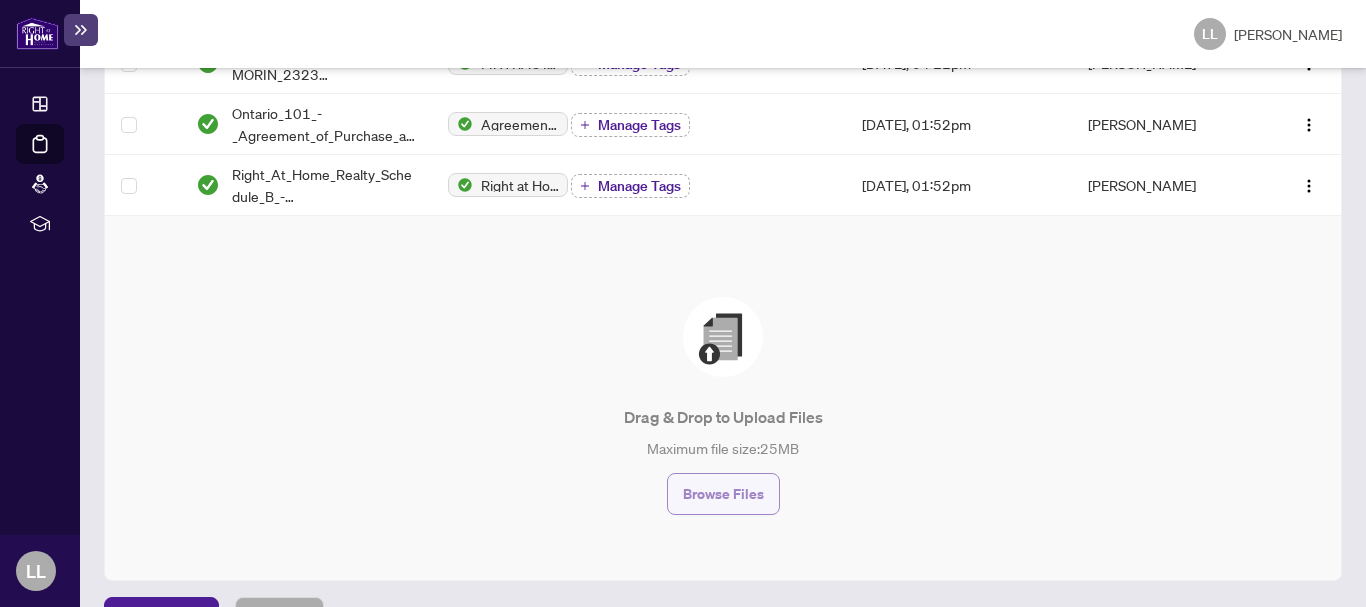 click on "Browse Files" at bounding box center (723, 494) 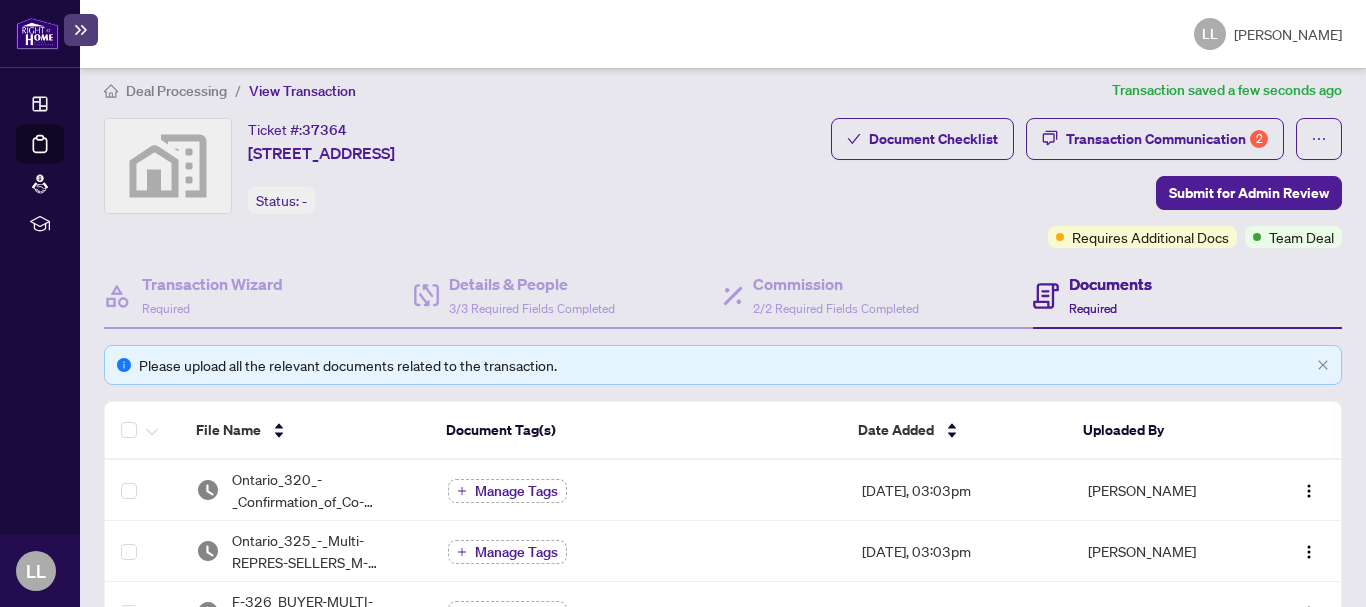 scroll, scrollTop: 0, scrollLeft: 0, axis: both 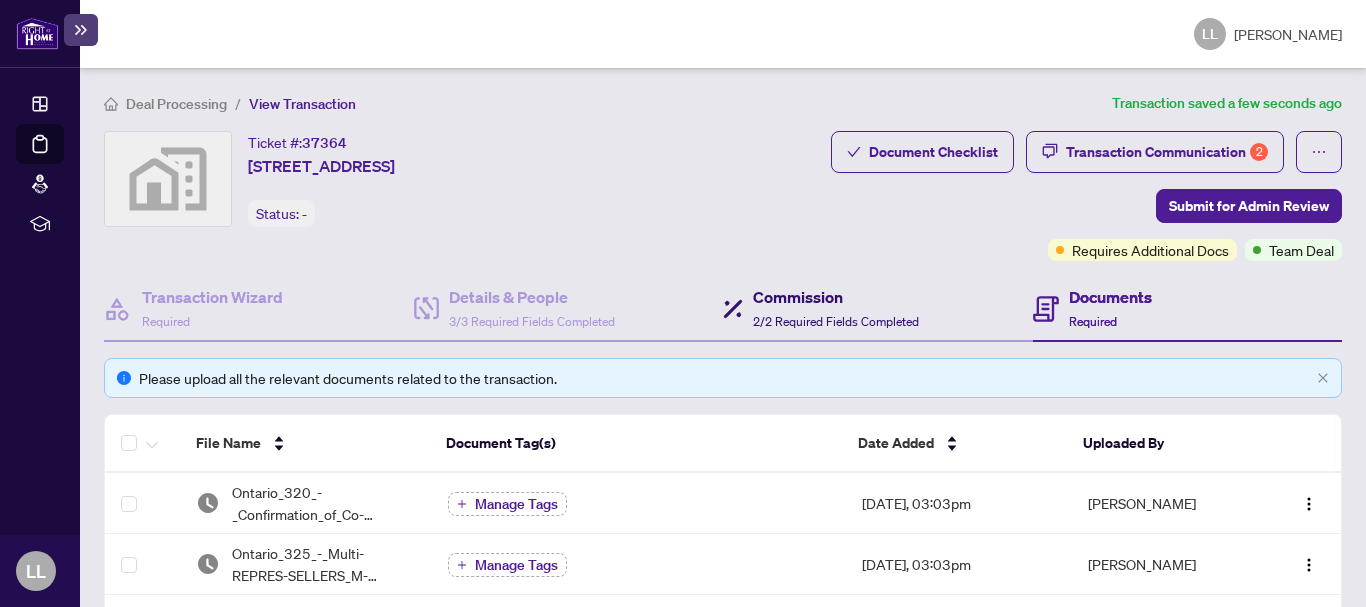 click on "Commission" at bounding box center [836, 297] 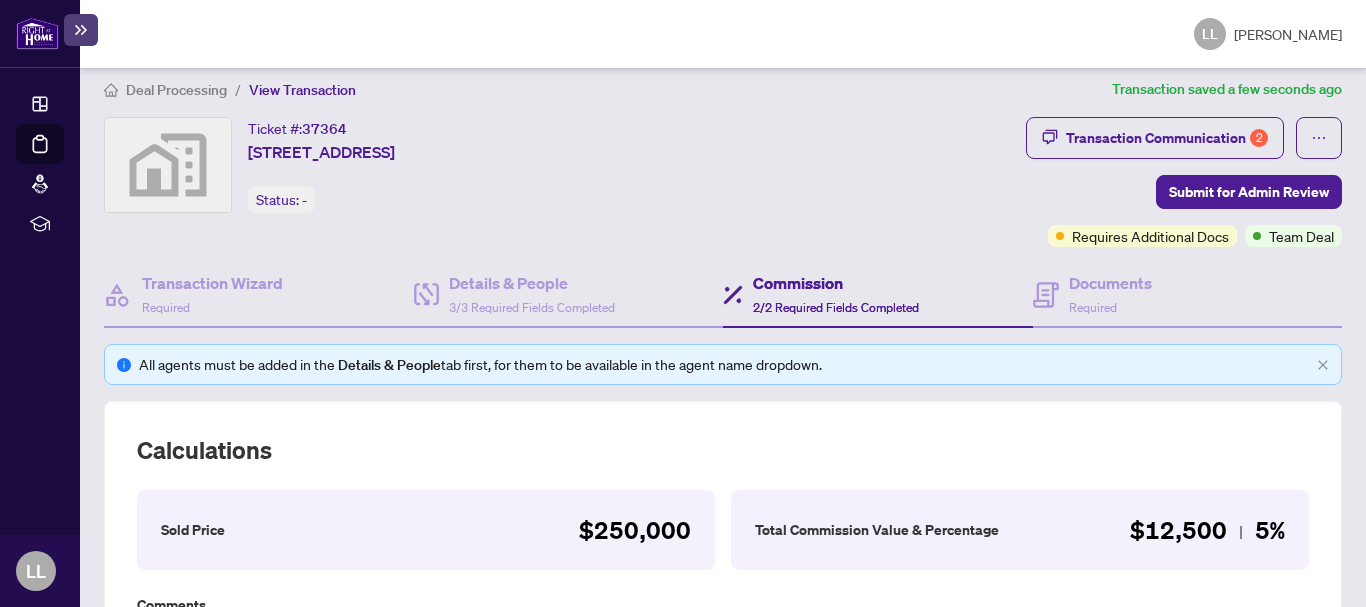 scroll, scrollTop: 0, scrollLeft: 0, axis: both 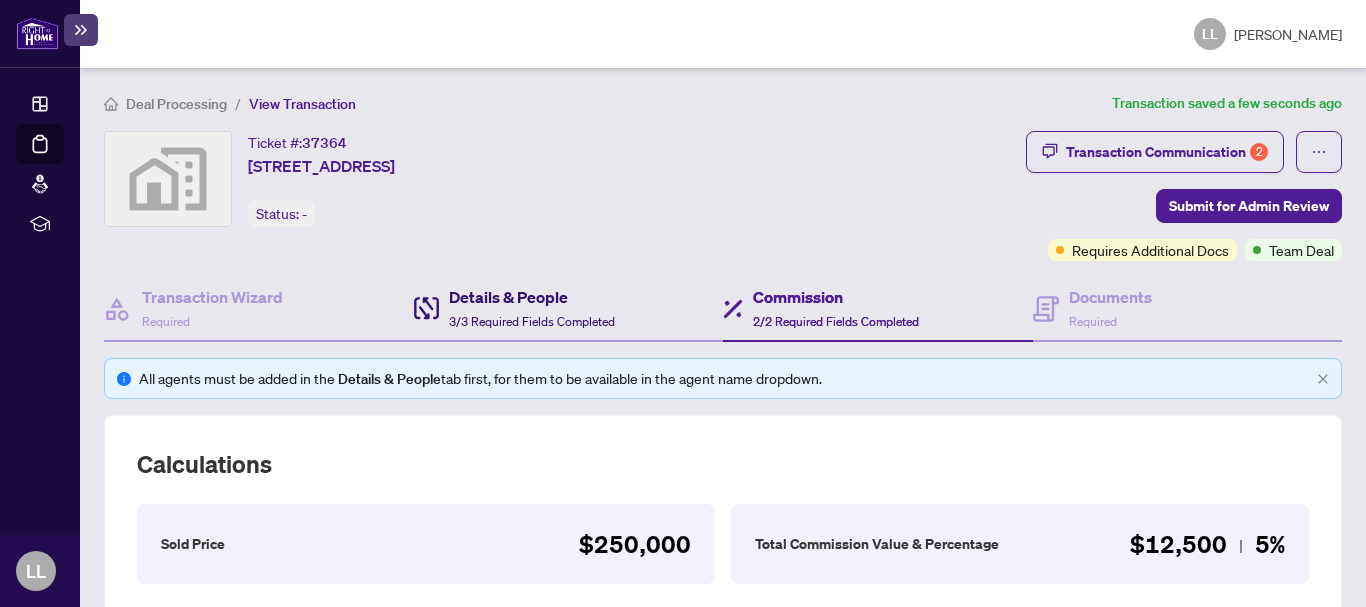 click on "Details & People" at bounding box center (532, 297) 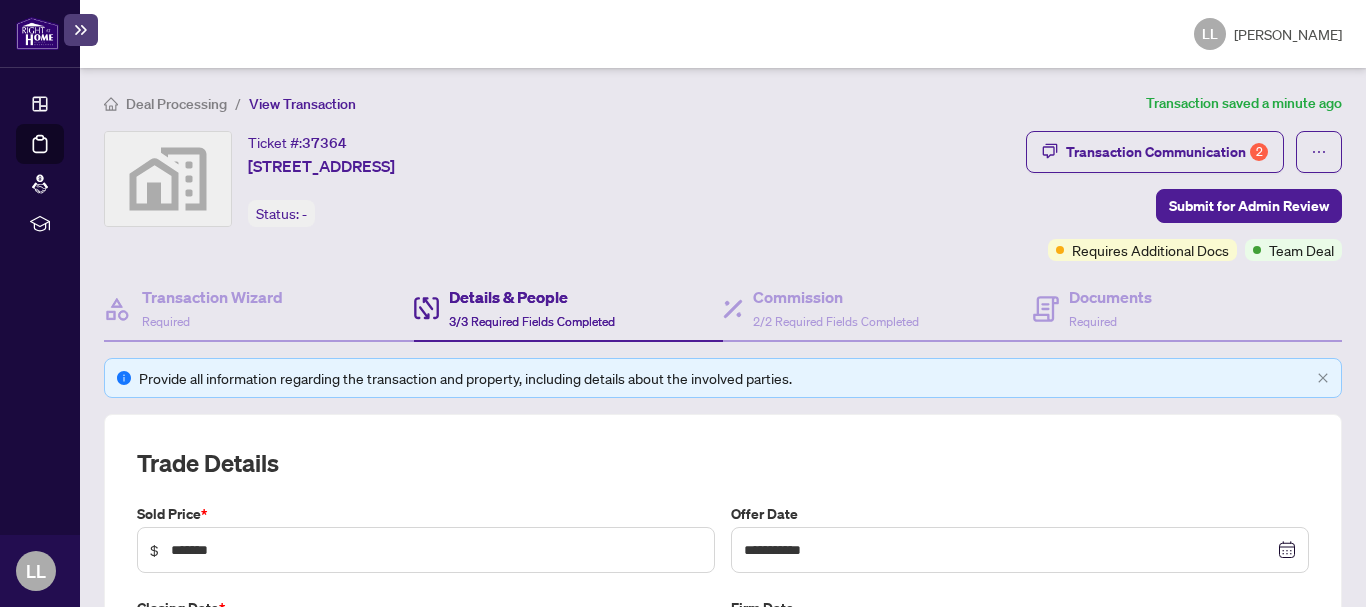 type on "**********" 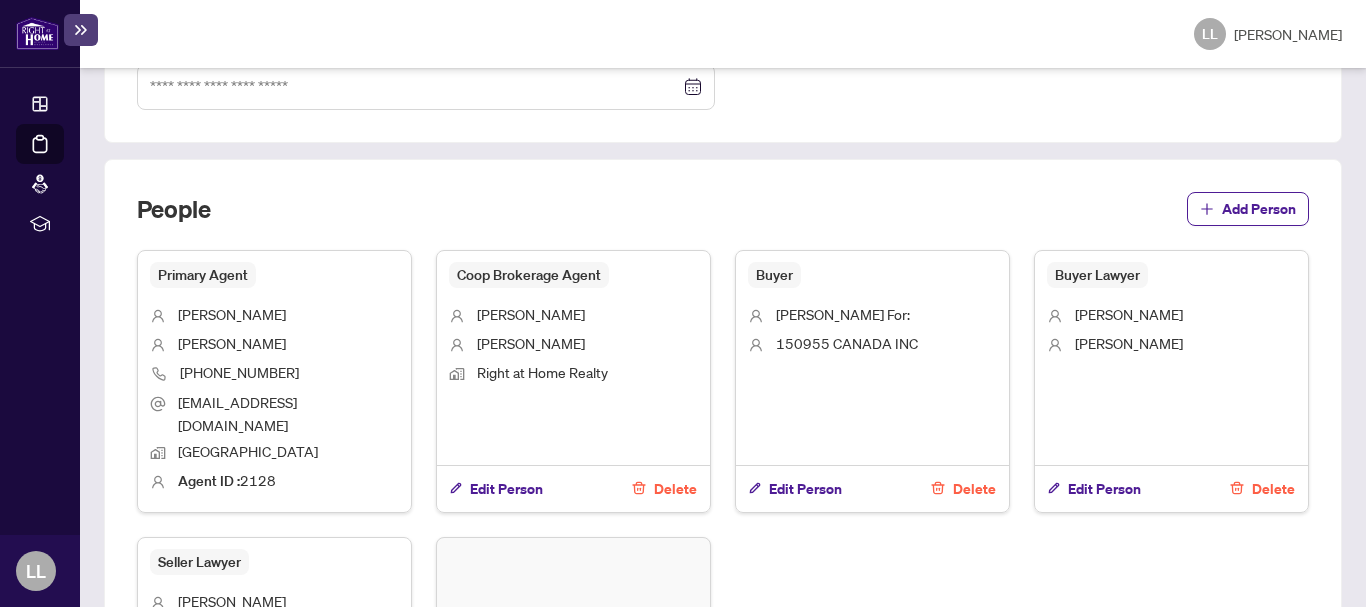 scroll, scrollTop: 1270, scrollLeft: 0, axis: vertical 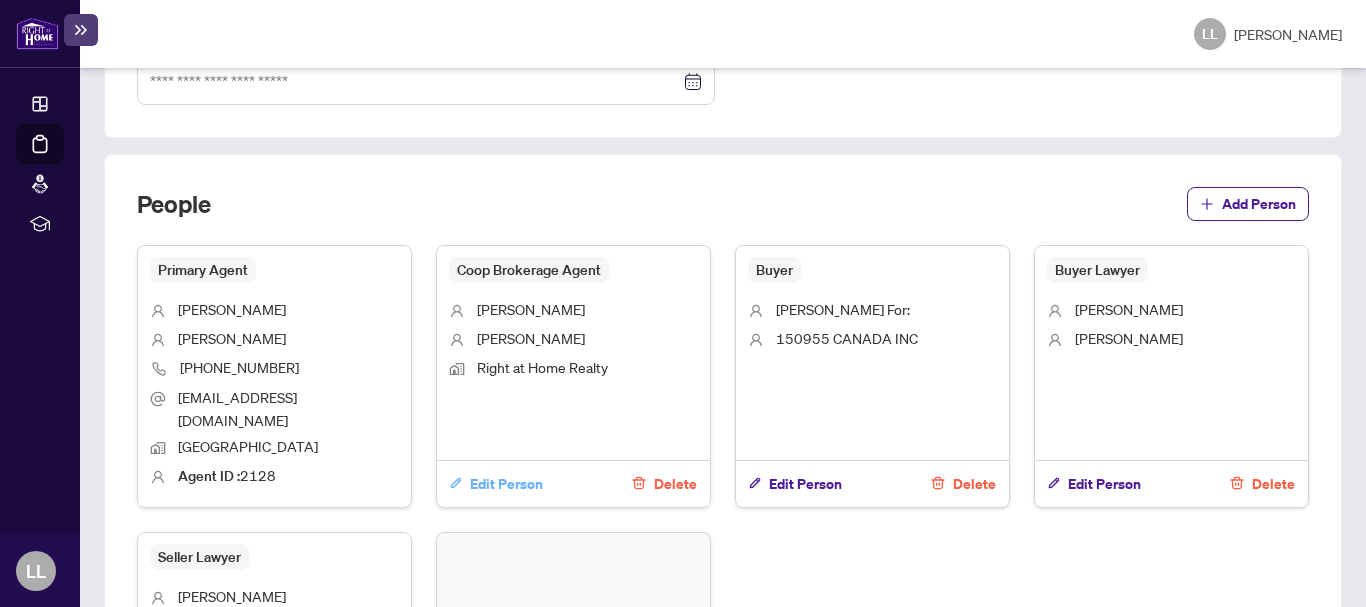 click on "Edit Person" at bounding box center [506, 484] 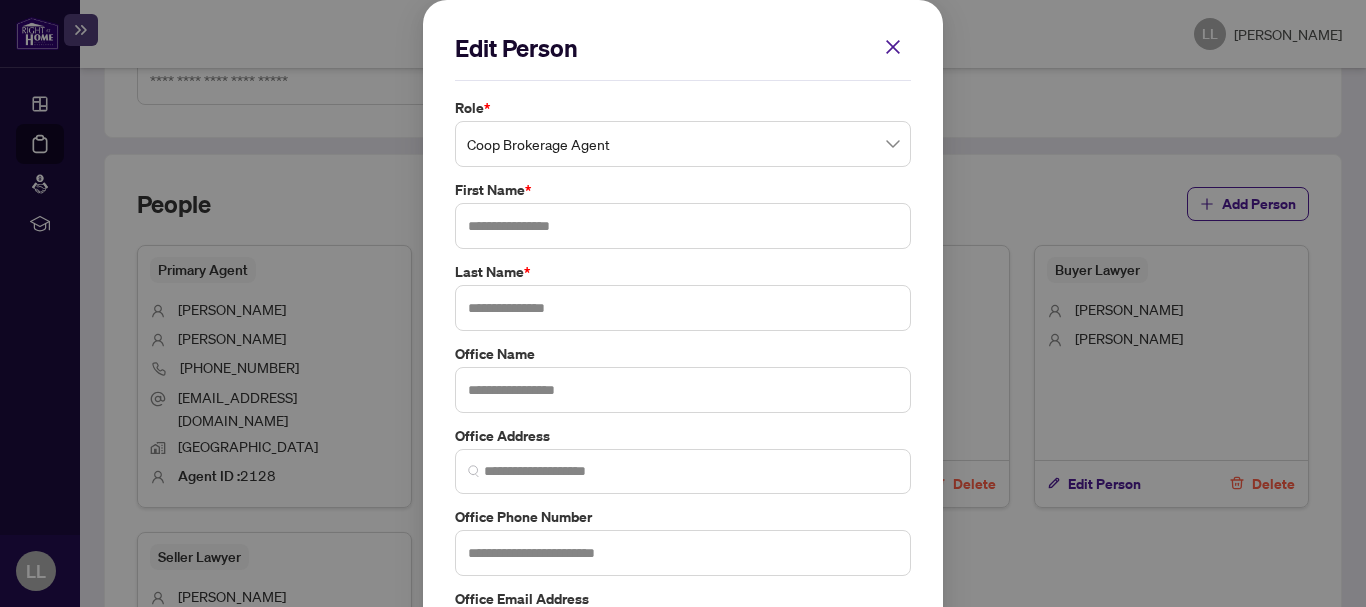 type on "*******" 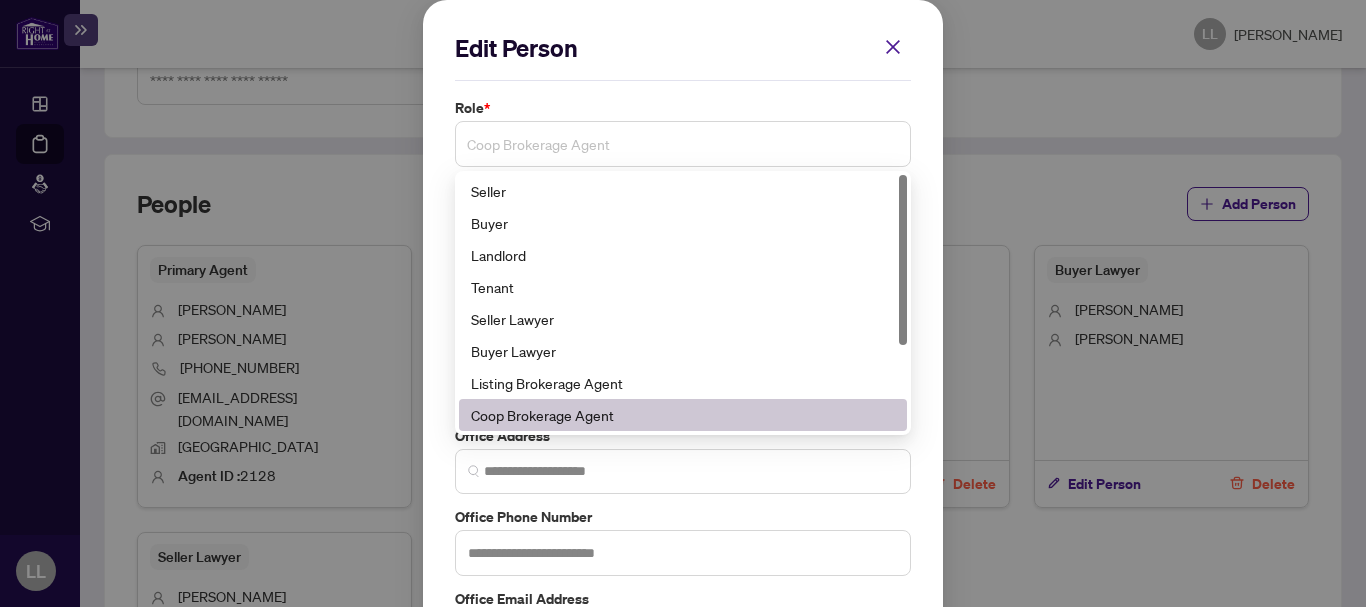 click on "Coop Brokerage Agent" at bounding box center [683, 144] 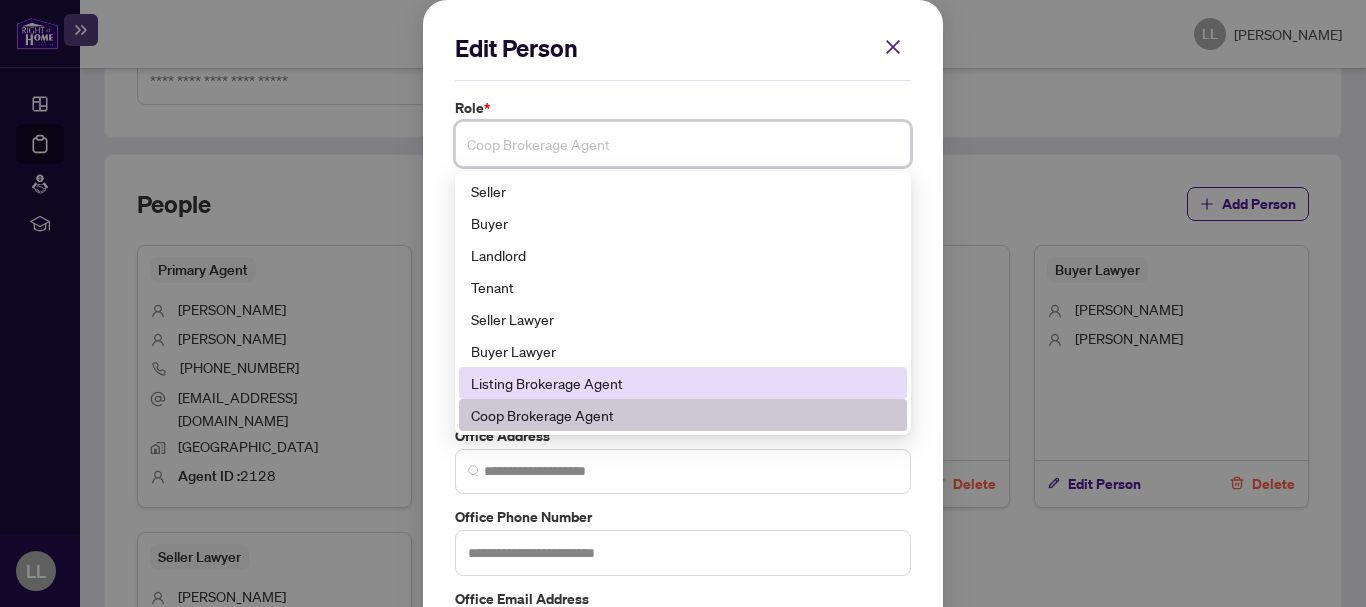 click on "Listing Brokerage Agent" at bounding box center [683, 383] 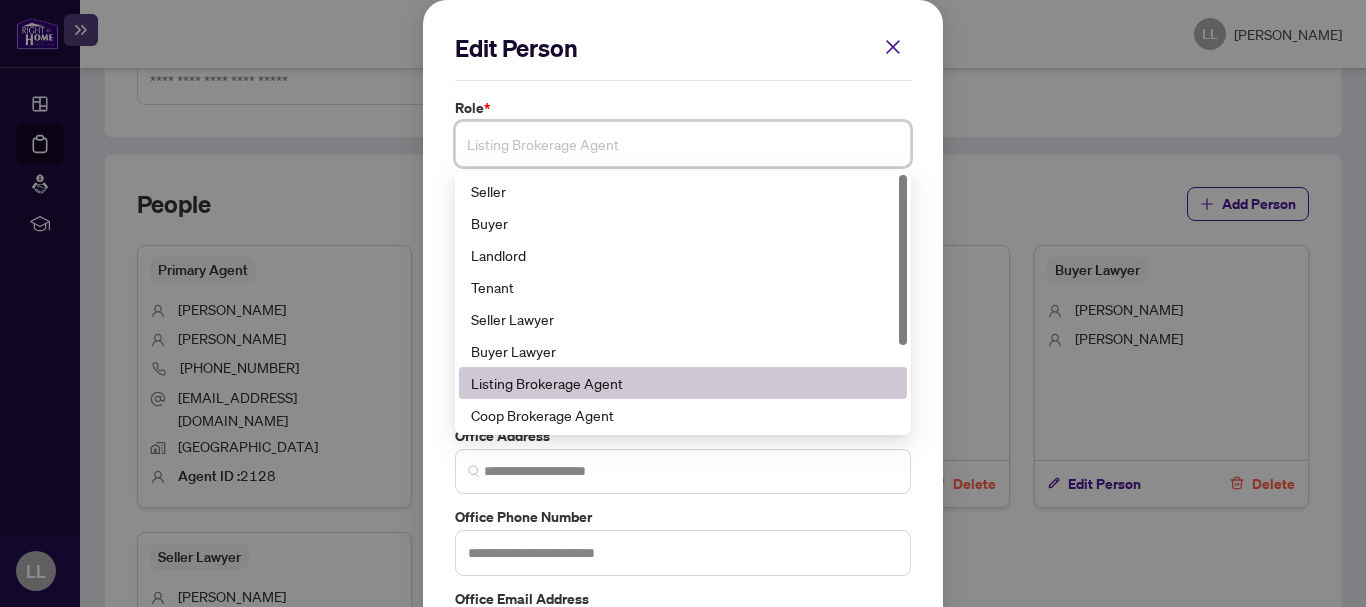click on "Listing Brokerage Agent" at bounding box center [683, 144] 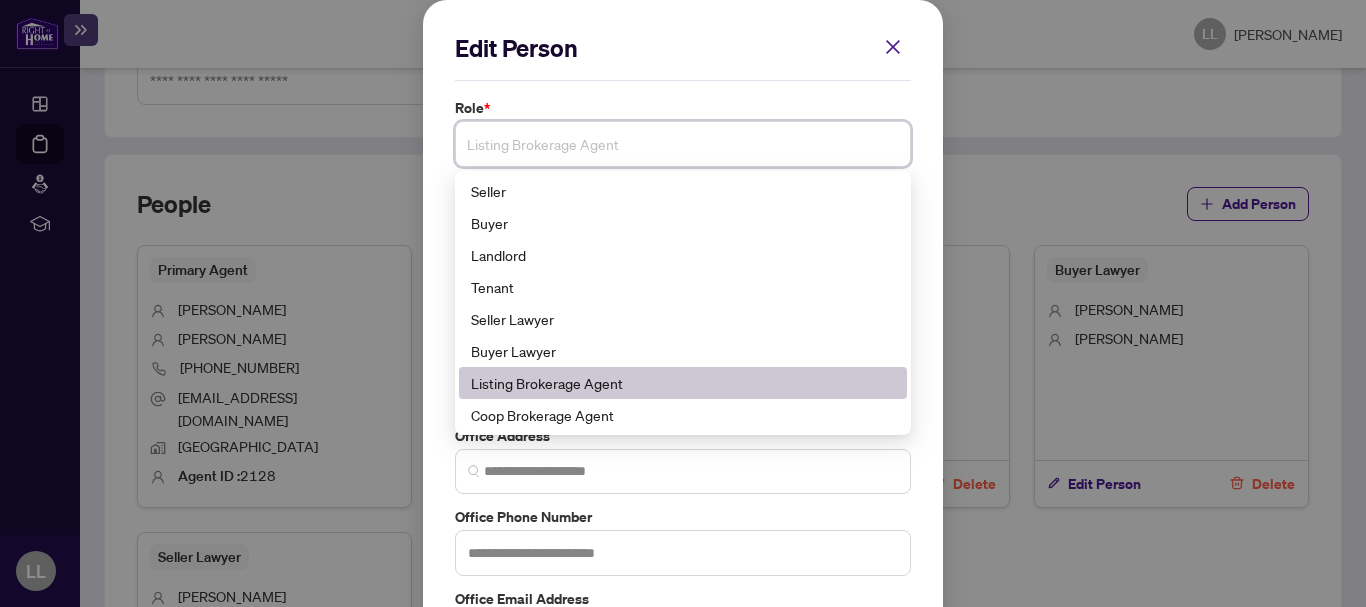 click on "Listing Brokerage Agent" at bounding box center (683, 383) 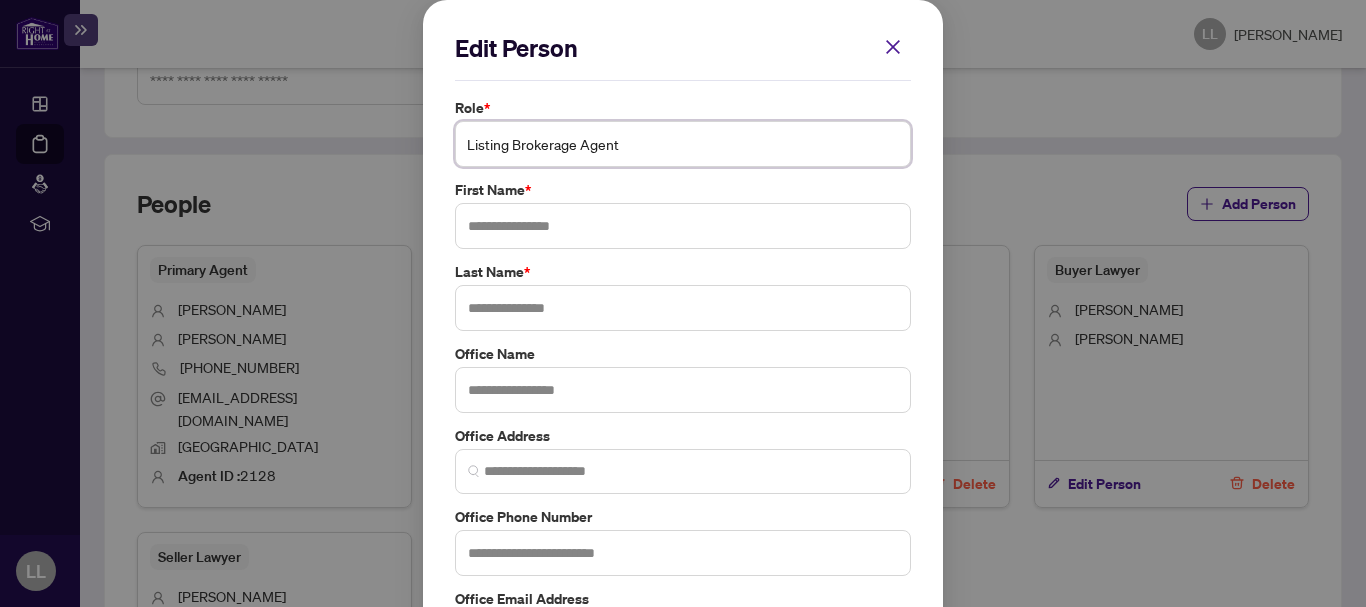 click on "Listing Brokerage Agent" at bounding box center (683, 144) 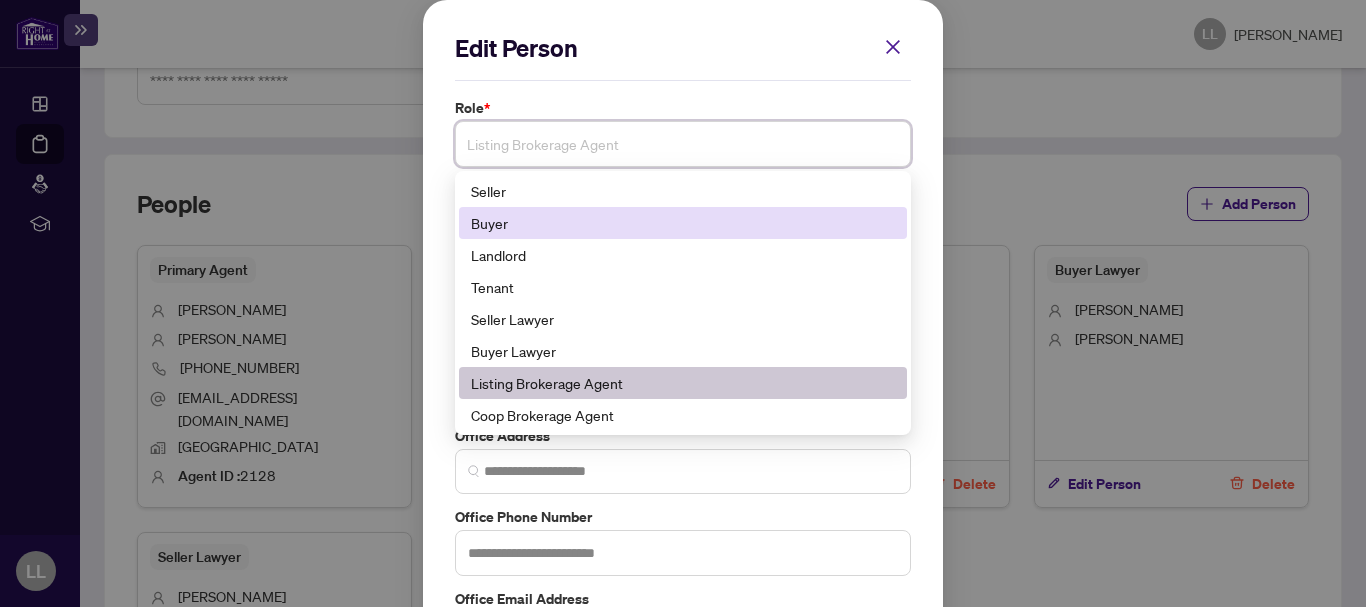 click on "Buyer" at bounding box center [683, 223] 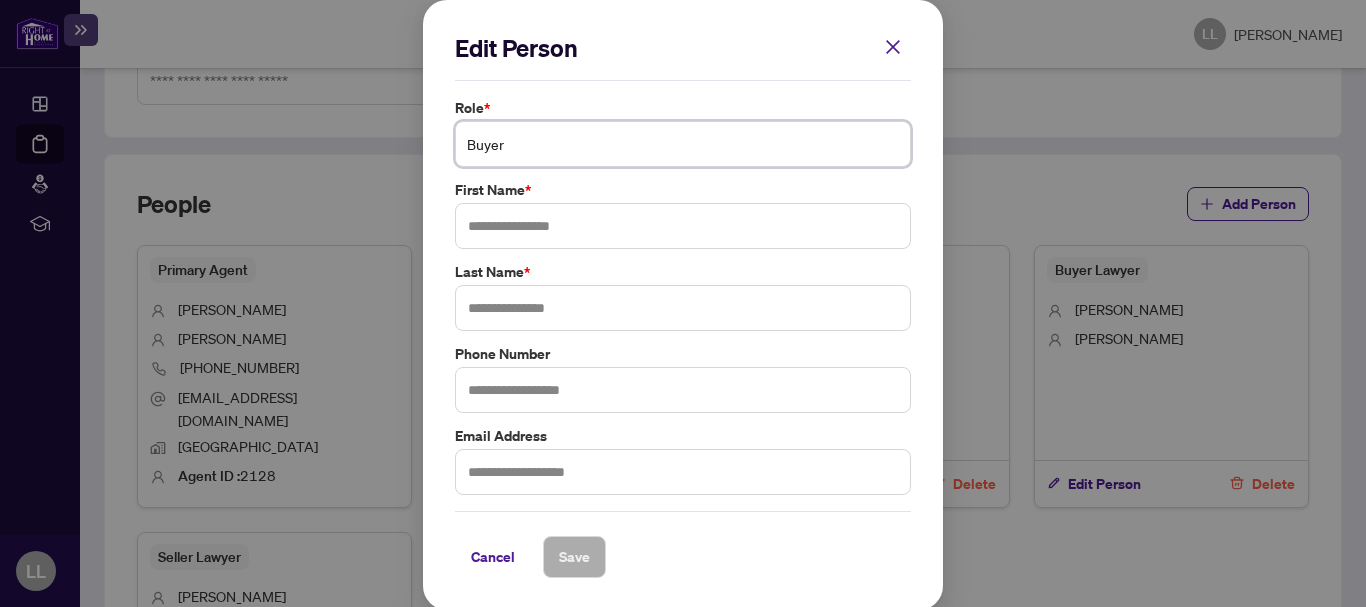 click on "Buyer" at bounding box center (683, 144) 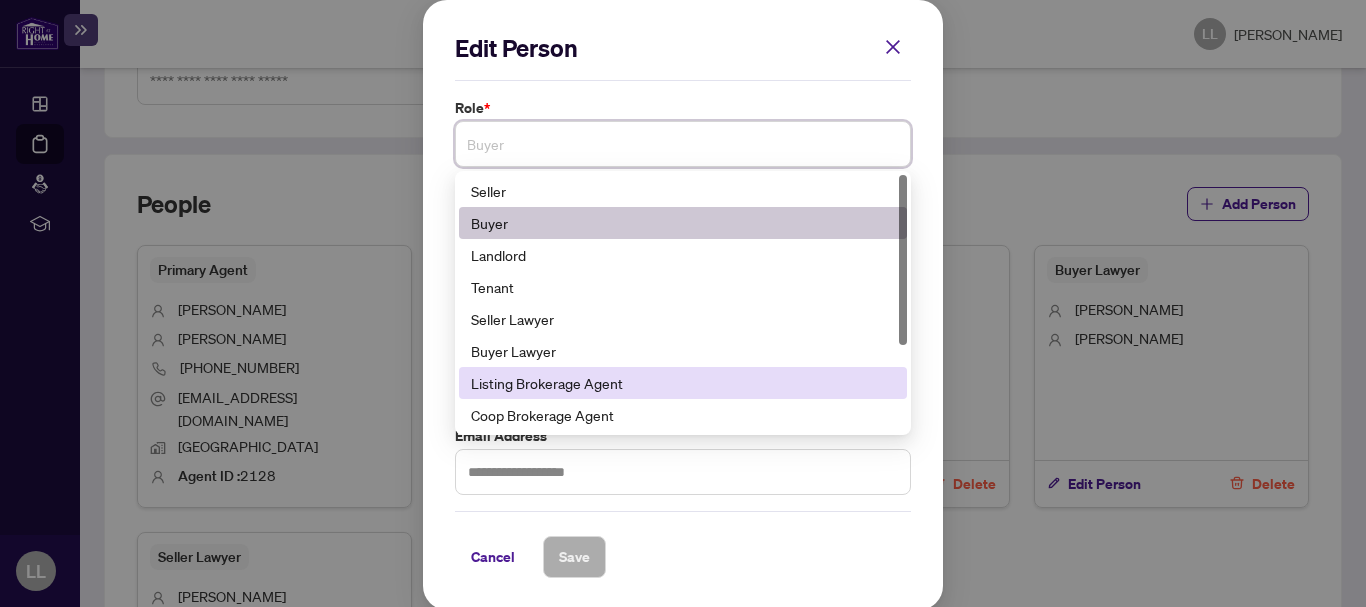 click at bounding box center (903, 303) 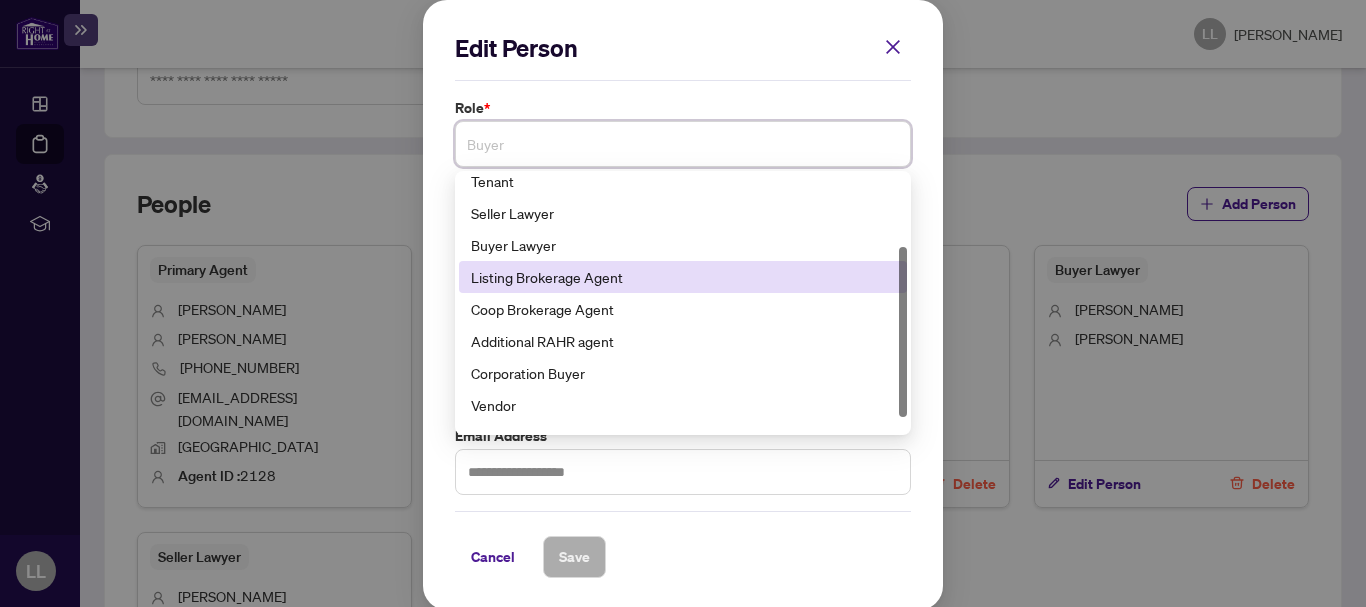 scroll, scrollTop: 107, scrollLeft: 0, axis: vertical 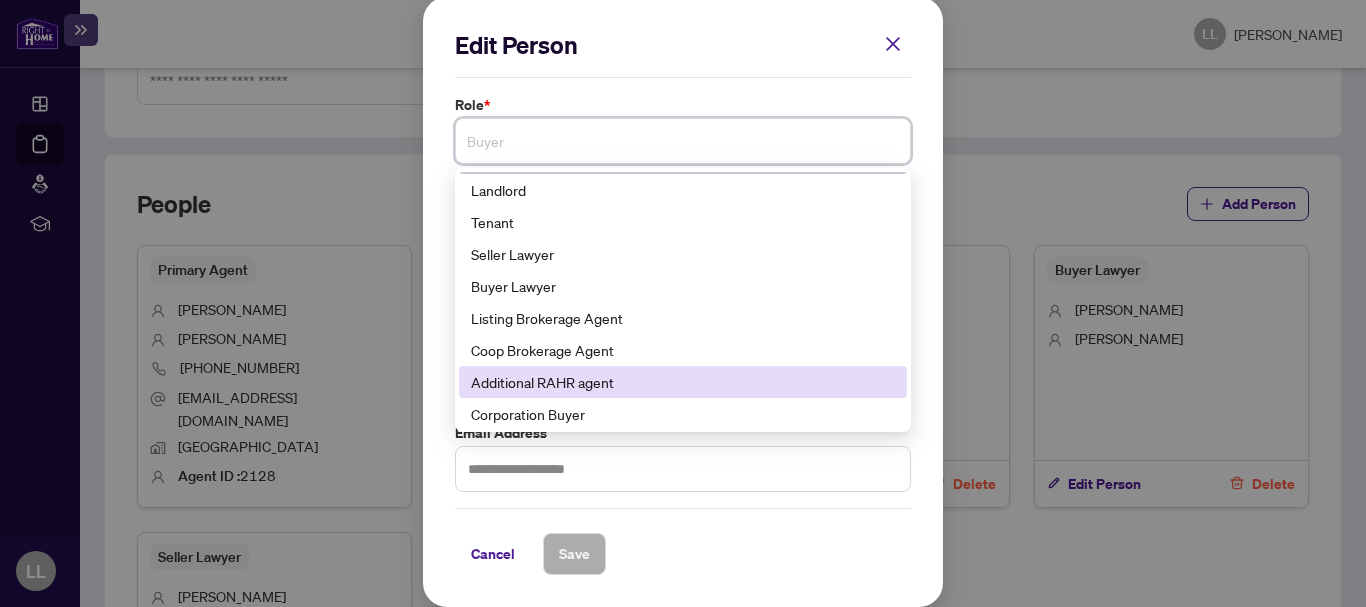 click on "Additional RAHR agent" at bounding box center [683, 382] 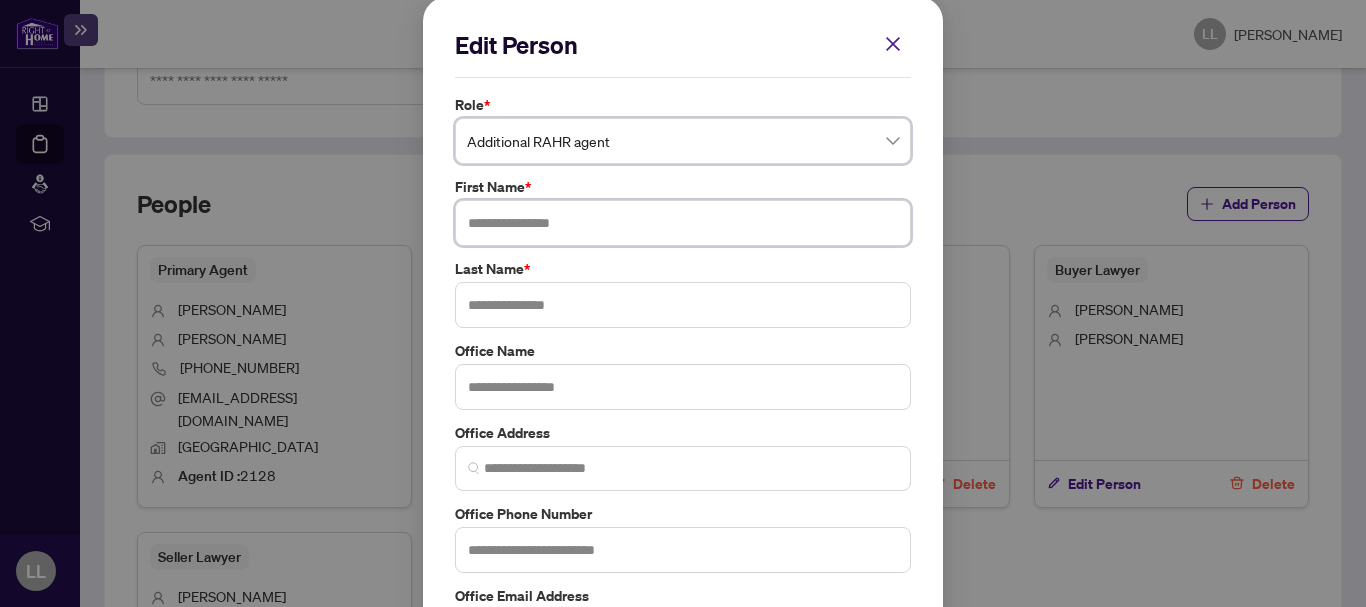 click at bounding box center (683, 223) 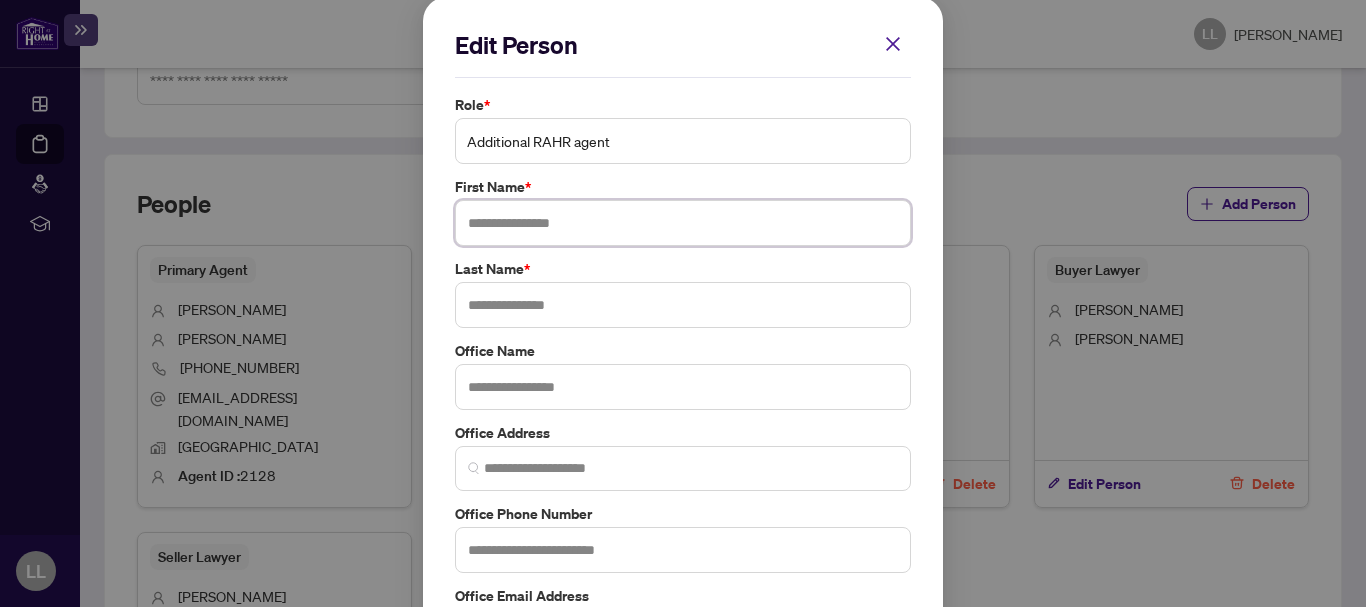 click on "Additional RAHR agent" at bounding box center [683, 141] 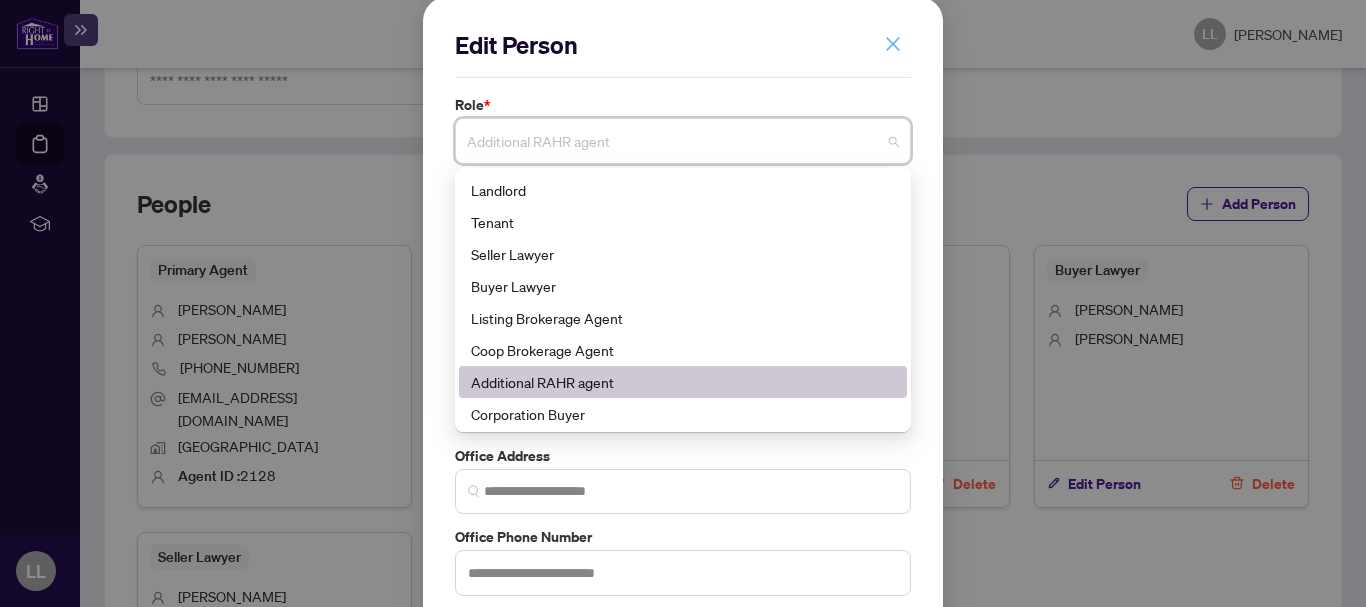 click 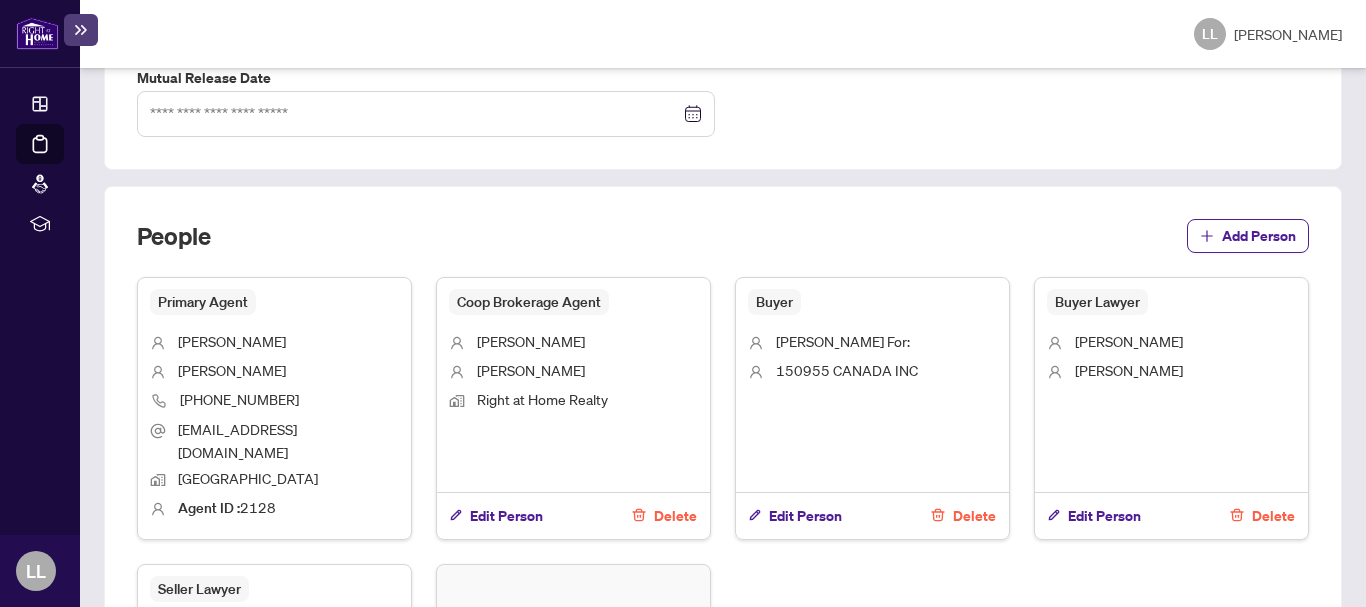 scroll, scrollTop: 1239, scrollLeft: 0, axis: vertical 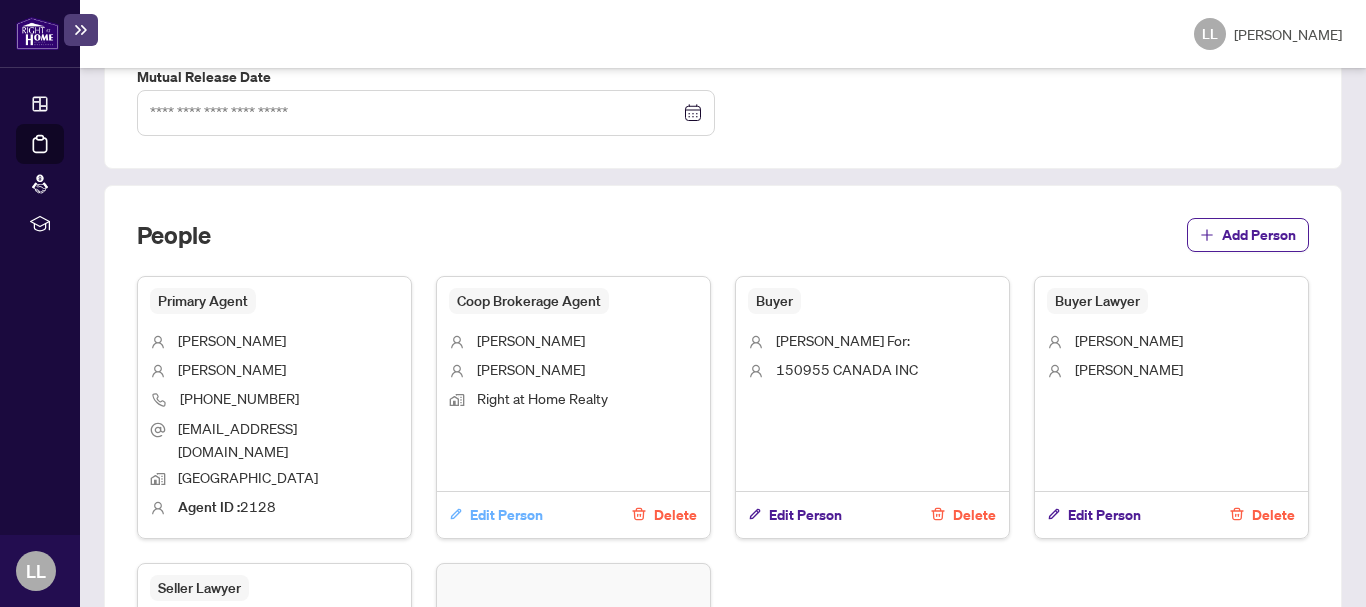 click on "Edit Person" at bounding box center [506, 515] 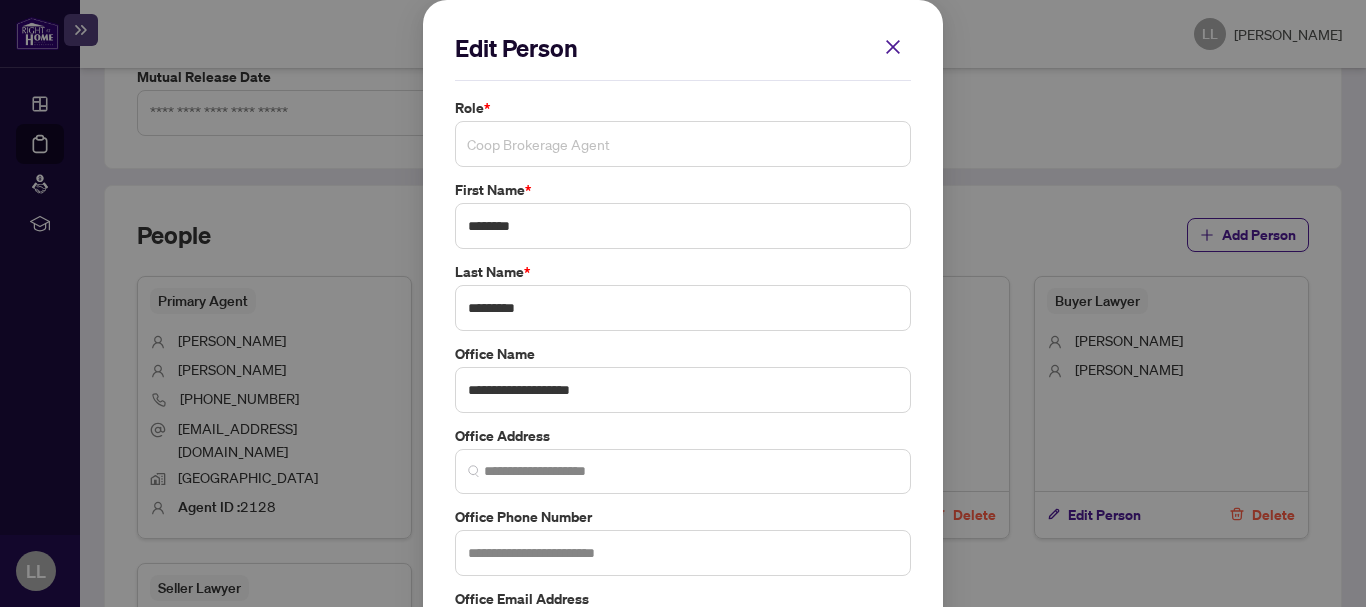 click on "Coop Brokerage Agent" at bounding box center (683, 144) 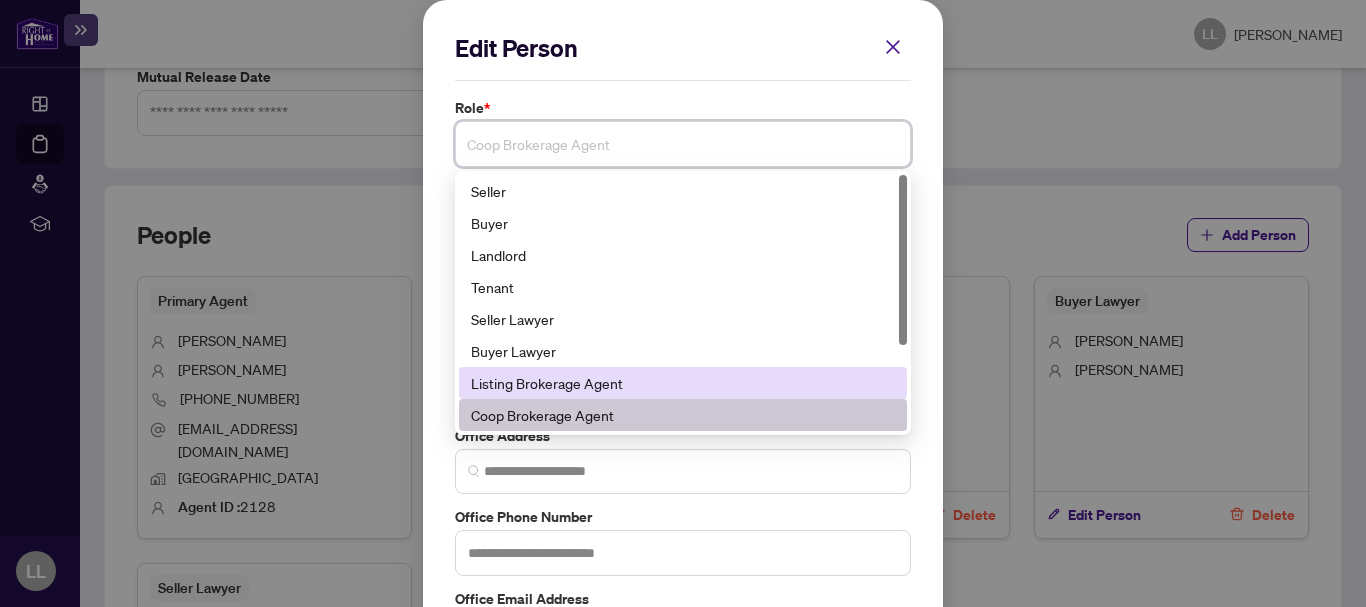 click on "Listing Brokerage Agent" at bounding box center [683, 383] 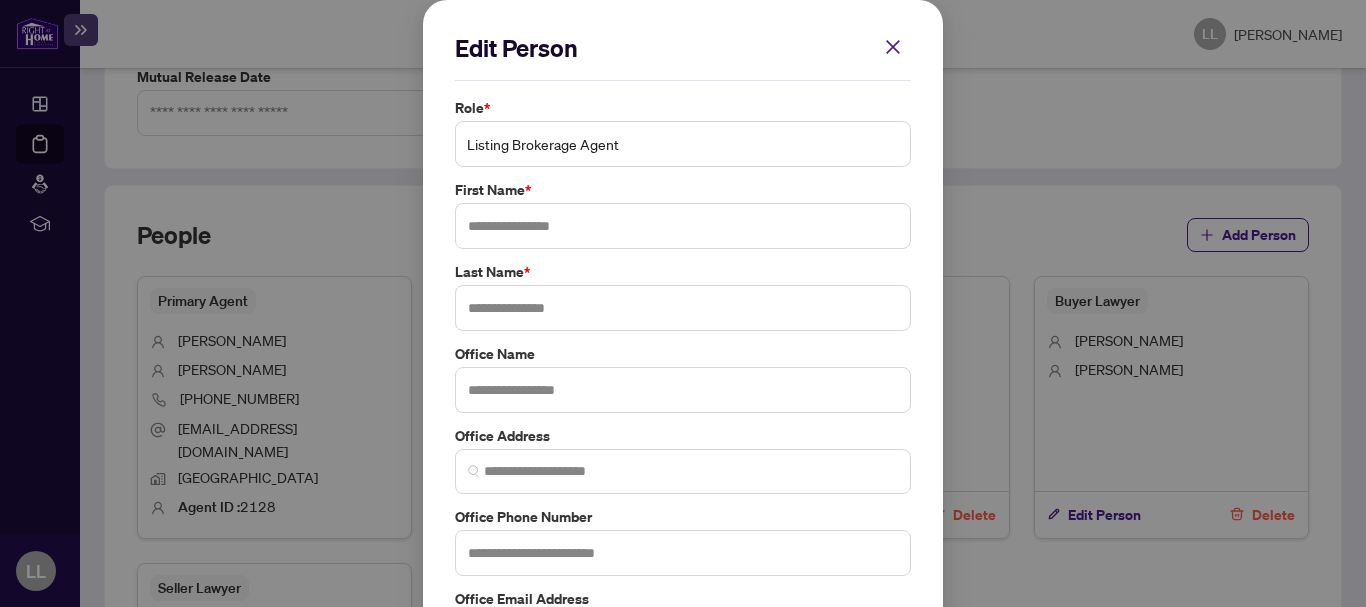 click at bounding box center [683, 390] 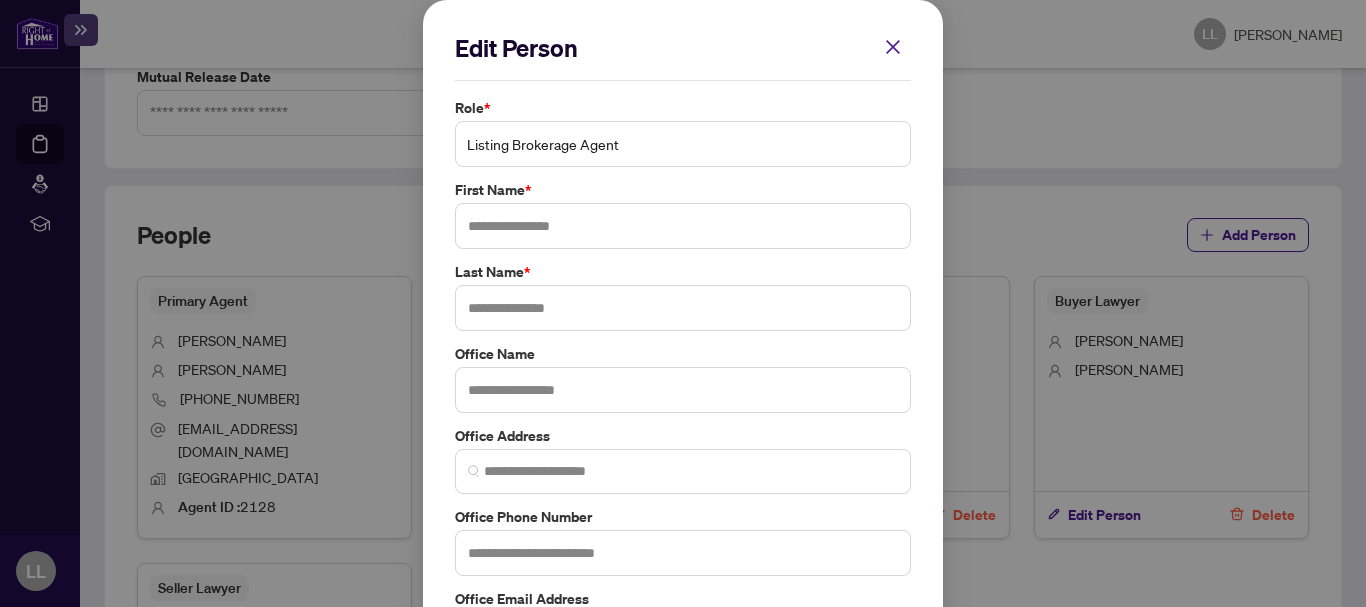 click on "Listing Brokerage Agent" at bounding box center (683, 144) 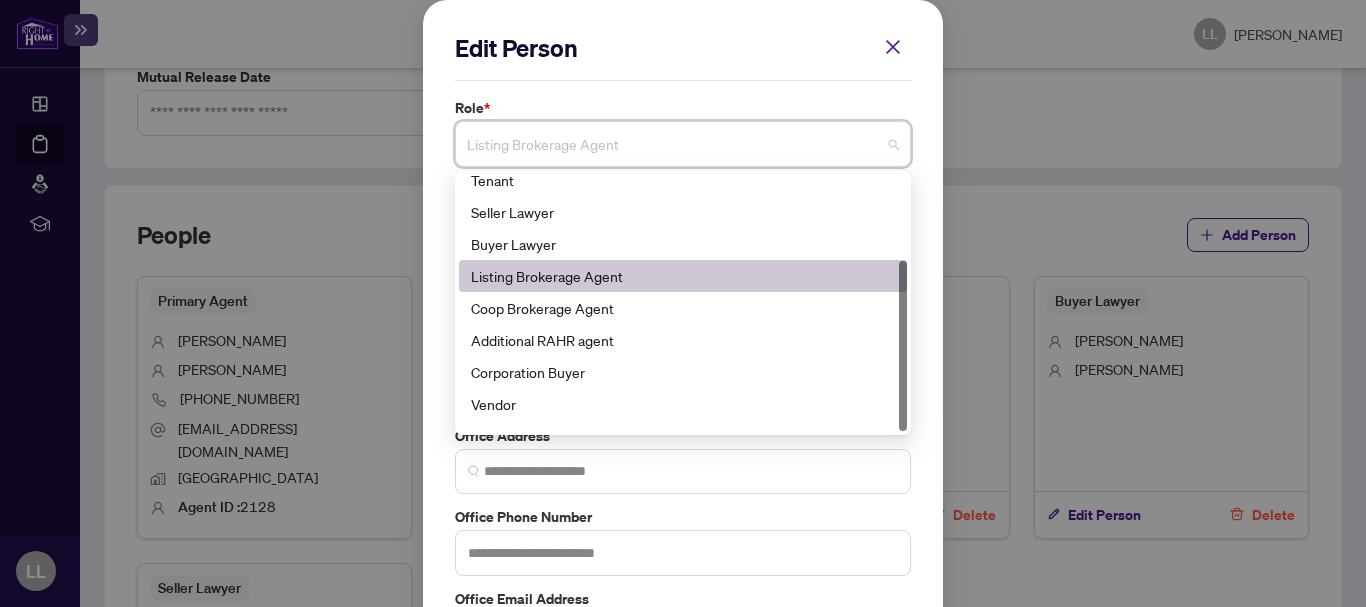 scroll, scrollTop: 128, scrollLeft: 0, axis: vertical 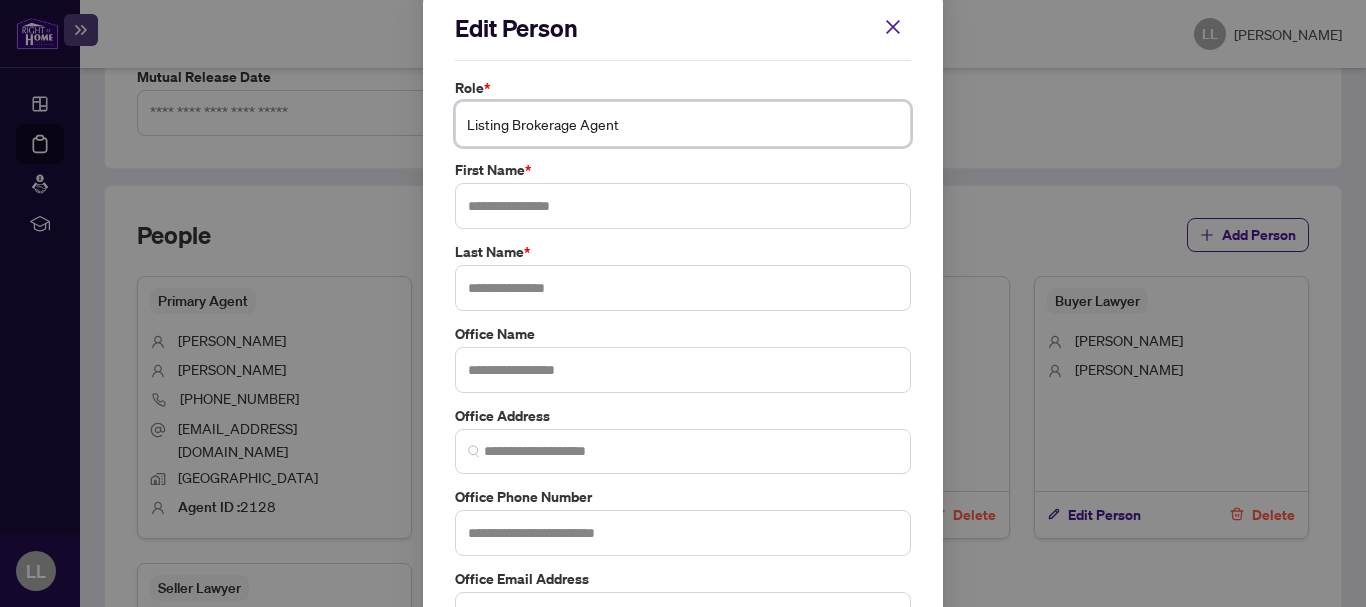 click on "Listing Brokerage Agent" at bounding box center [683, 124] 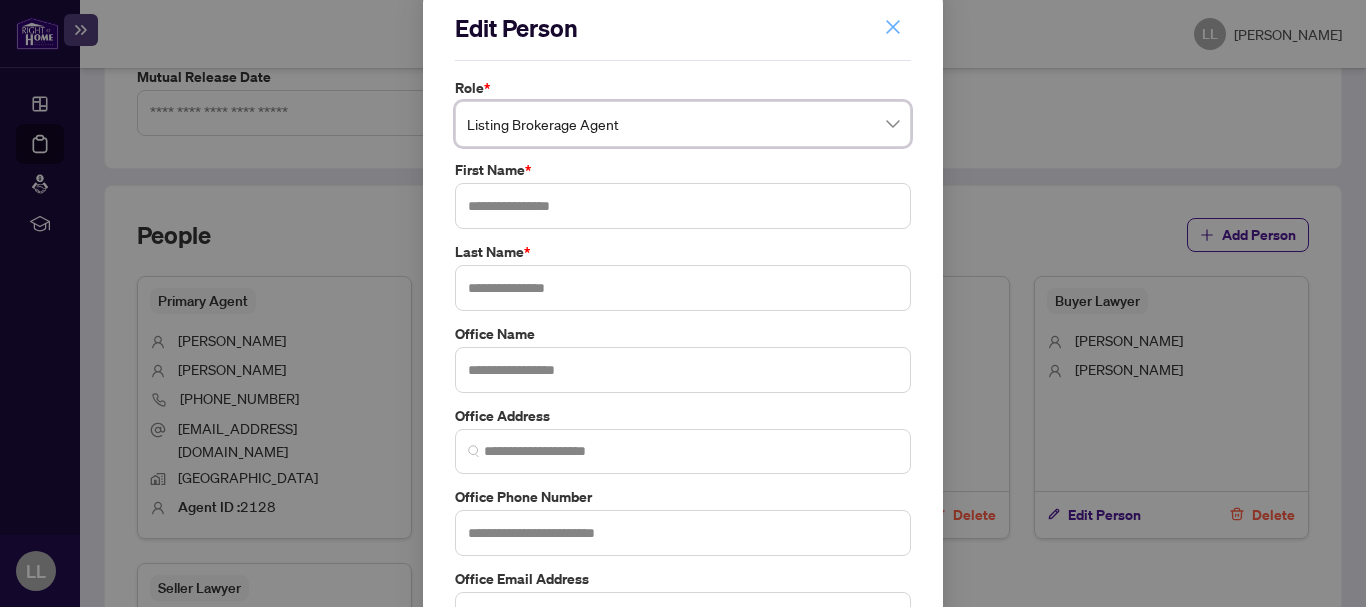 click 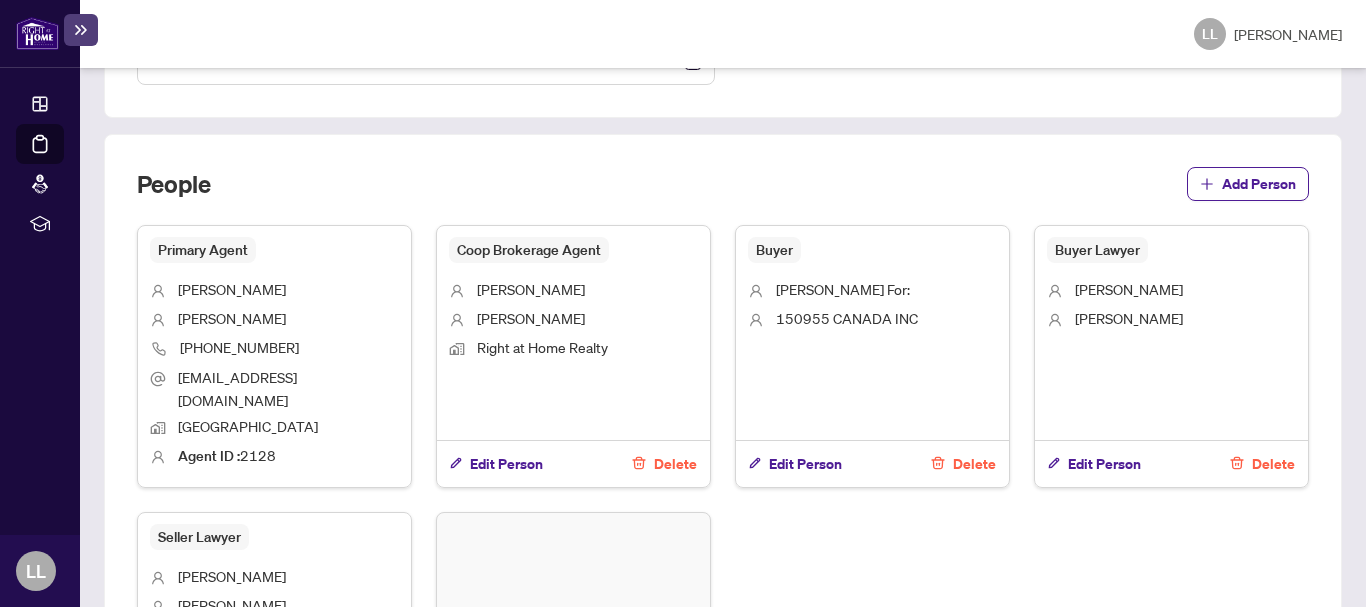scroll, scrollTop: 1292, scrollLeft: 0, axis: vertical 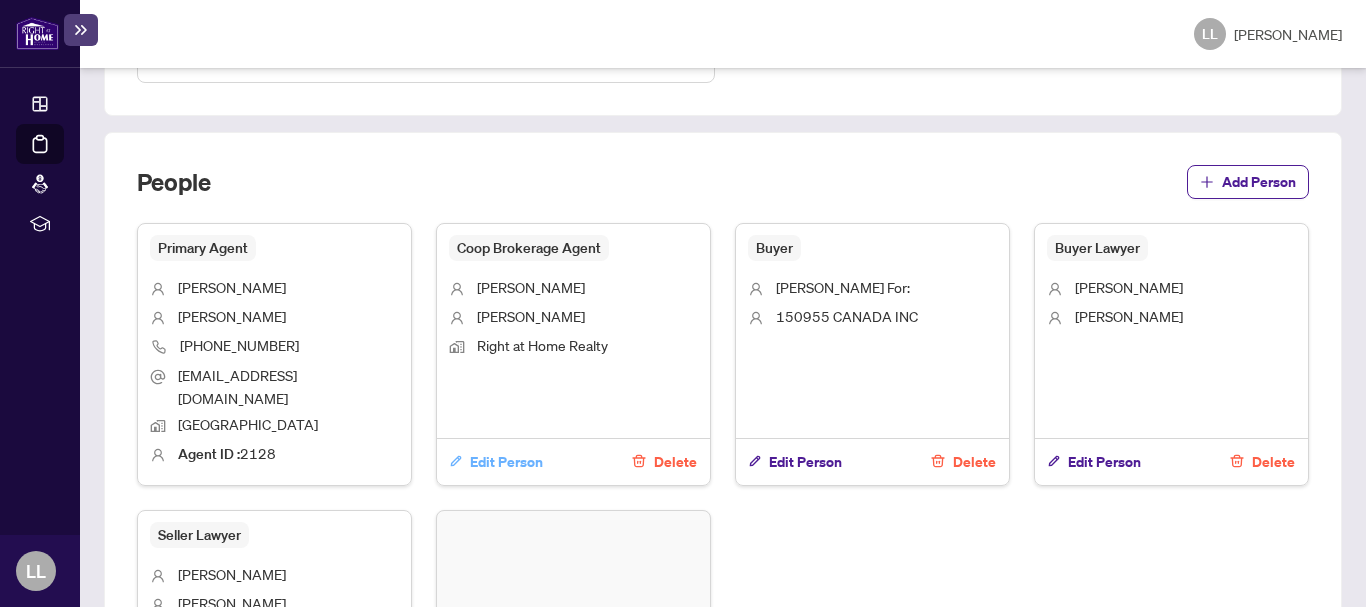 click on "Edit Person" at bounding box center [506, 462] 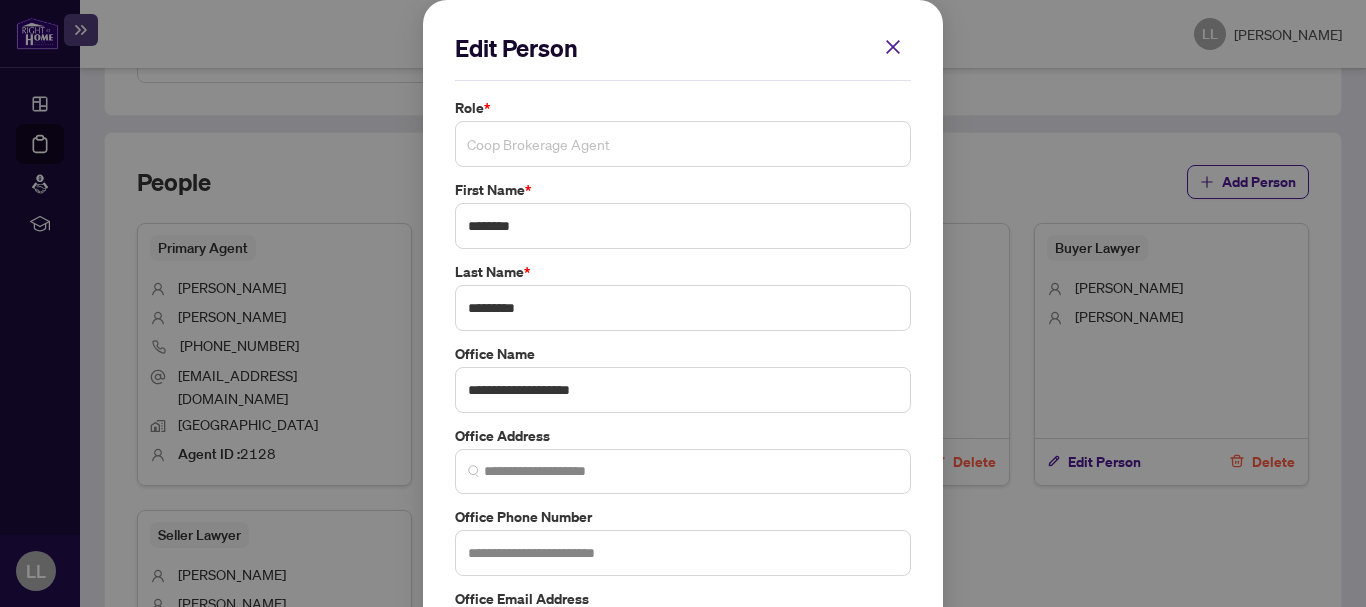click on "Coop Brokerage Agent" at bounding box center [683, 144] 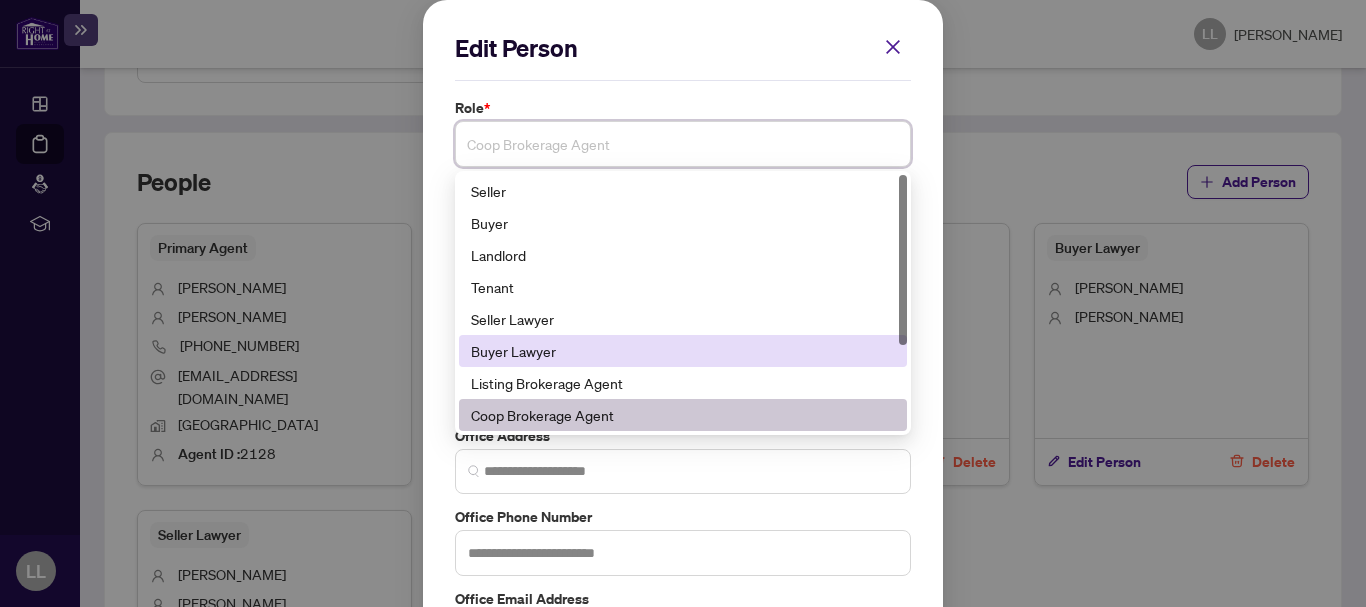 click at bounding box center (903, 303) 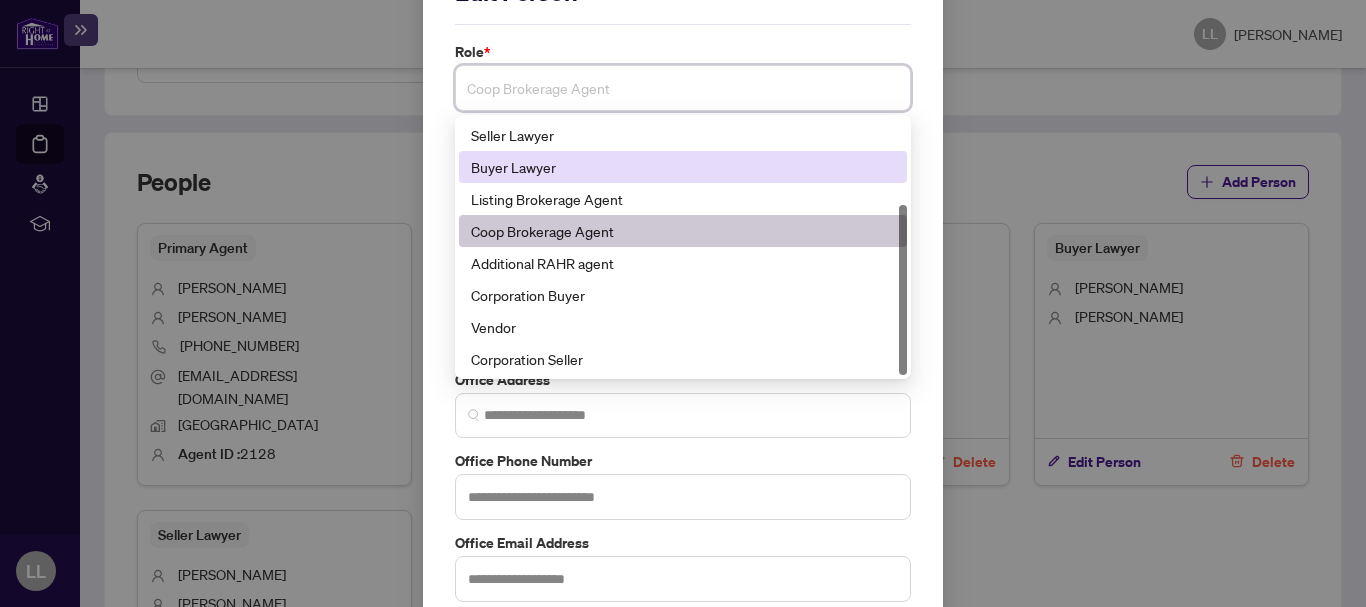 scroll, scrollTop: 59, scrollLeft: 0, axis: vertical 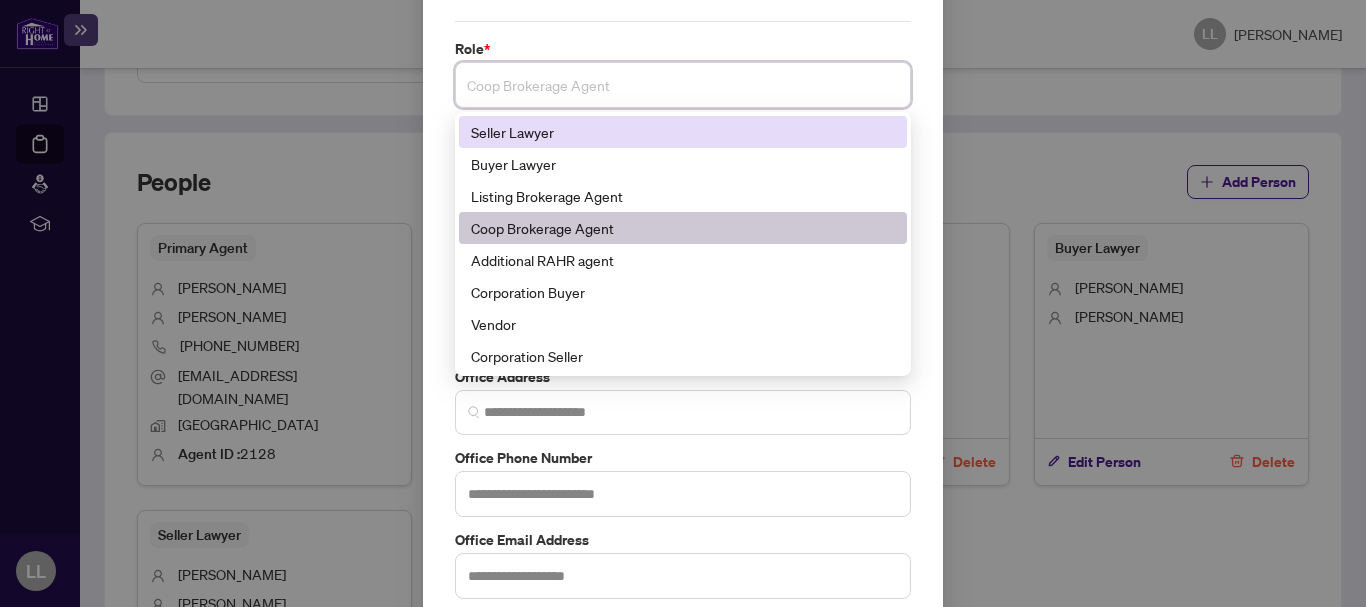 click on "Coop Brokerage Agent" at bounding box center [683, 85] 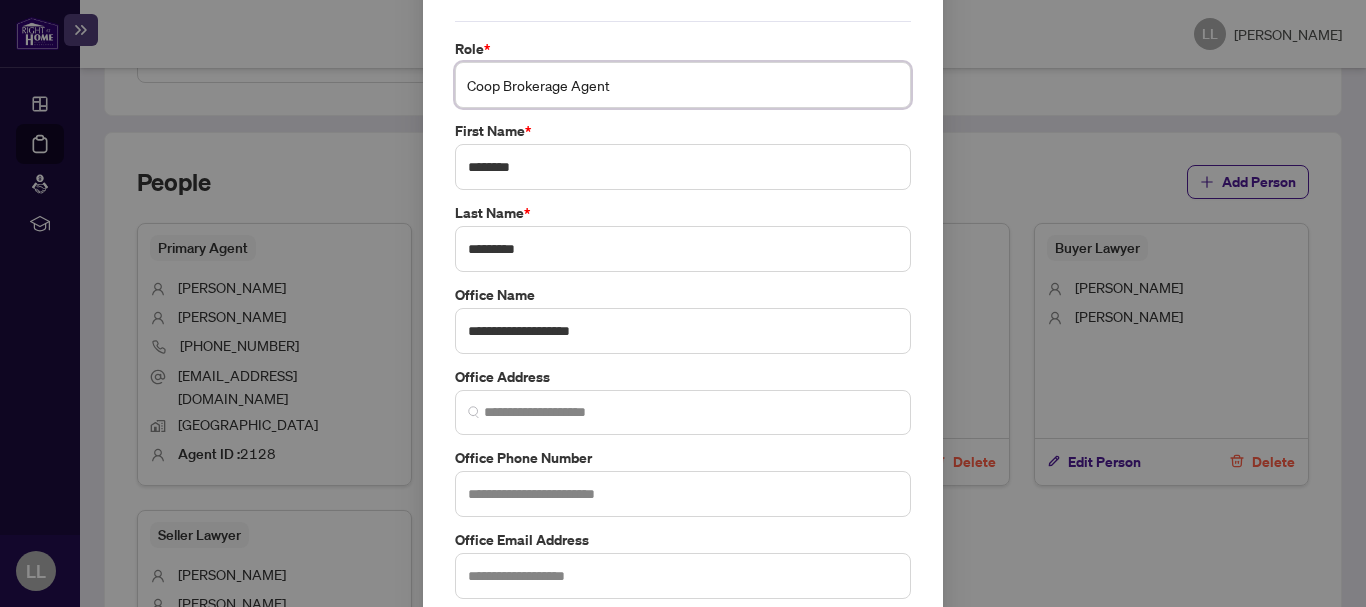 click on "Coop Brokerage Agent" at bounding box center (683, 85) 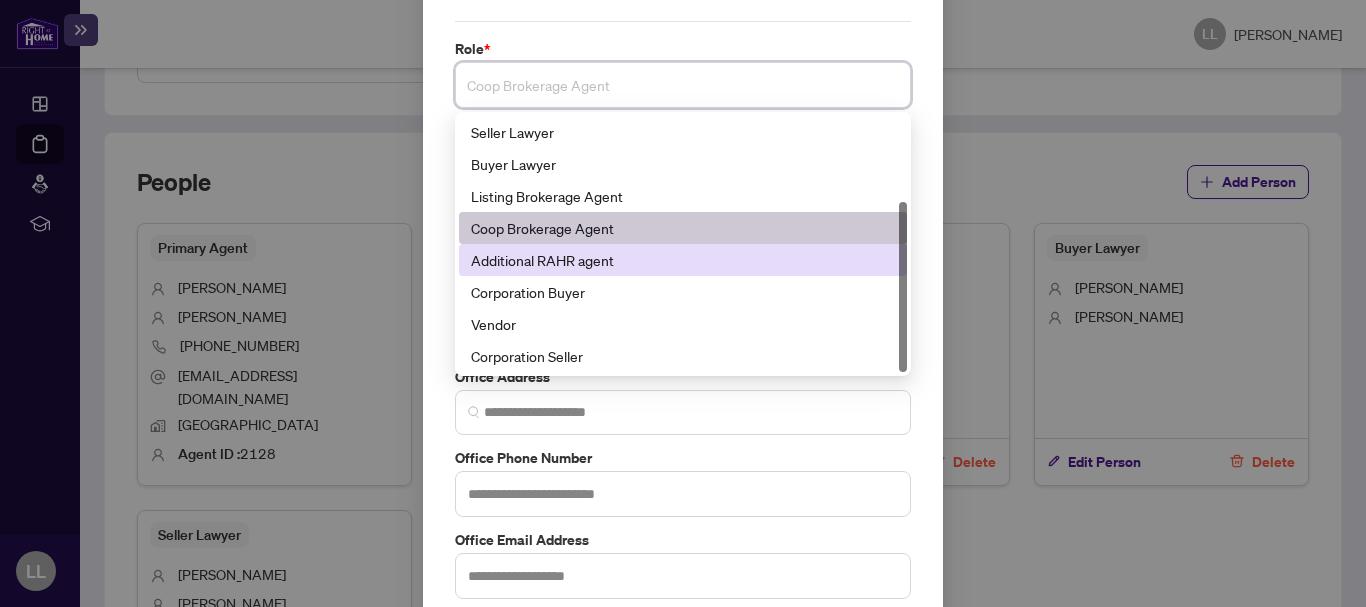 click on "Additional RAHR agent" at bounding box center [683, 260] 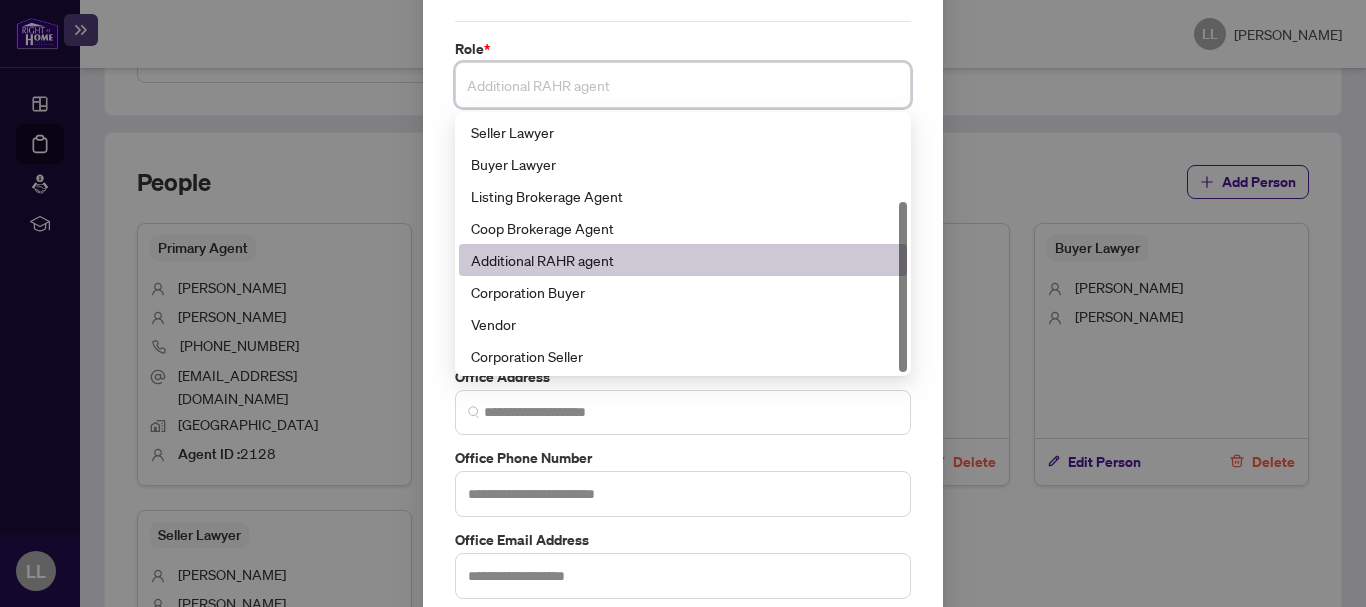 click on "Additional RAHR agent" at bounding box center [683, 85] 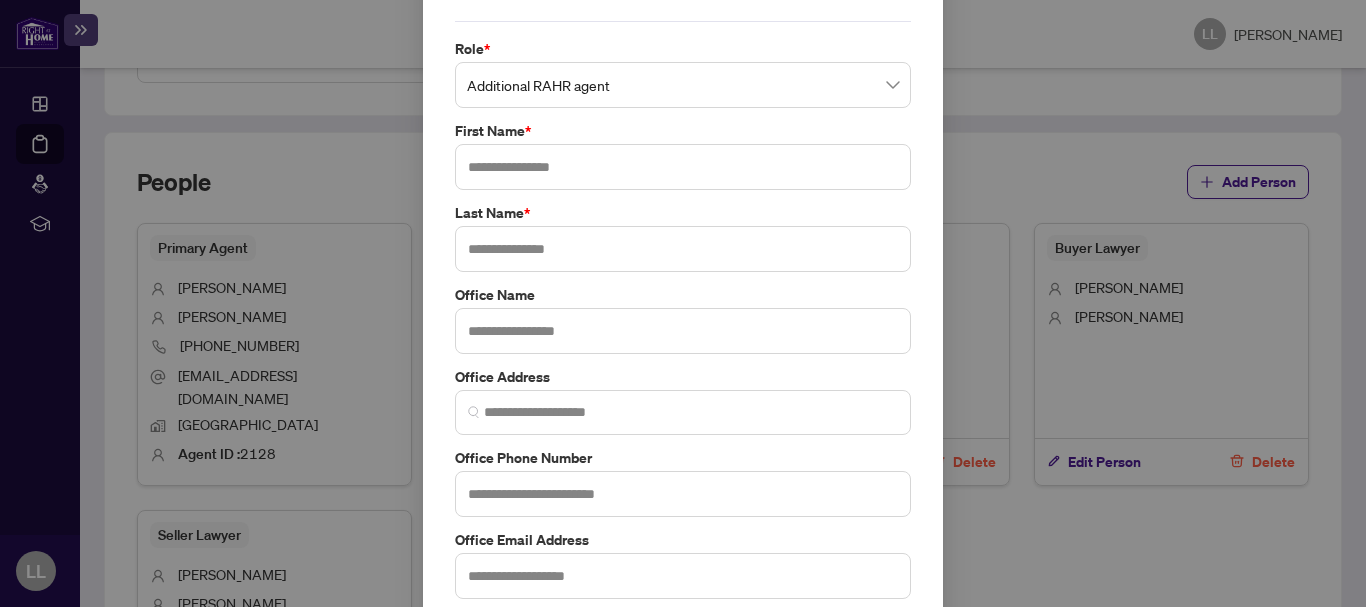 click on "Edit Person Role * Additional [PERSON_NAME] agent 4 5 6 Tenant Seller Lawyer Buyer Lawyer Listing Brokerage Agent Coop Brokerage Agent Additional [PERSON_NAME] agent Corporation Buyer Vendor Corporation Seller First Name * Last Name * Office Name Office Address Office Phone Number Office Email Address Branch Select Branch Agent ID Cancel Save Cancel OK" at bounding box center [683, 303] 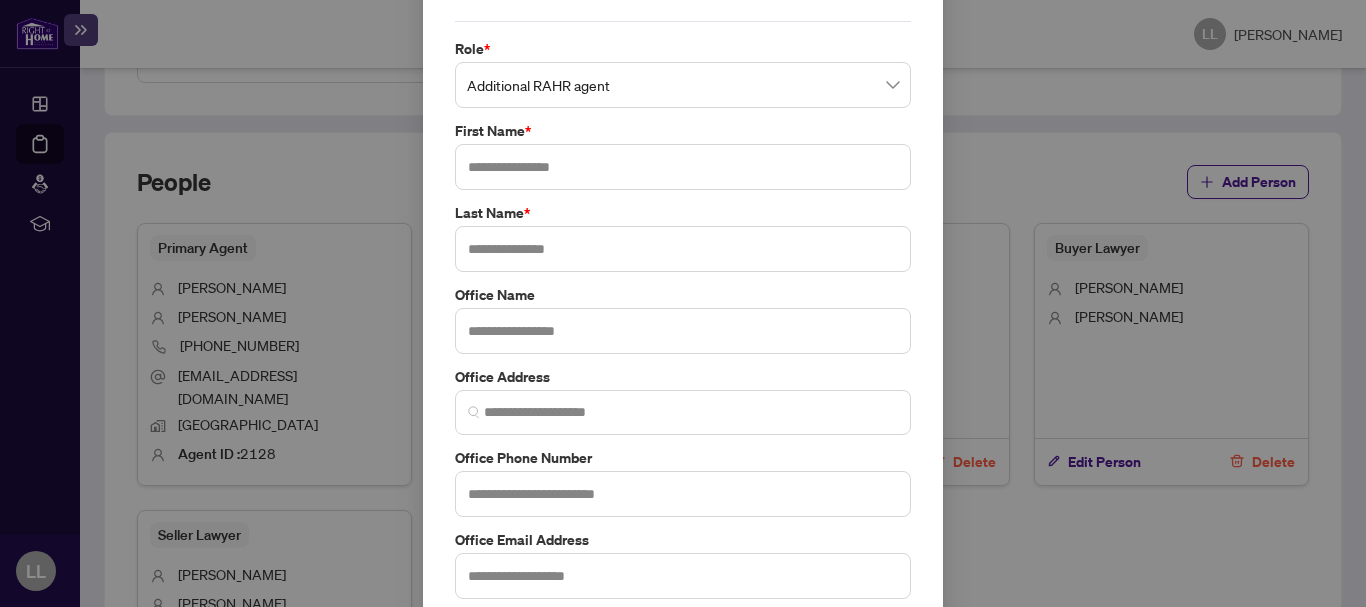 click on "Edit Person Role * Additional [PERSON_NAME] agent 4 5 6 Tenant Seller Lawyer Buyer Lawyer Listing Brokerage Agent Coop Brokerage Agent Additional [PERSON_NAME] agent Corporation Buyer Vendor Corporation Seller First Name * Last Name * Office Name Office Address Office Phone Number Office Email Address Branch Select Branch Agent ID Cancel Save Cancel OK" at bounding box center [683, 303] 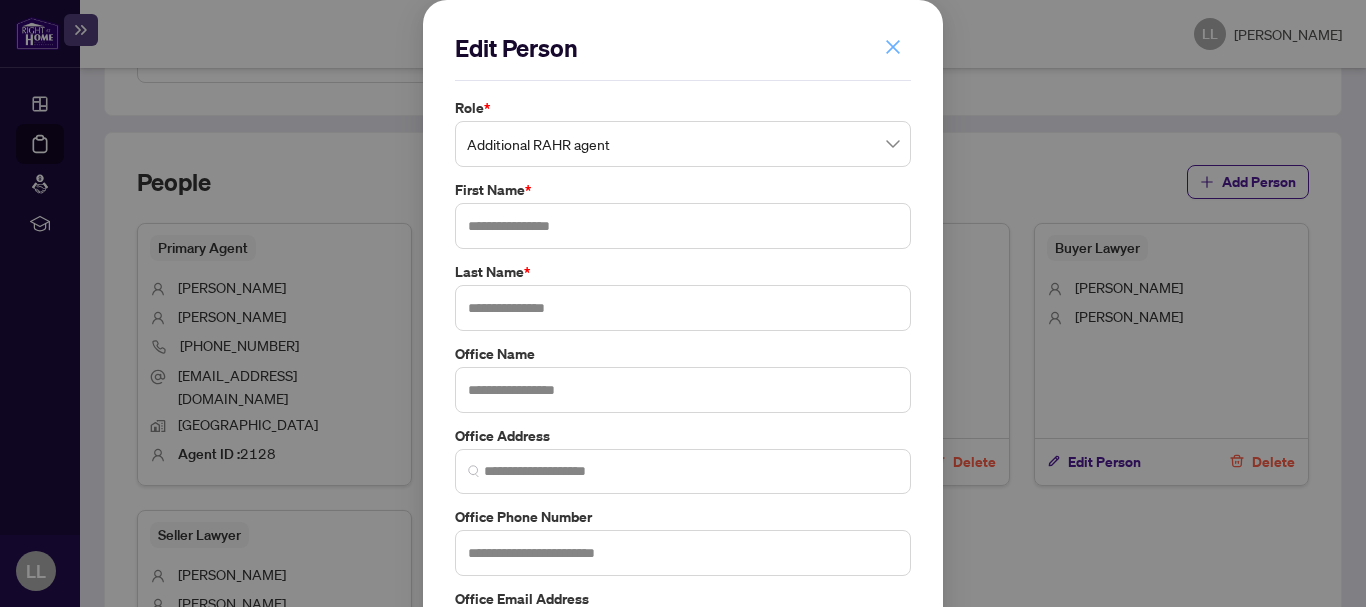 click 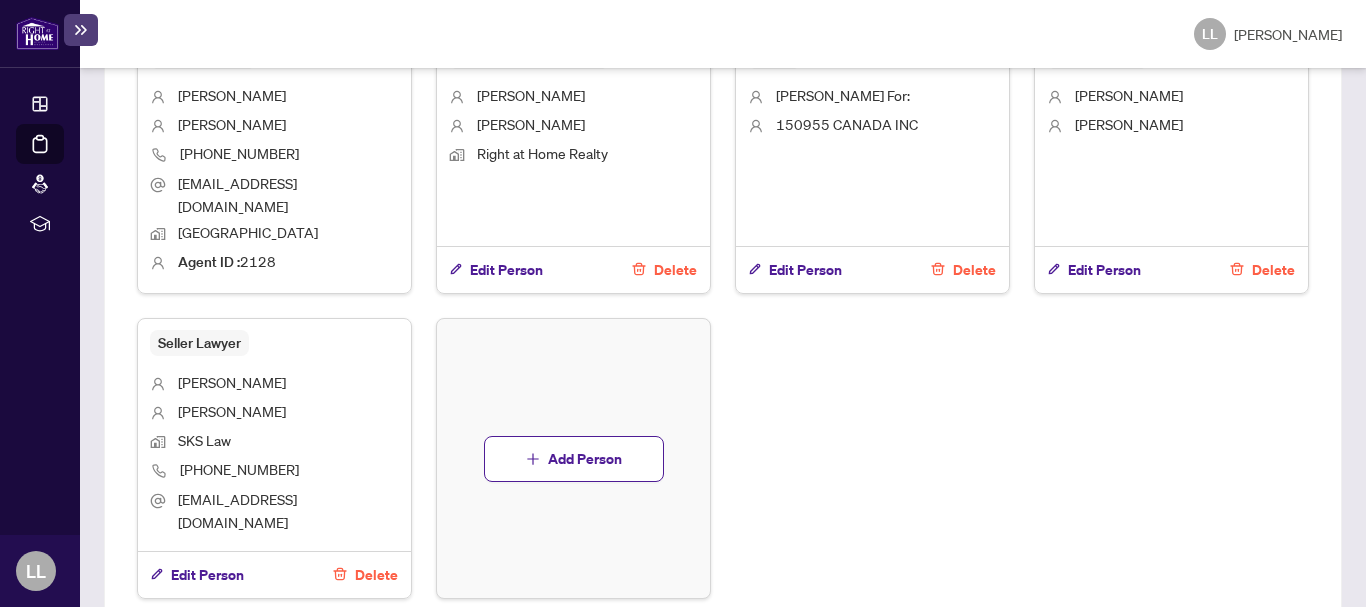 scroll, scrollTop: 1485, scrollLeft: 0, axis: vertical 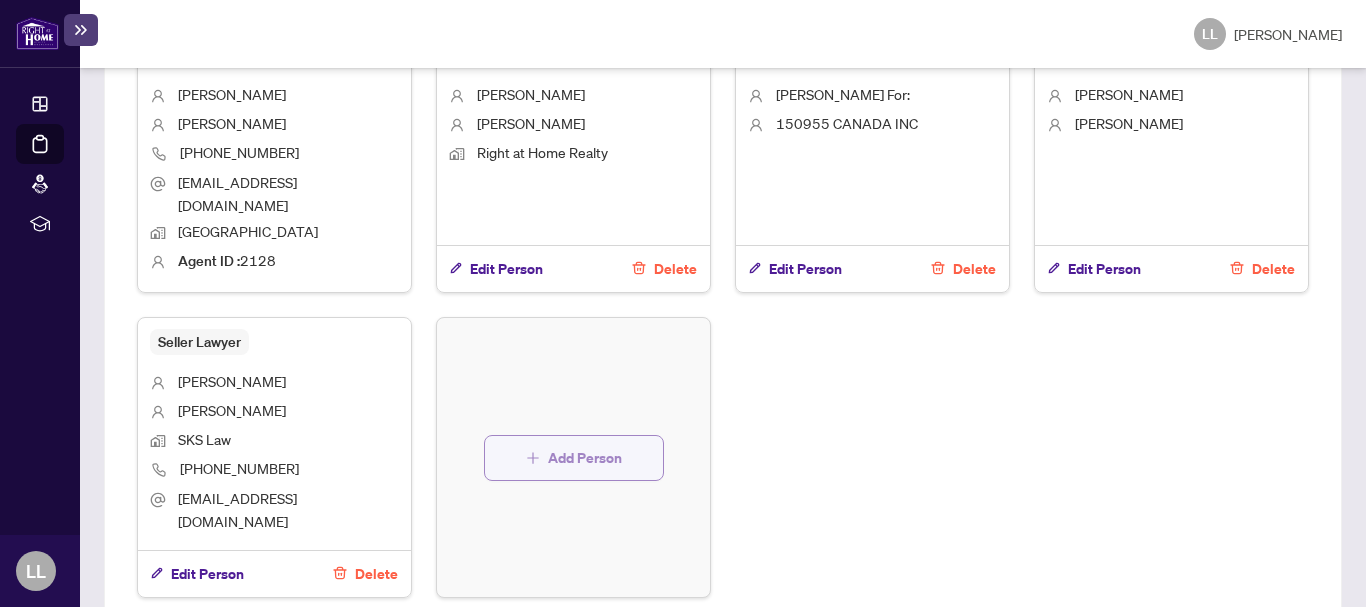 click on "Add Person" at bounding box center [585, 458] 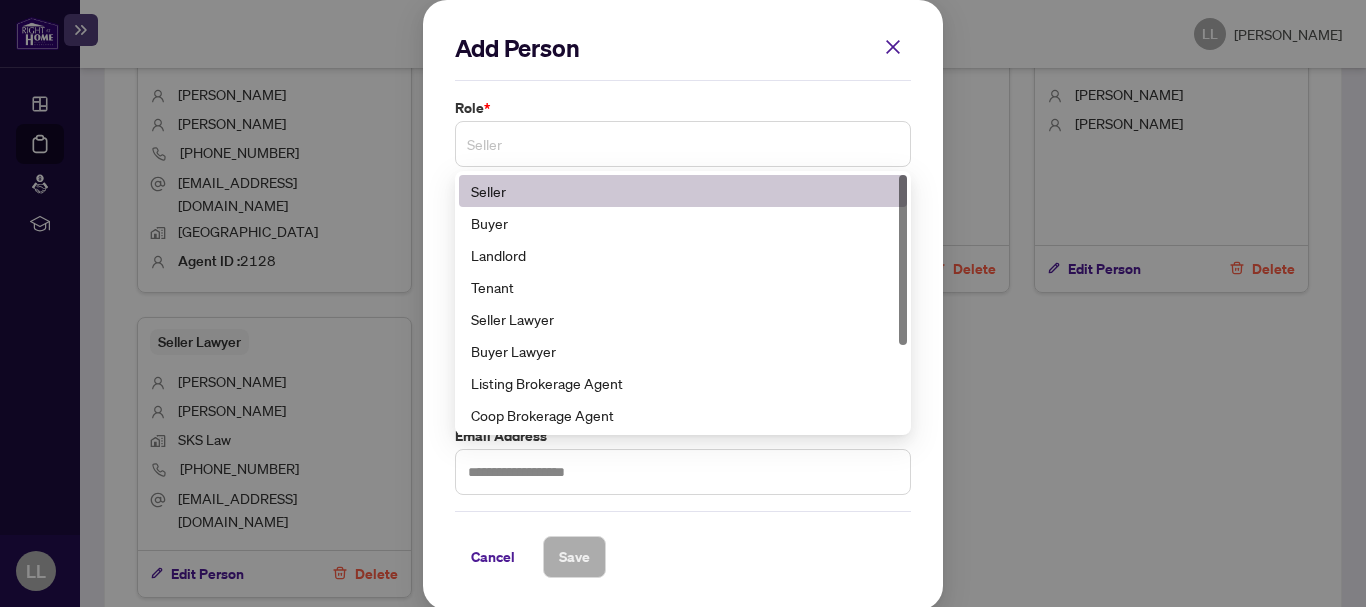 click on "Seller" at bounding box center [683, 144] 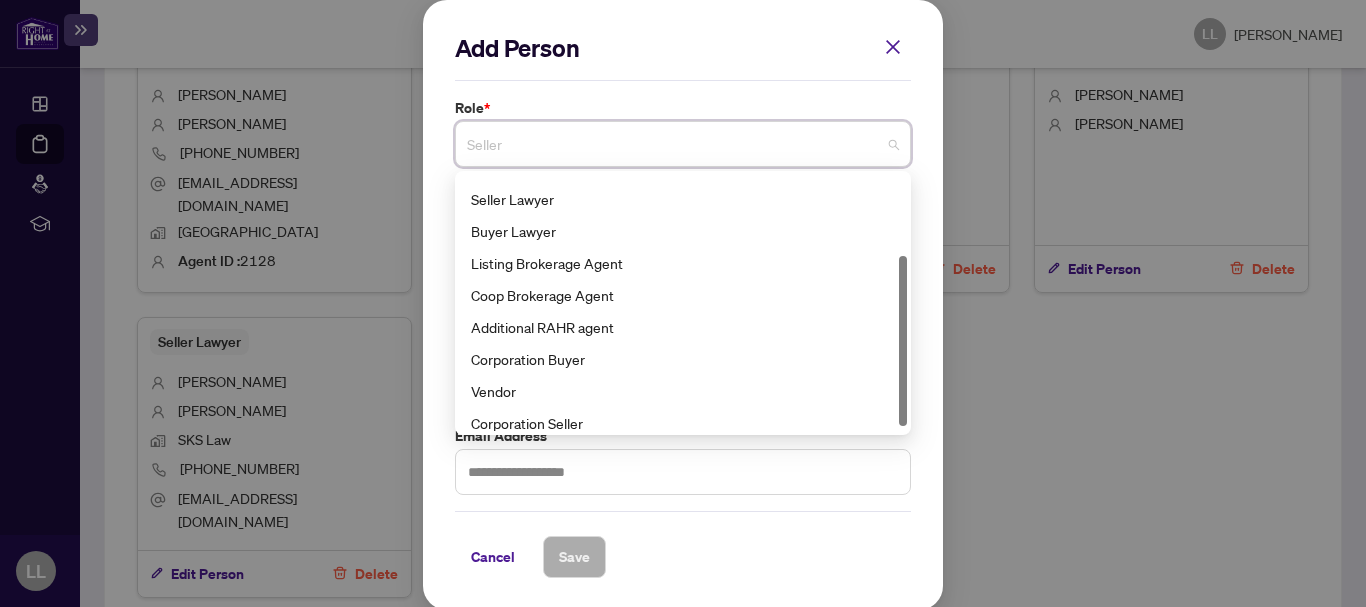 scroll, scrollTop: 128, scrollLeft: 0, axis: vertical 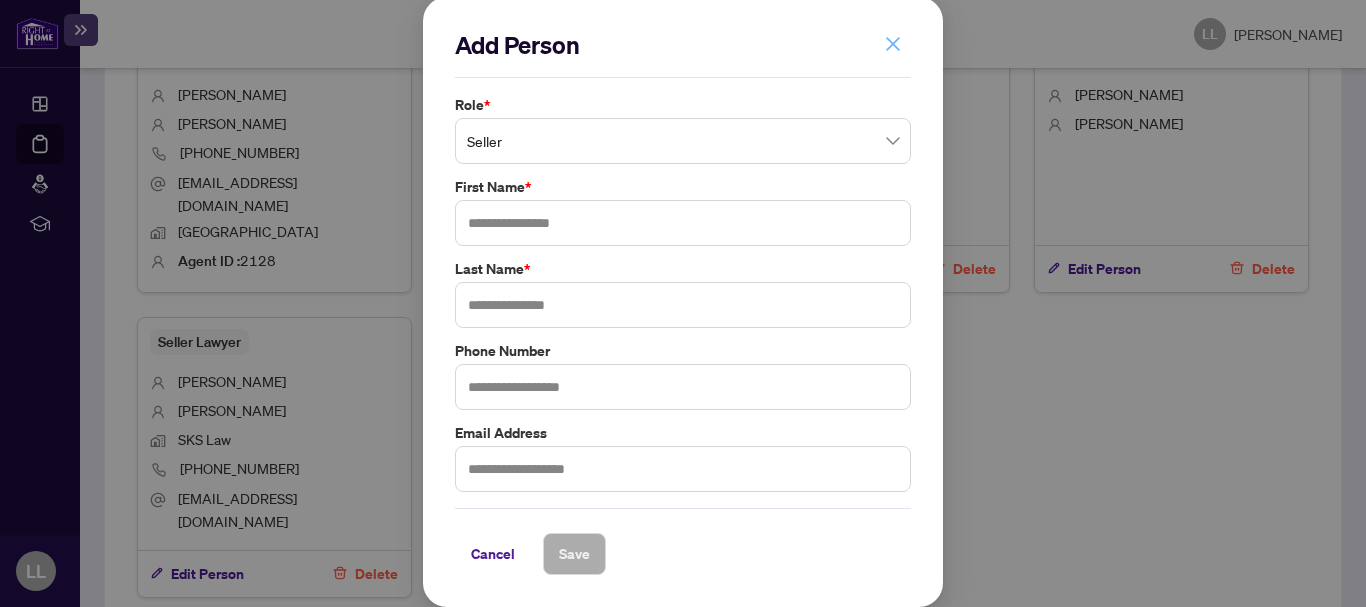 click 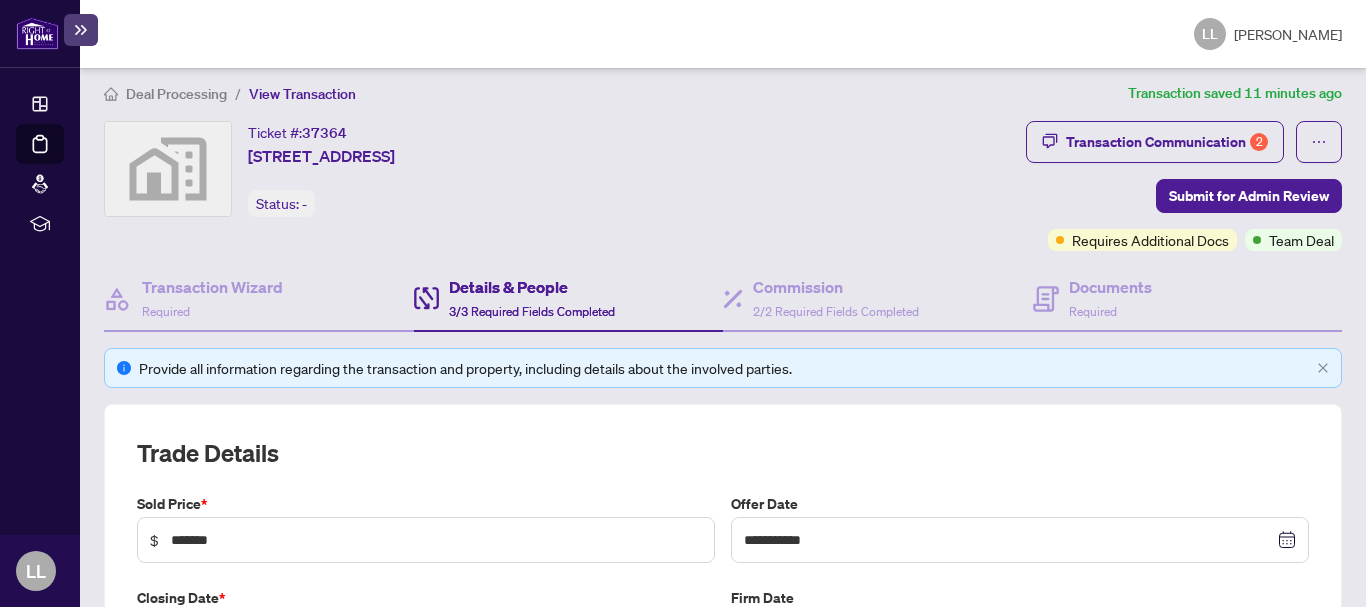 scroll, scrollTop: 0, scrollLeft: 0, axis: both 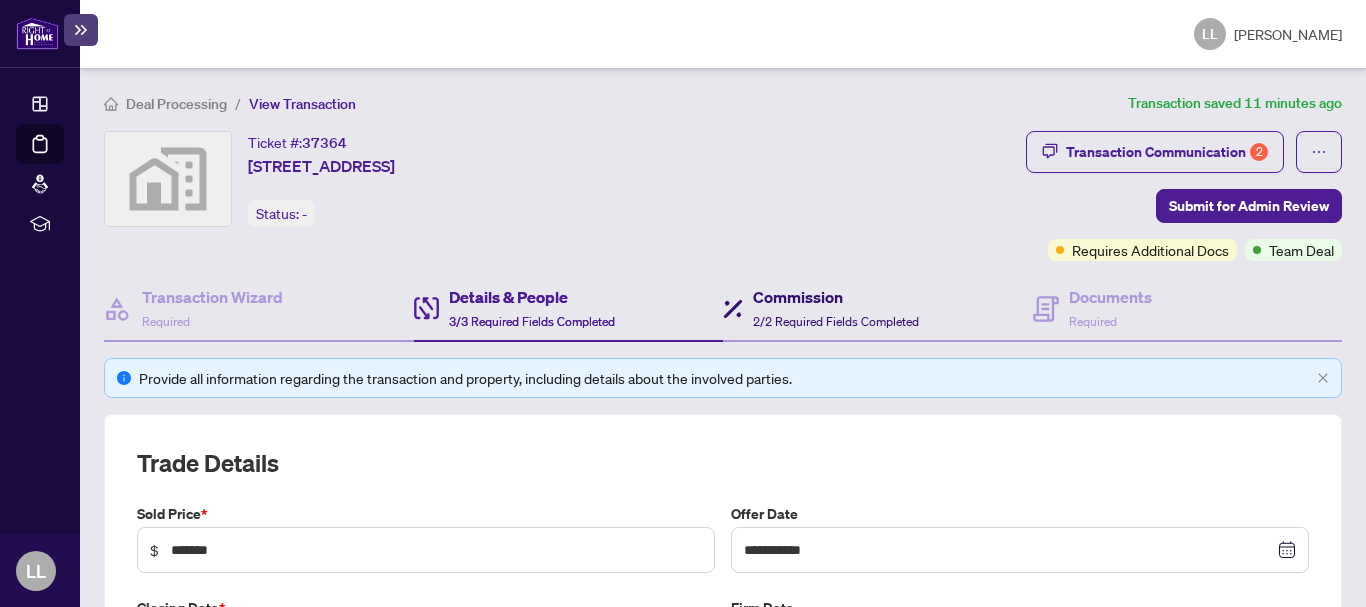 click on "Commission" at bounding box center [836, 297] 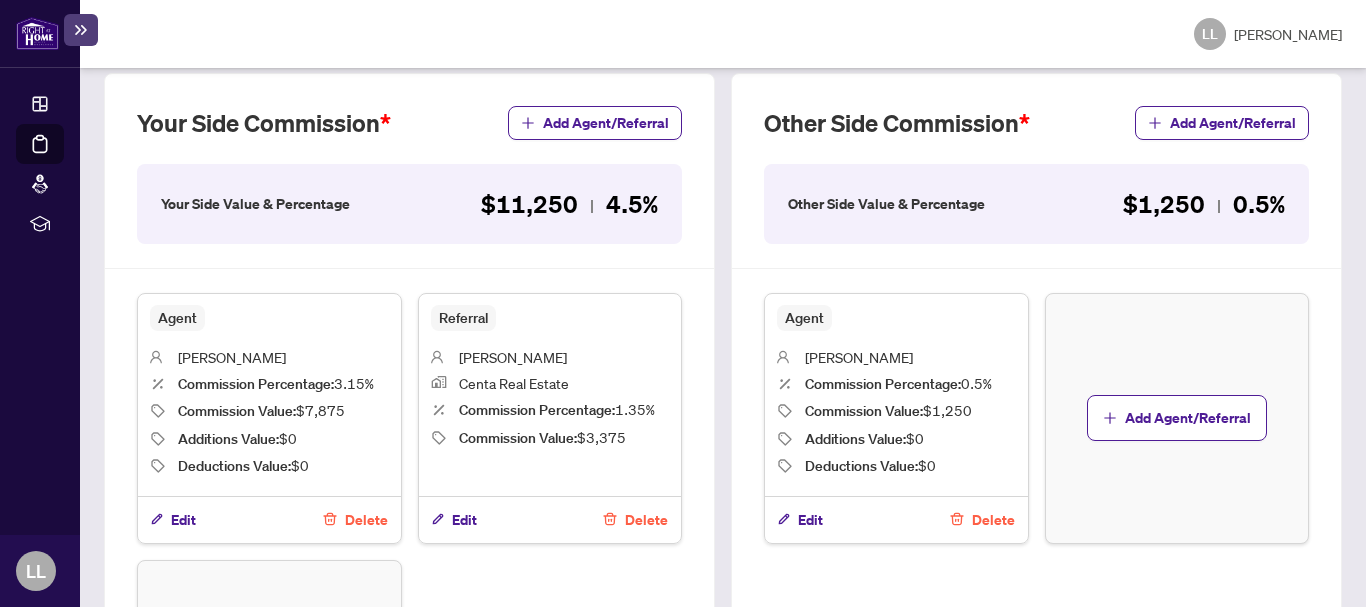 scroll, scrollTop: 661, scrollLeft: 0, axis: vertical 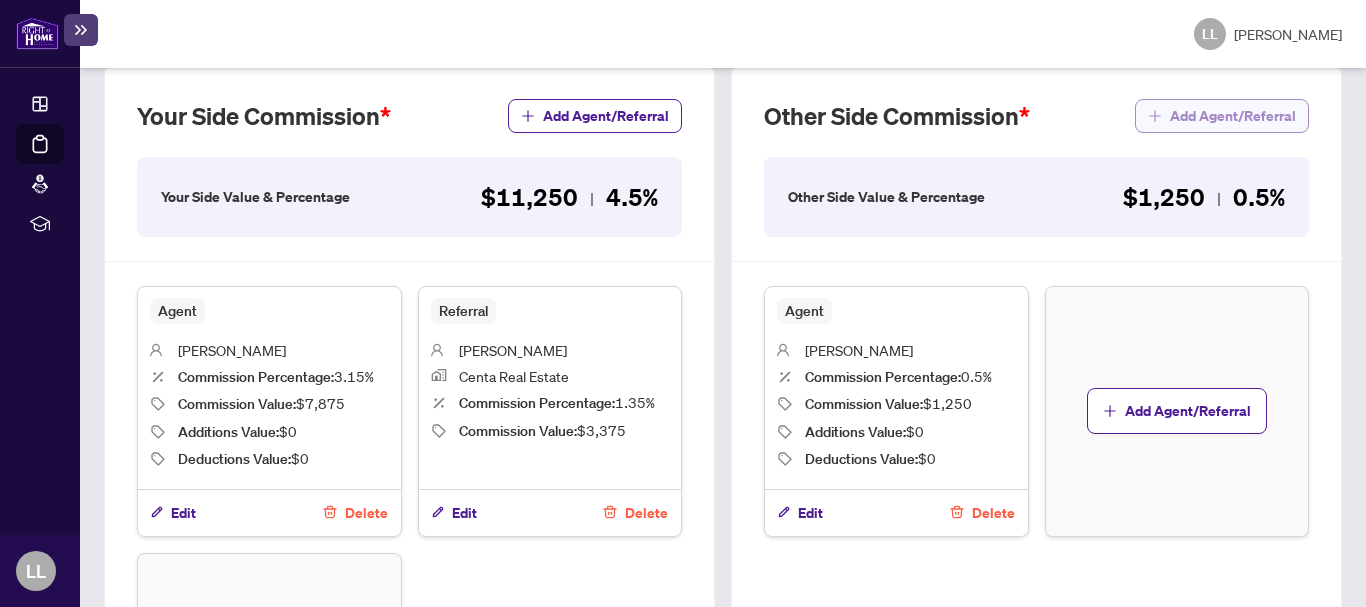 click on "Add Agent/Referral" at bounding box center (1233, 116) 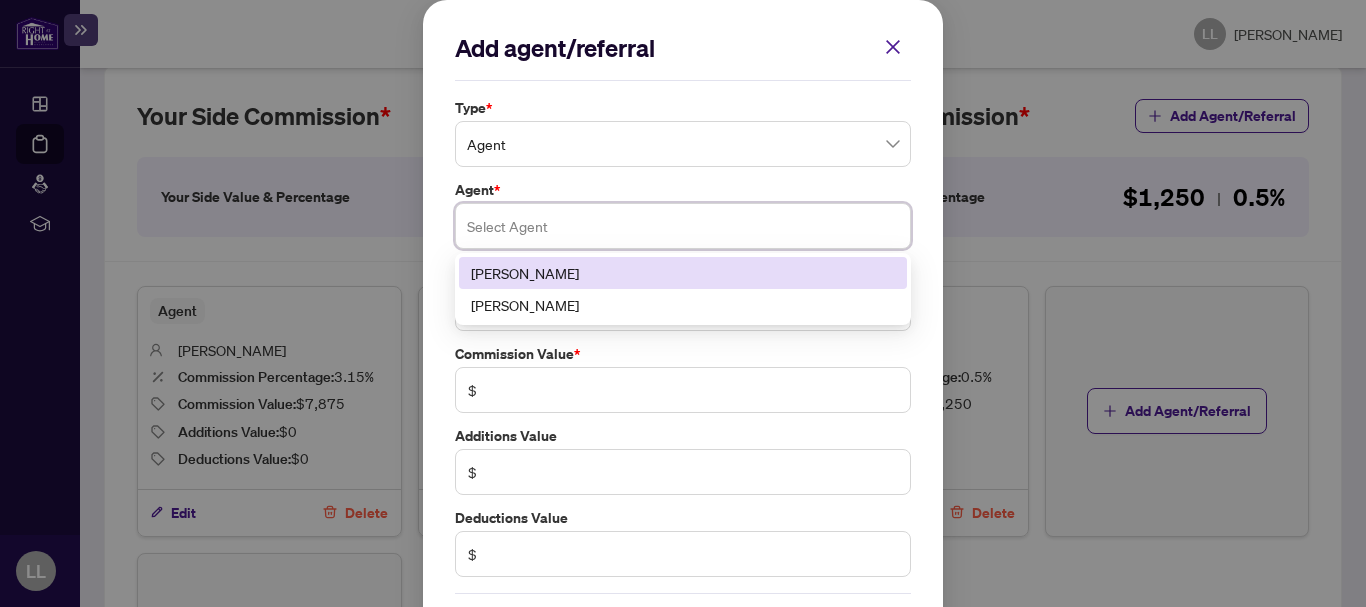 click at bounding box center (683, 226) 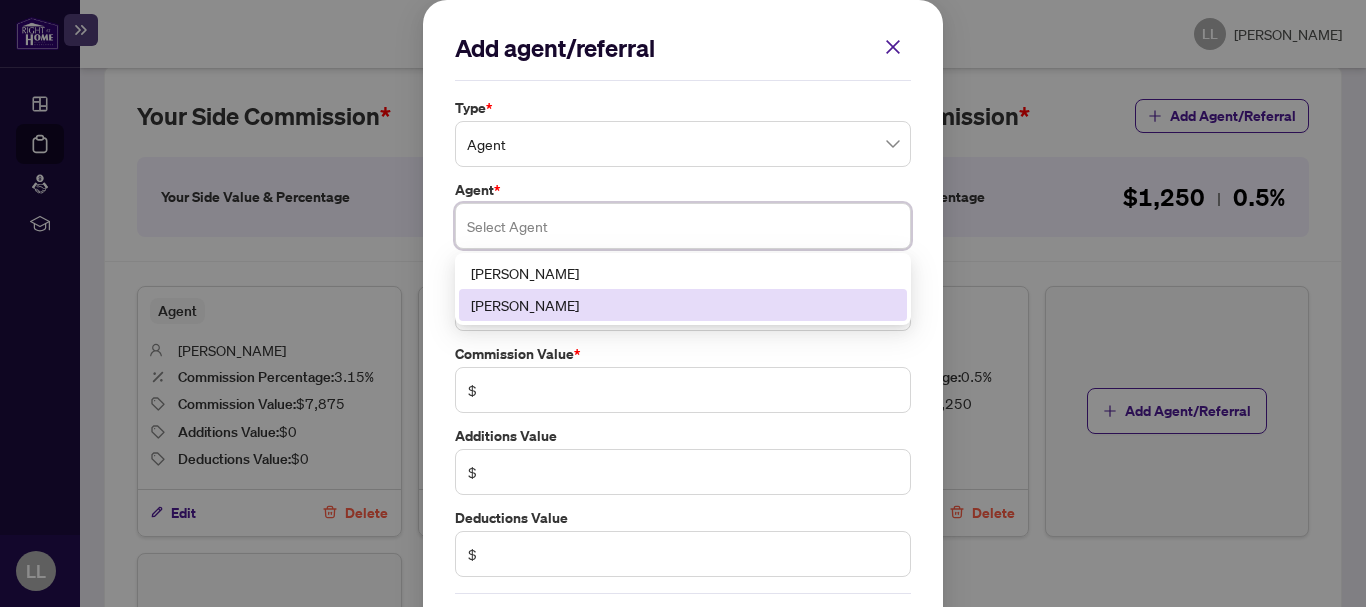 click on "[PERSON_NAME]" at bounding box center (683, 305) 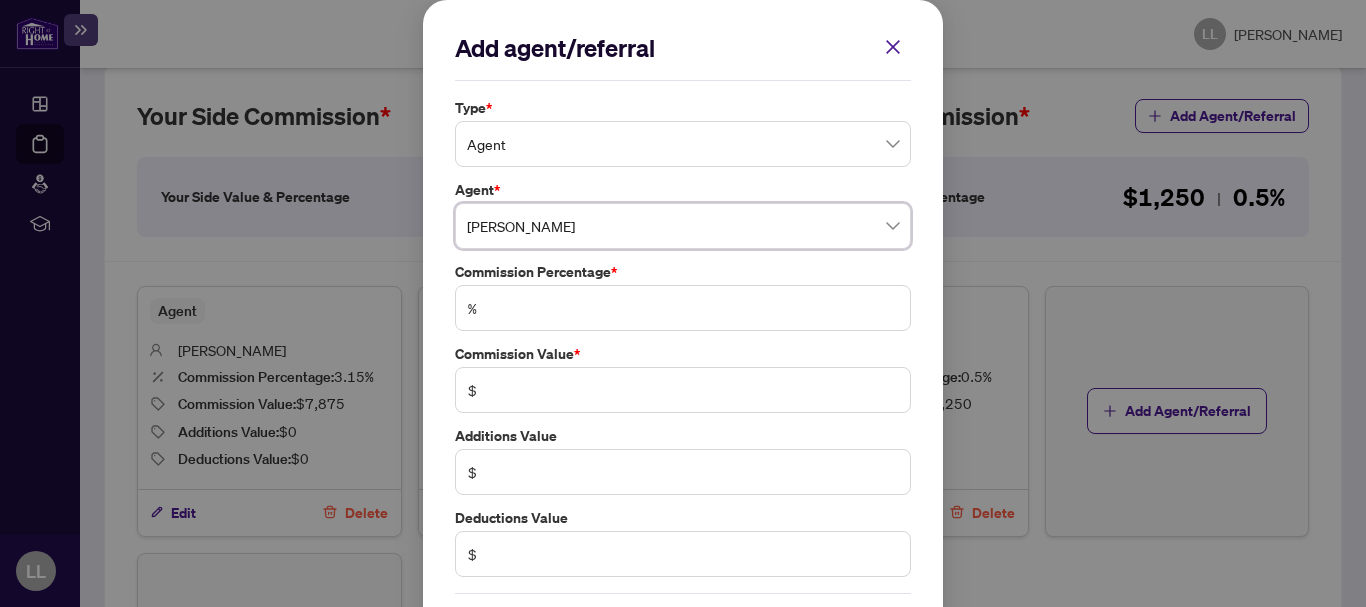 click on "%" at bounding box center [683, 308] 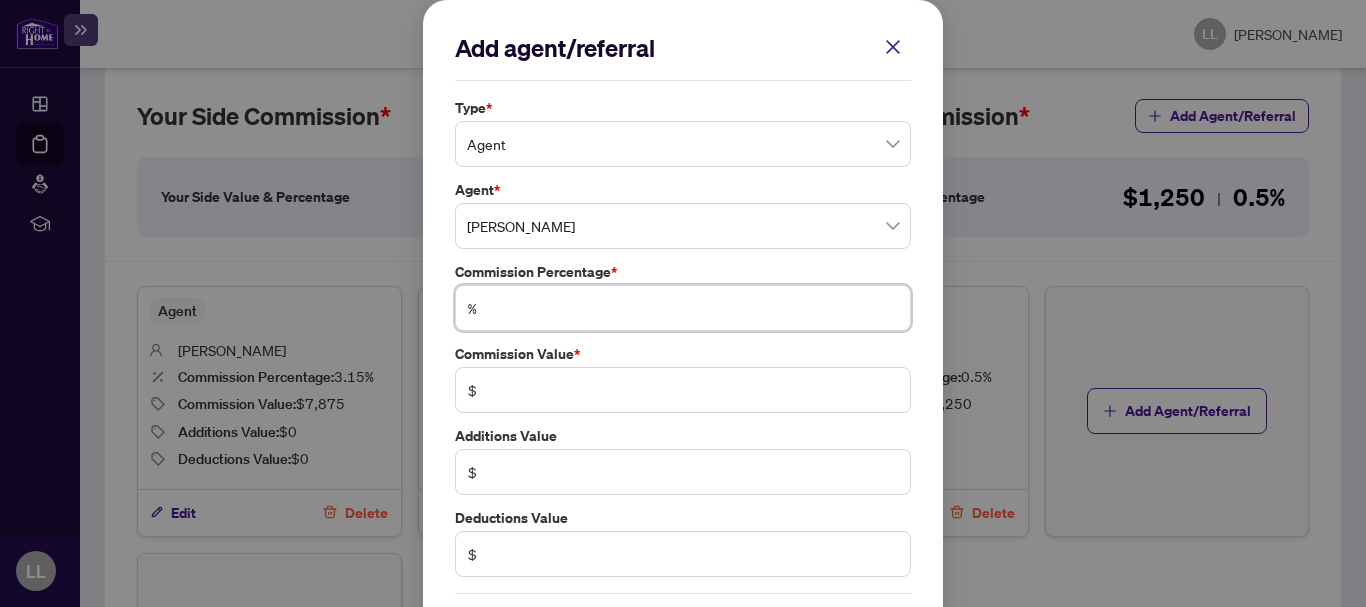 type on "*" 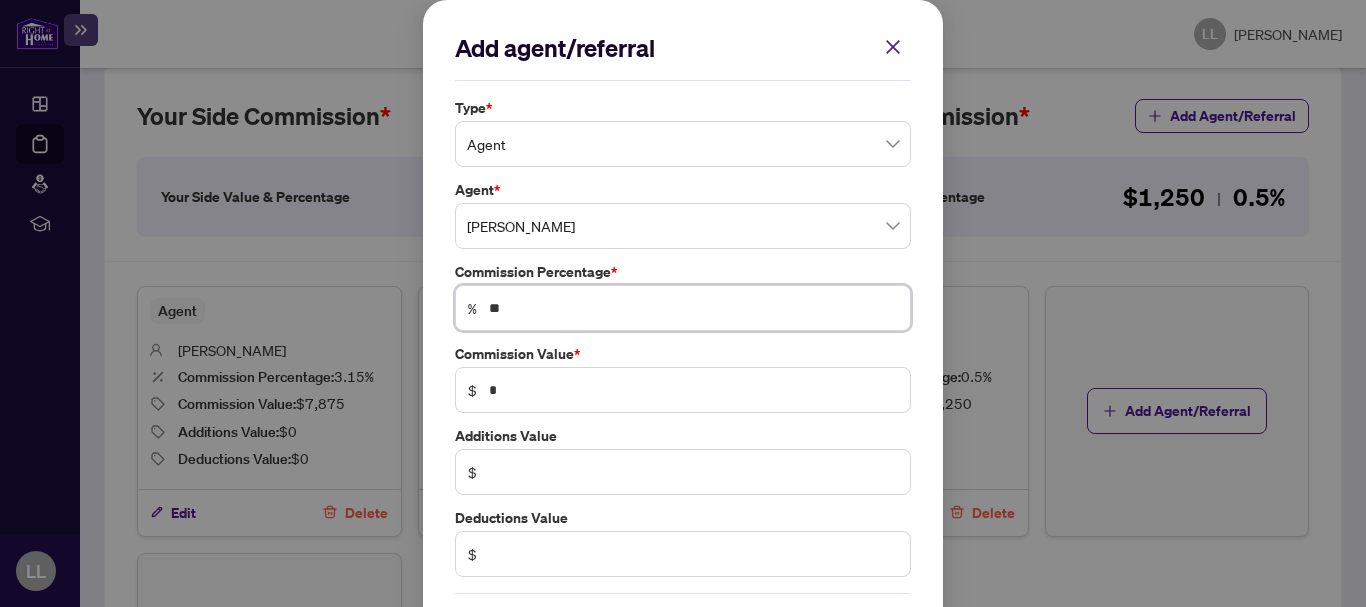 type on "***" 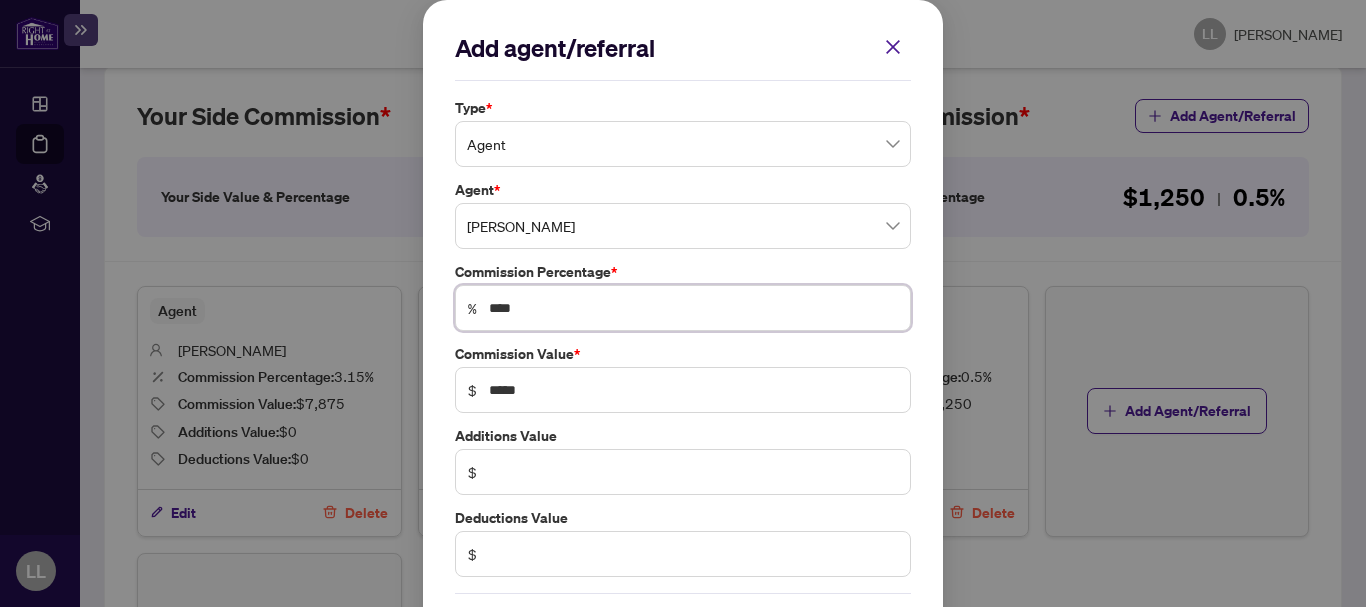 scroll, scrollTop: 85, scrollLeft: 0, axis: vertical 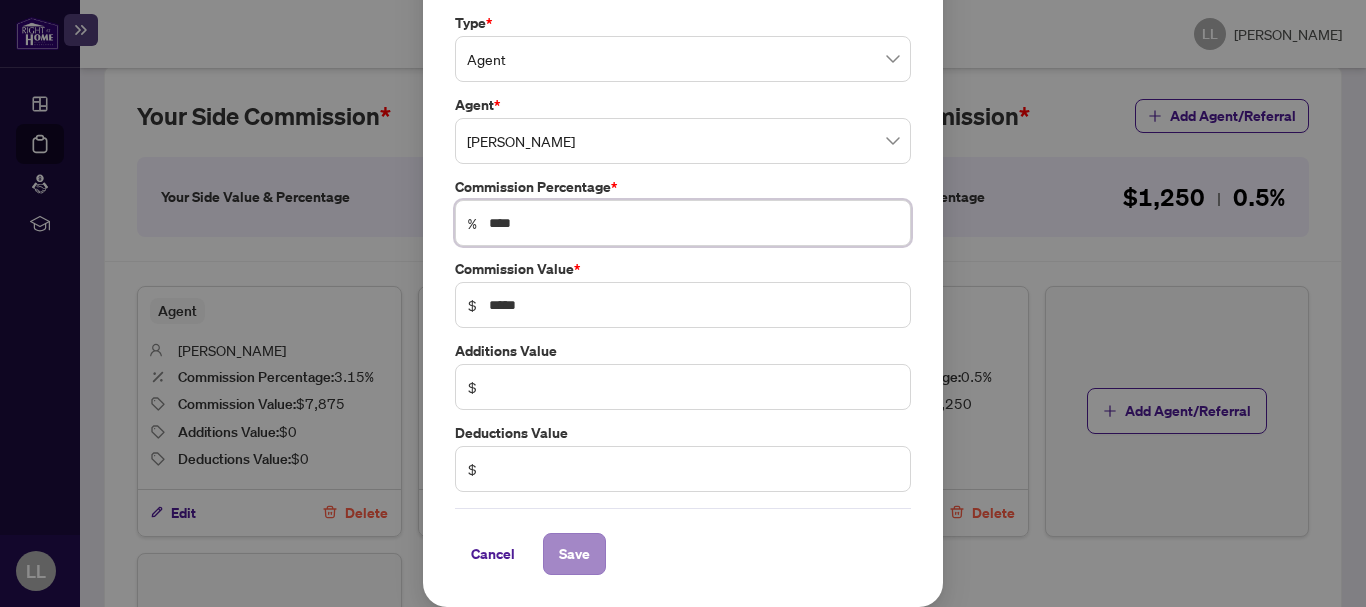 type on "****" 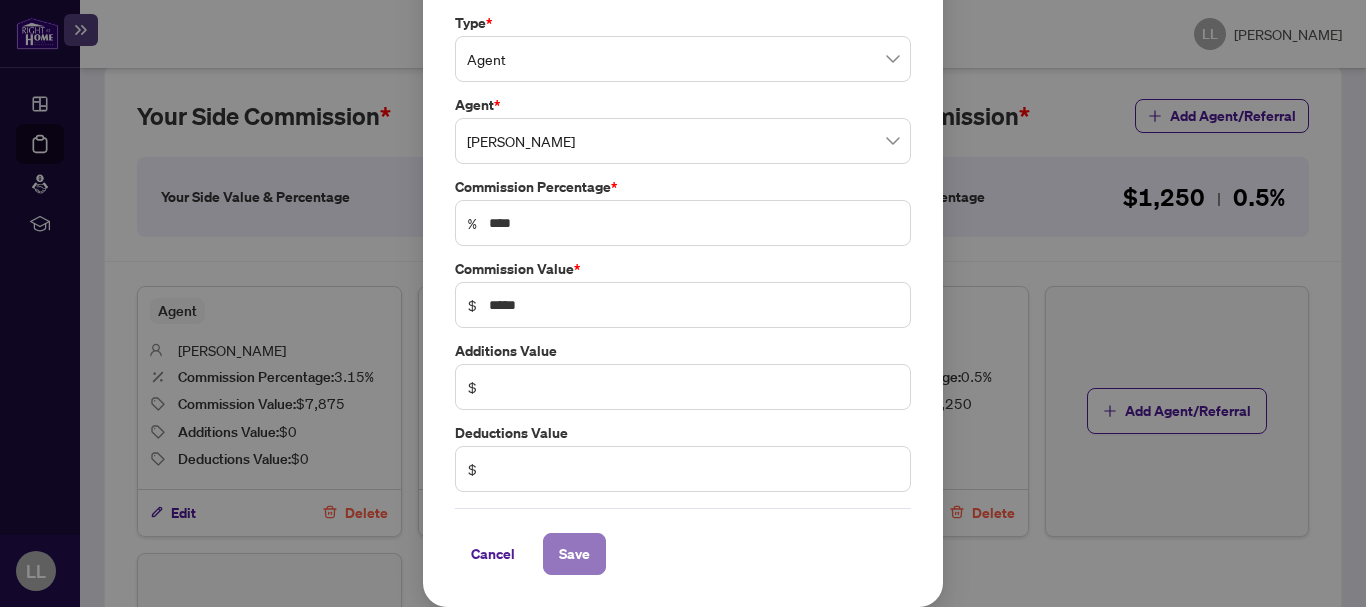 click on "Save" at bounding box center (574, 554) 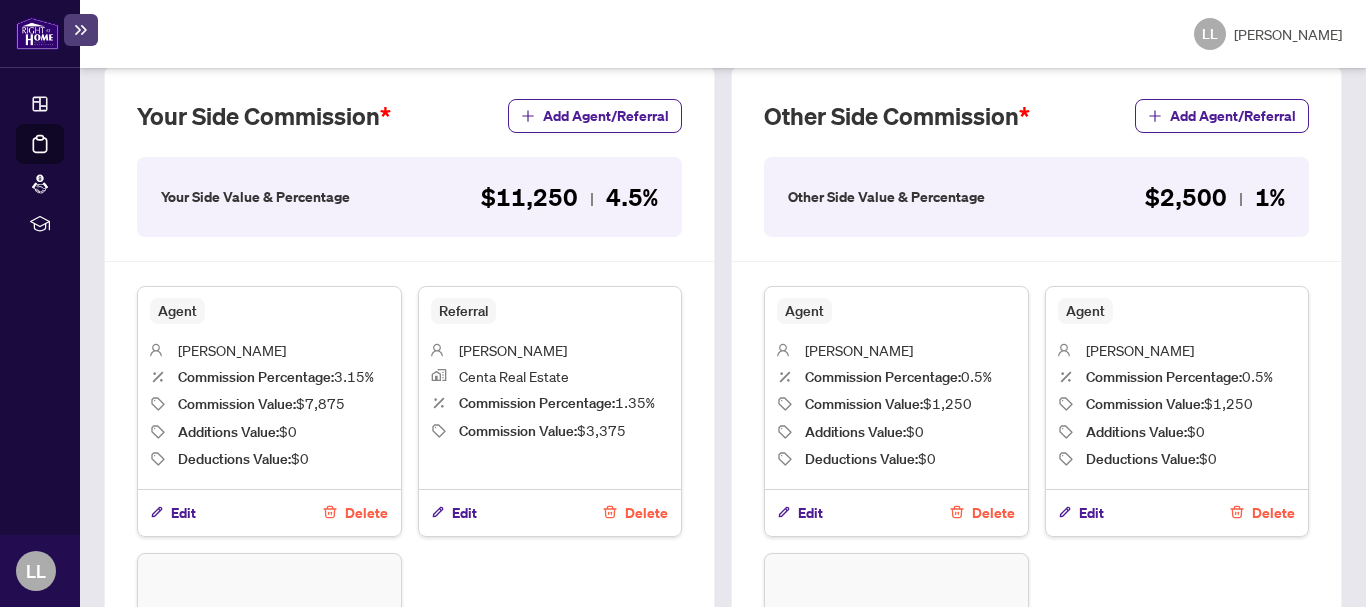 click on "Delete" at bounding box center [993, 513] 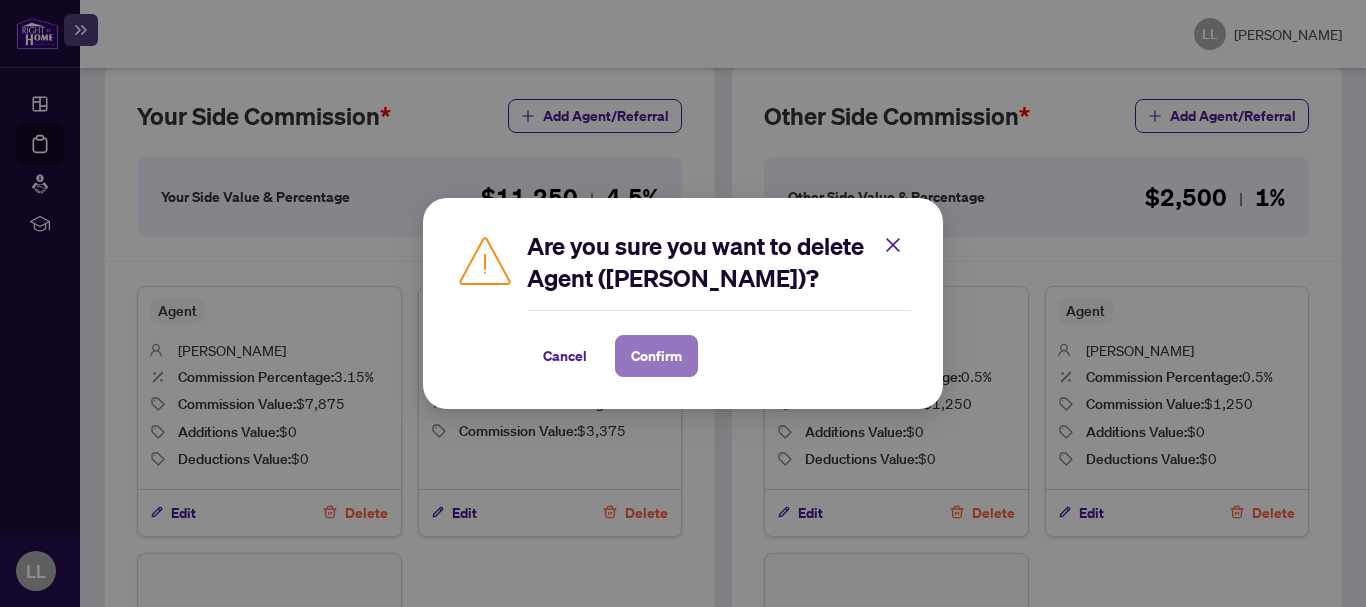 click on "Confirm" at bounding box center [656, 356] 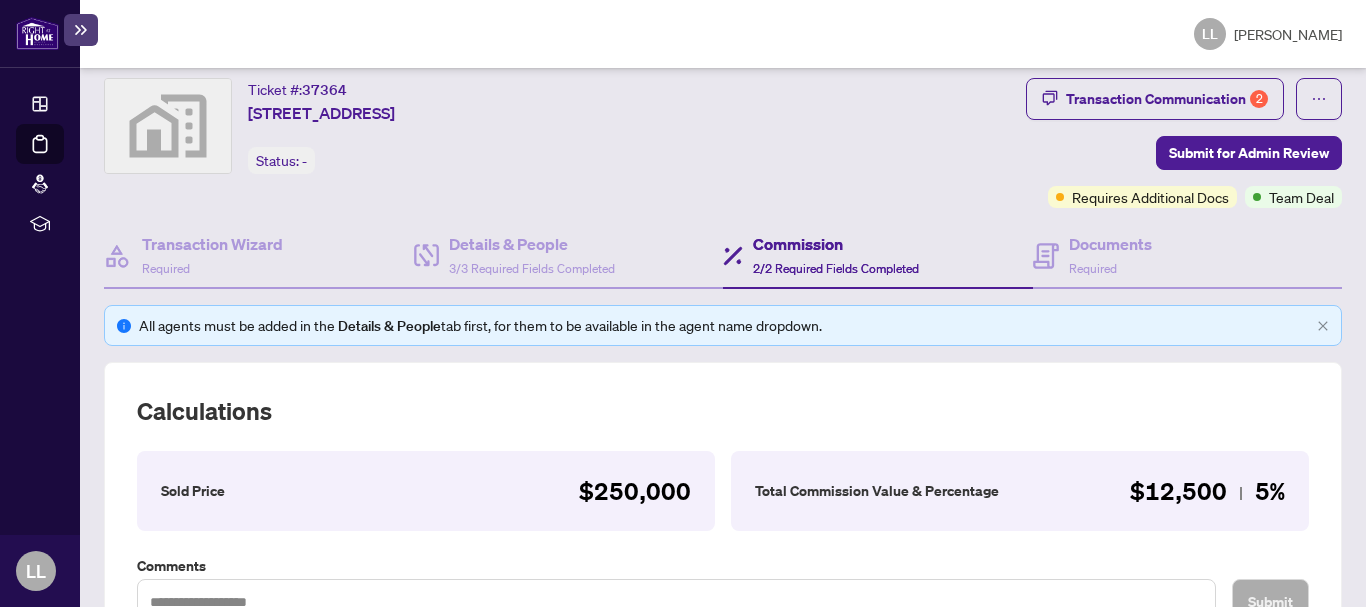 scroll, scrollTop: 0, scrollLeft: 0, axis: both 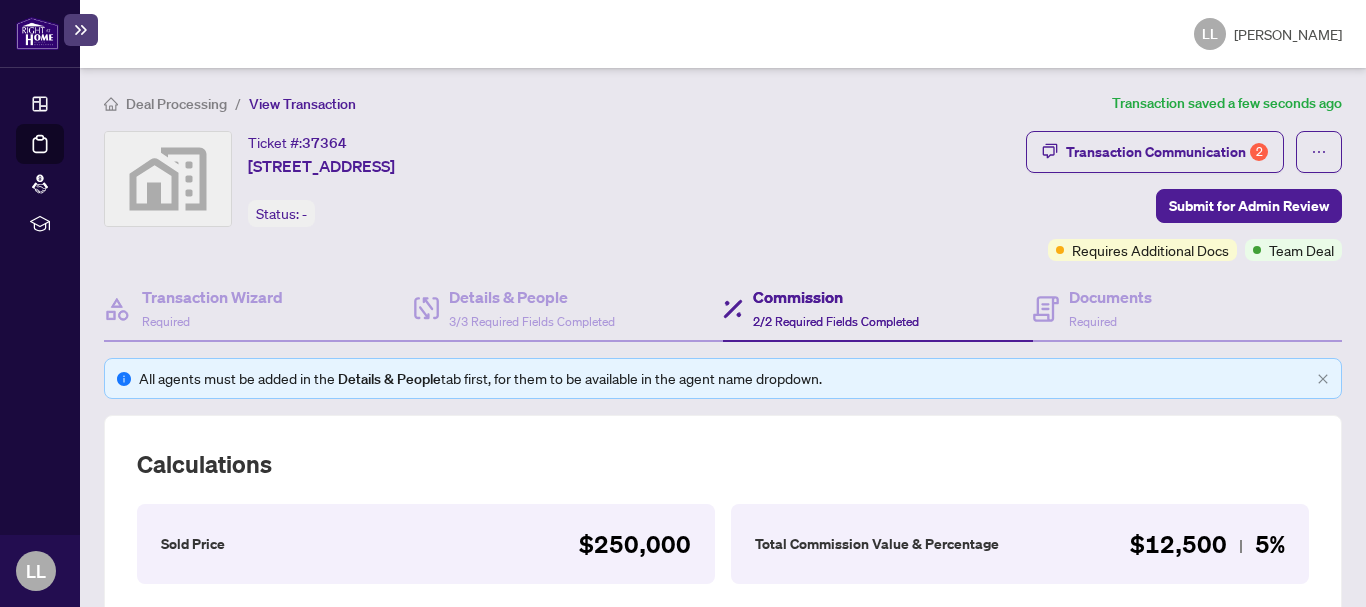 click on "Commission" at bounding box center [836, 297] 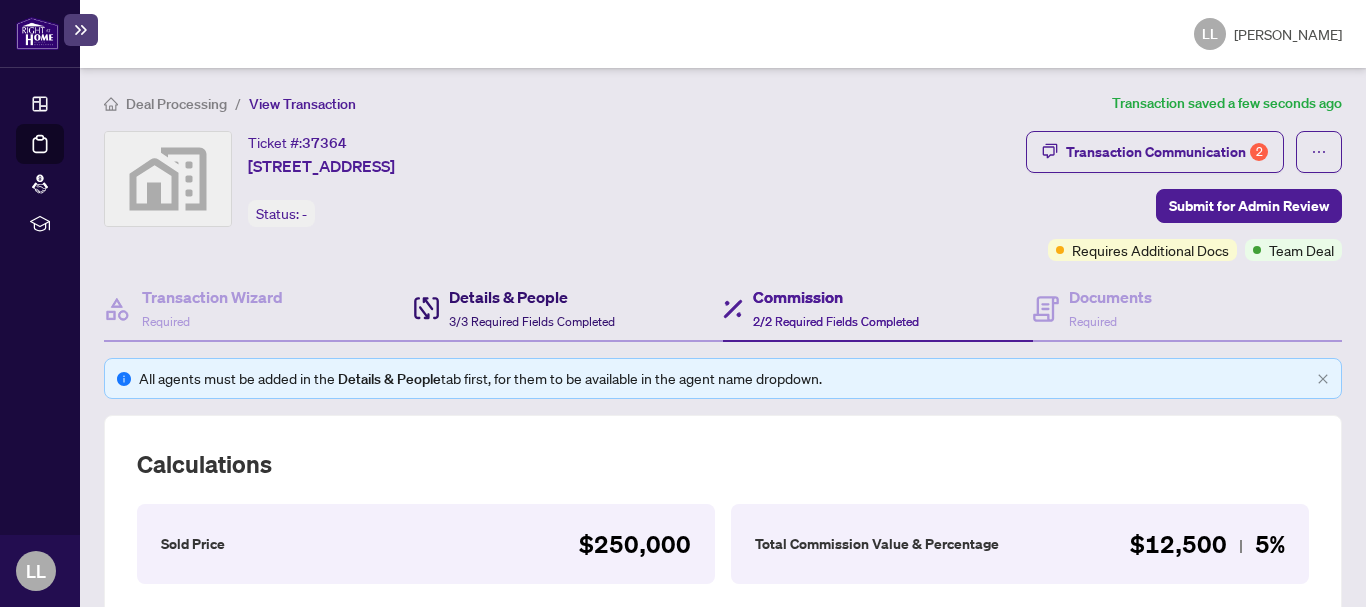 click on "Details & People" at bounding box center (532, 297) 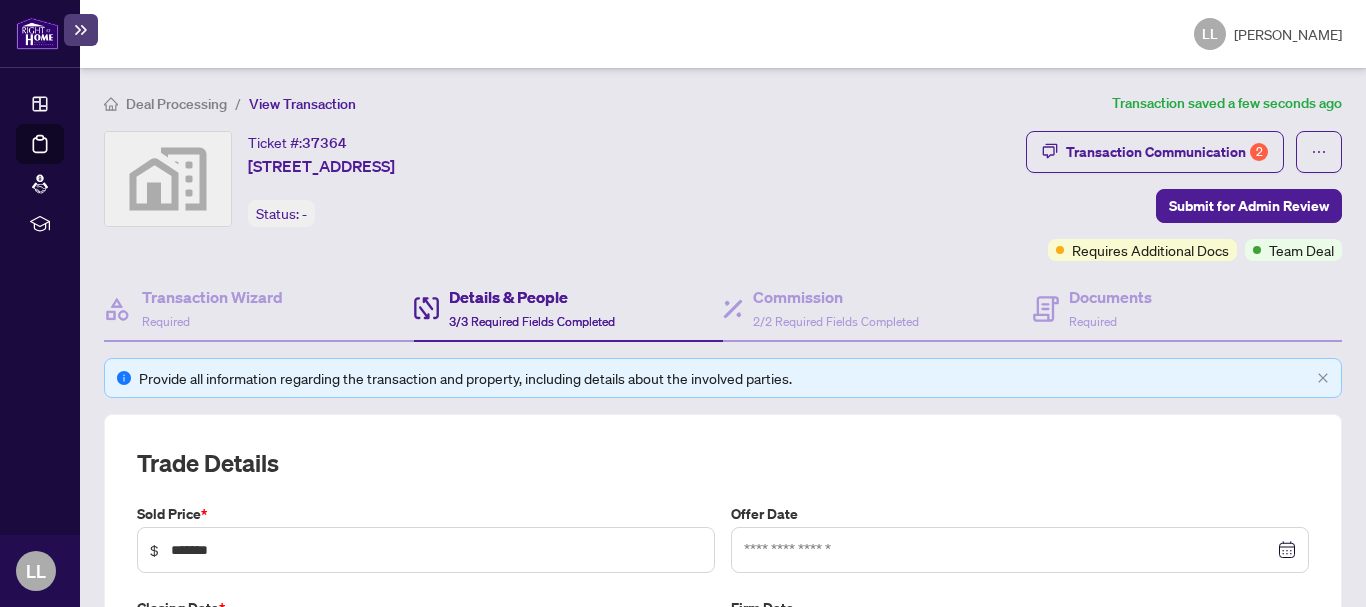 type on "**********" 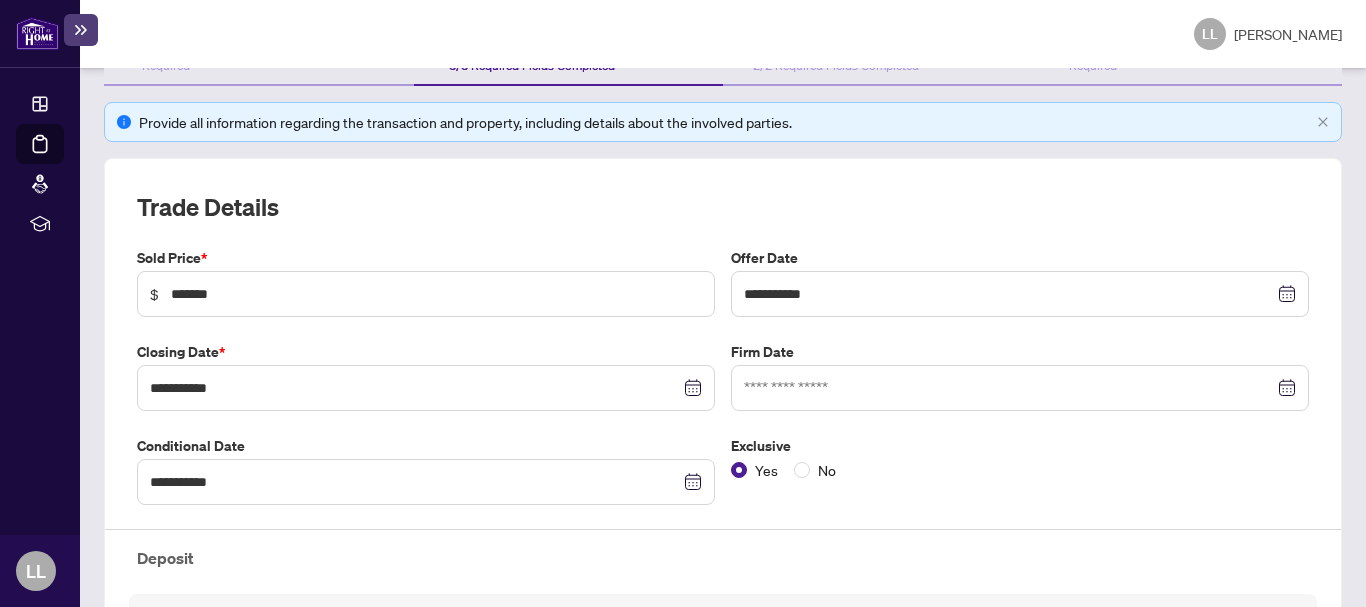 scroll, scrollTop: 297, scrollLeft: 0, axis: vertical 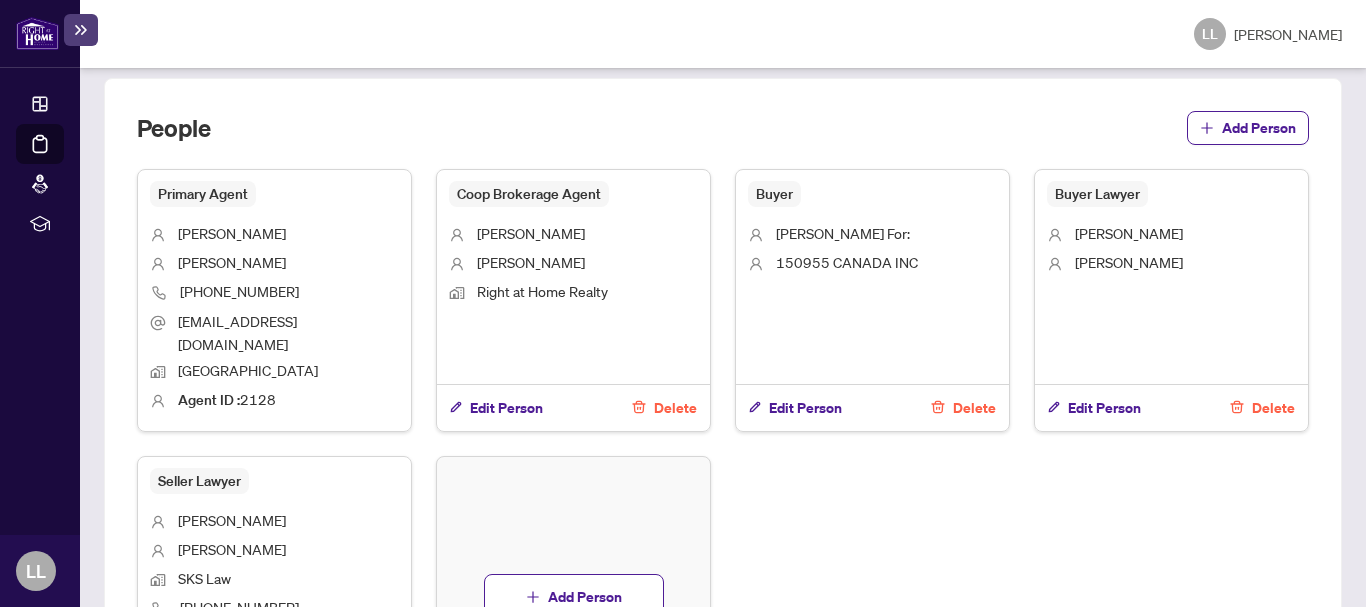 click on "Delete" at bounding box center (675, 408) 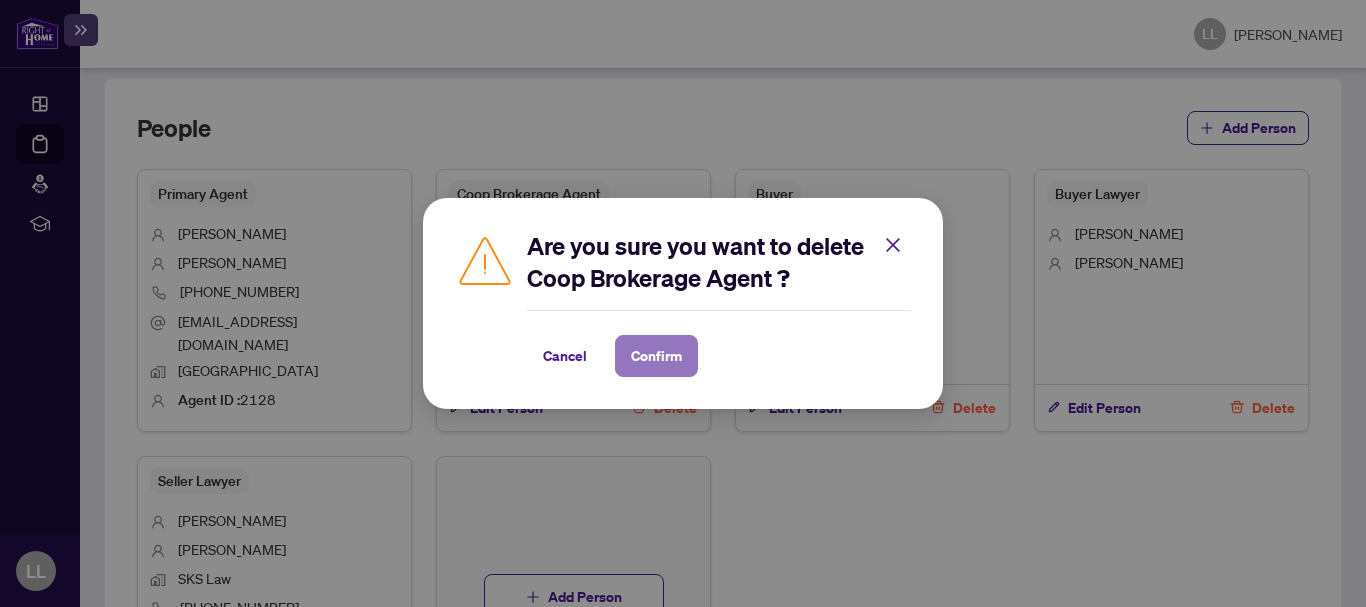 click on "Confirm" at bounding box center (656, 356) 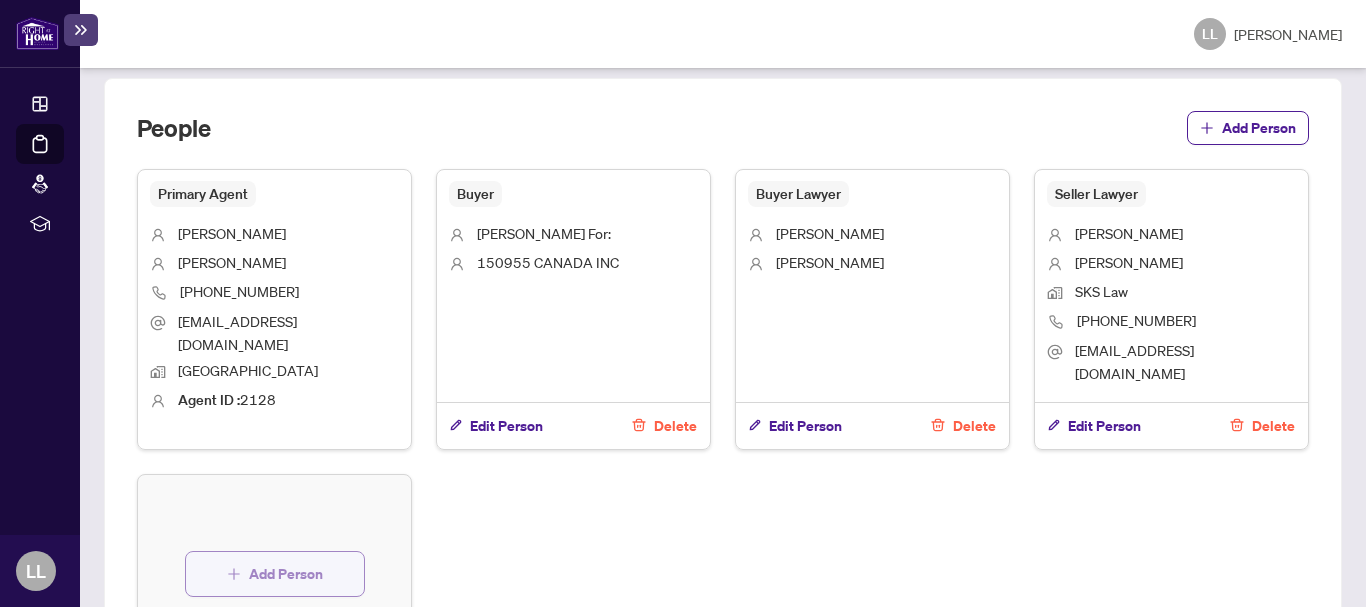 click on "Add Person" at bounding box center [286, 574] 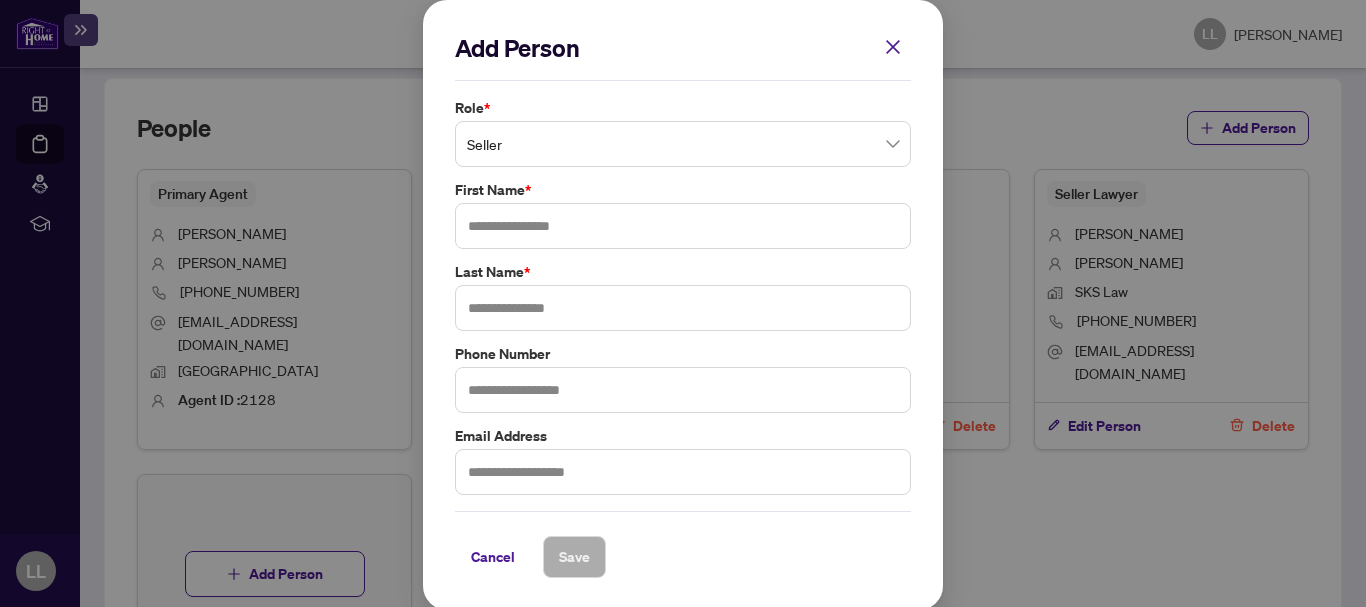 click on "Seller" at bounding box center [683, 144] 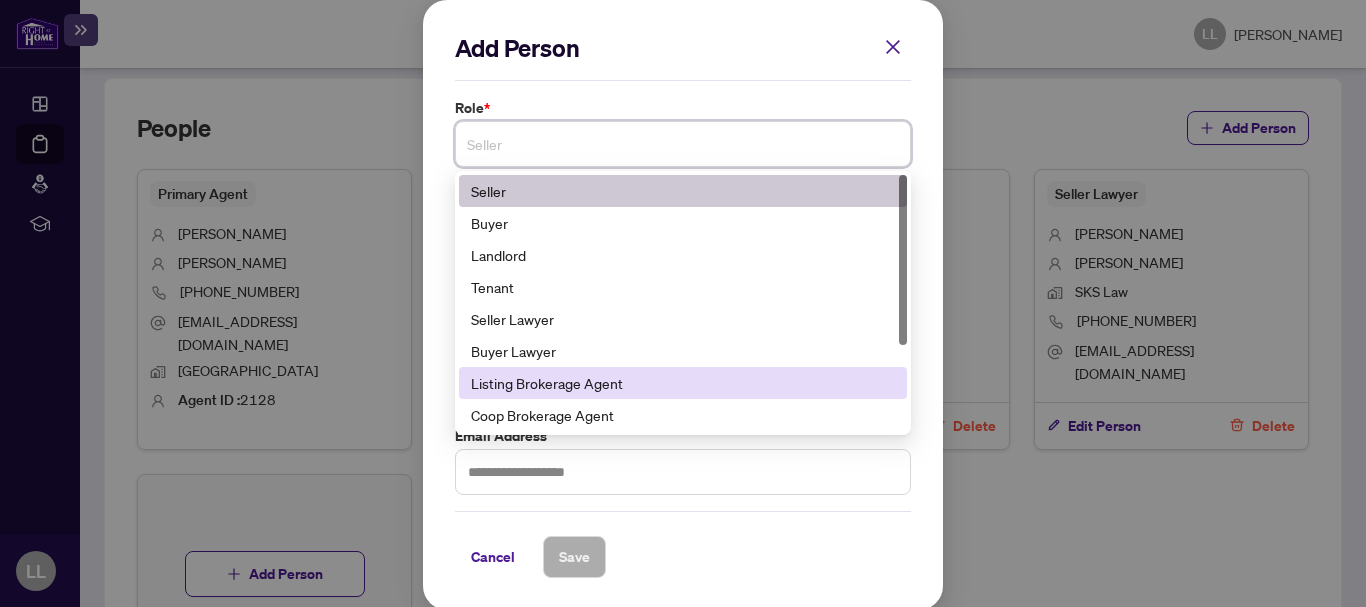 click at bounding box center (903, 303) 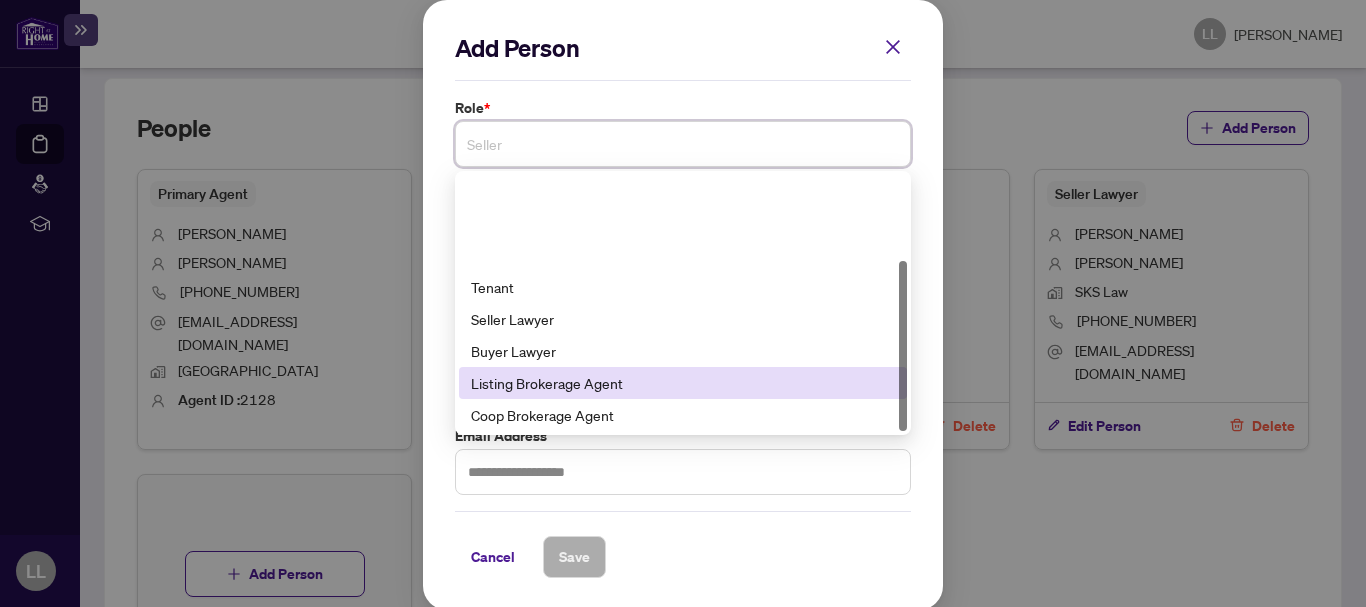 scroll, scrollTop: 128, scrollLeft: 0, axis: vertical 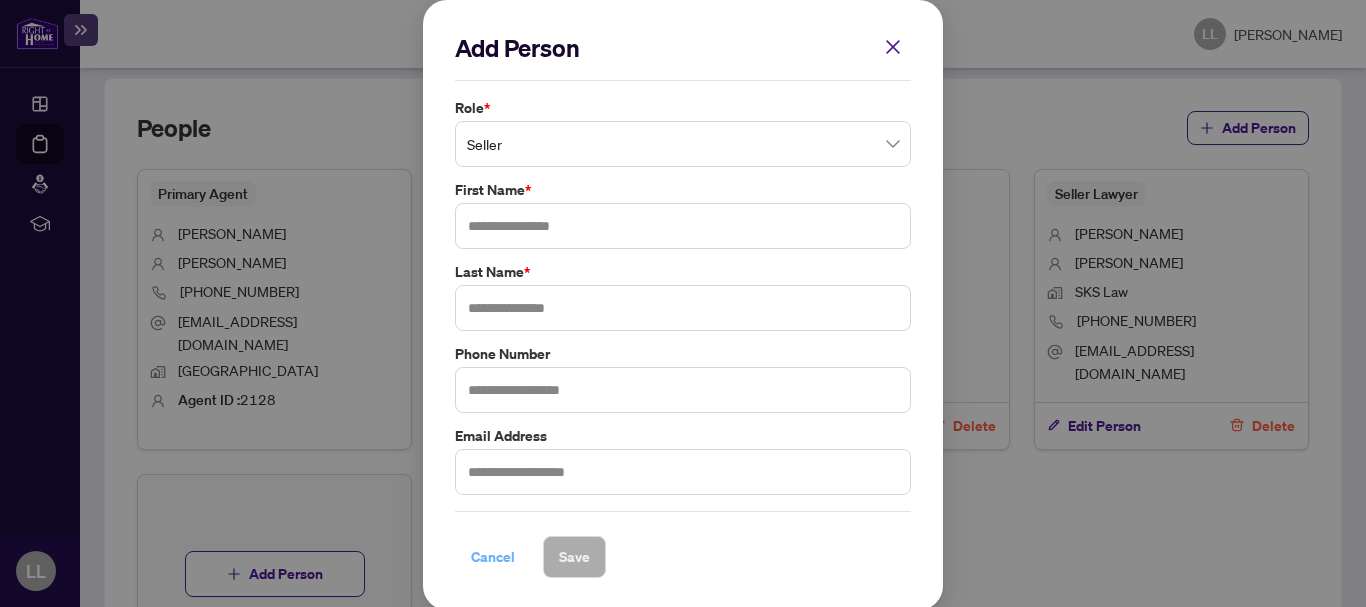 click on "Cancel" at bounding box center (493, 557) 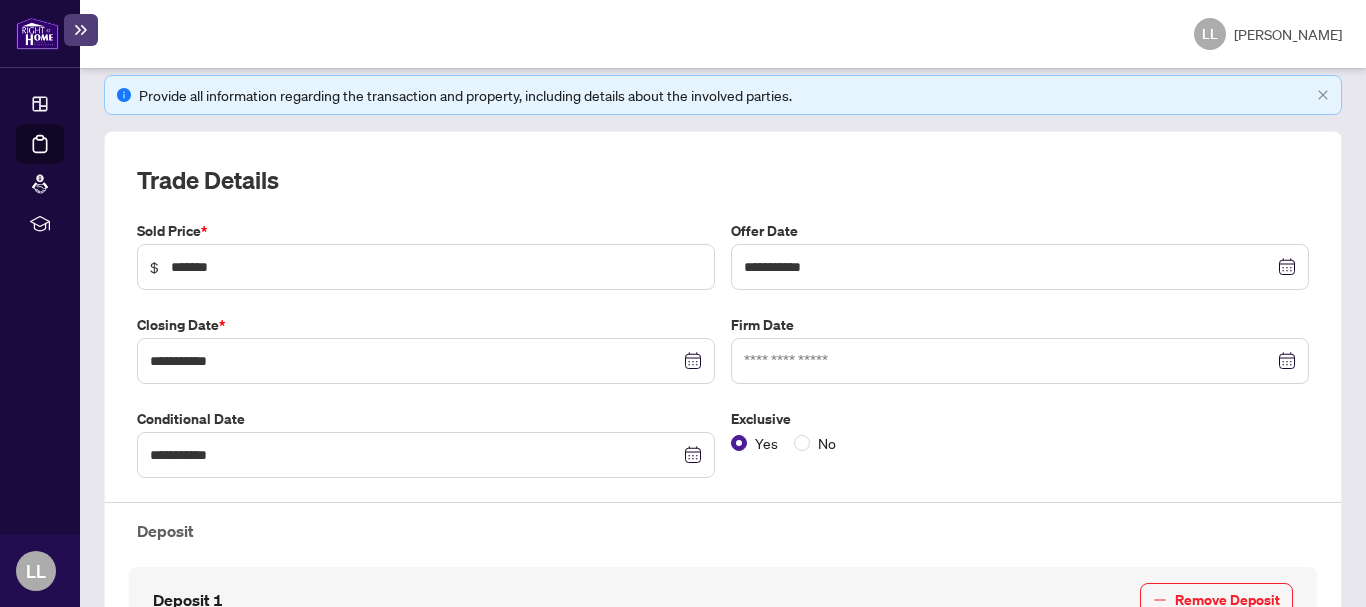 scroll, scrollTop: 0, scrollLeft: 0, axis: both 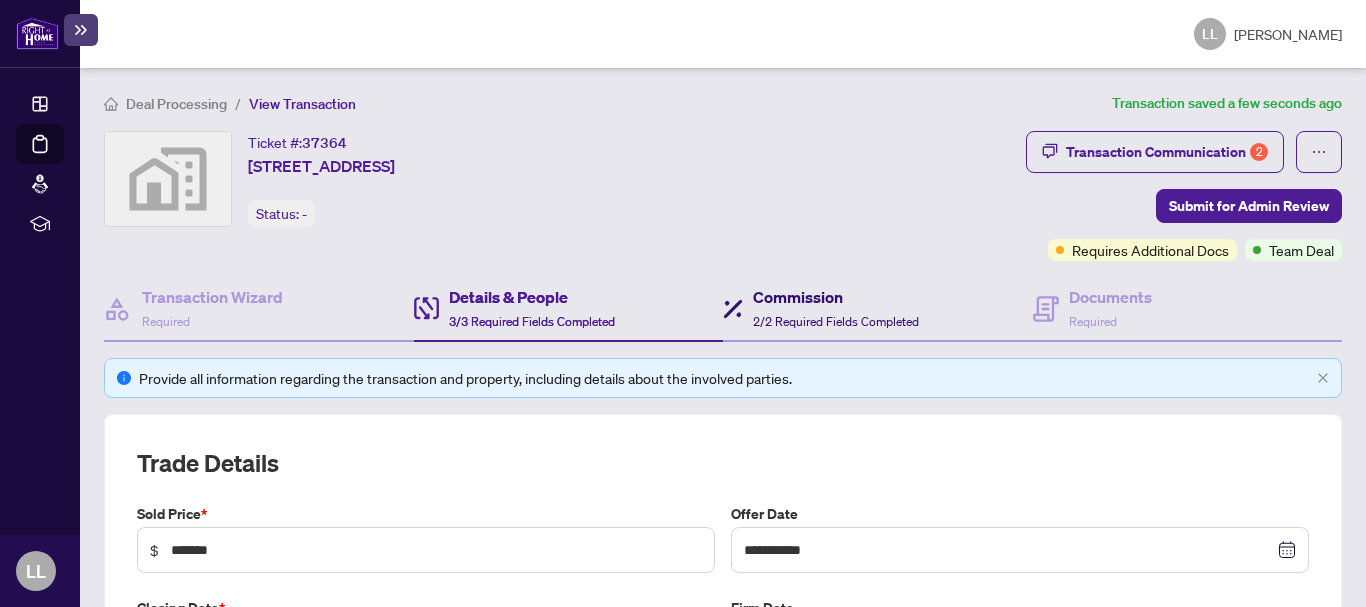 click on "Commission" at bounding box center (836, 297) 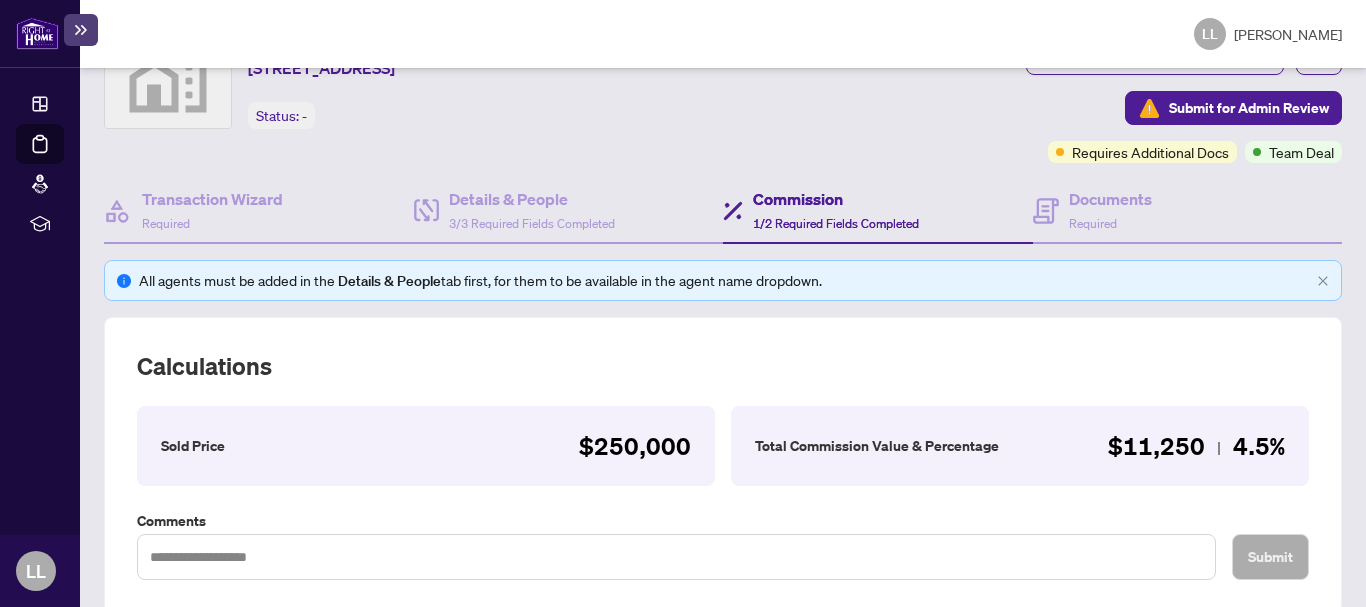 scroll, scrollTop: 0, scrollLeft: 0, axis: both 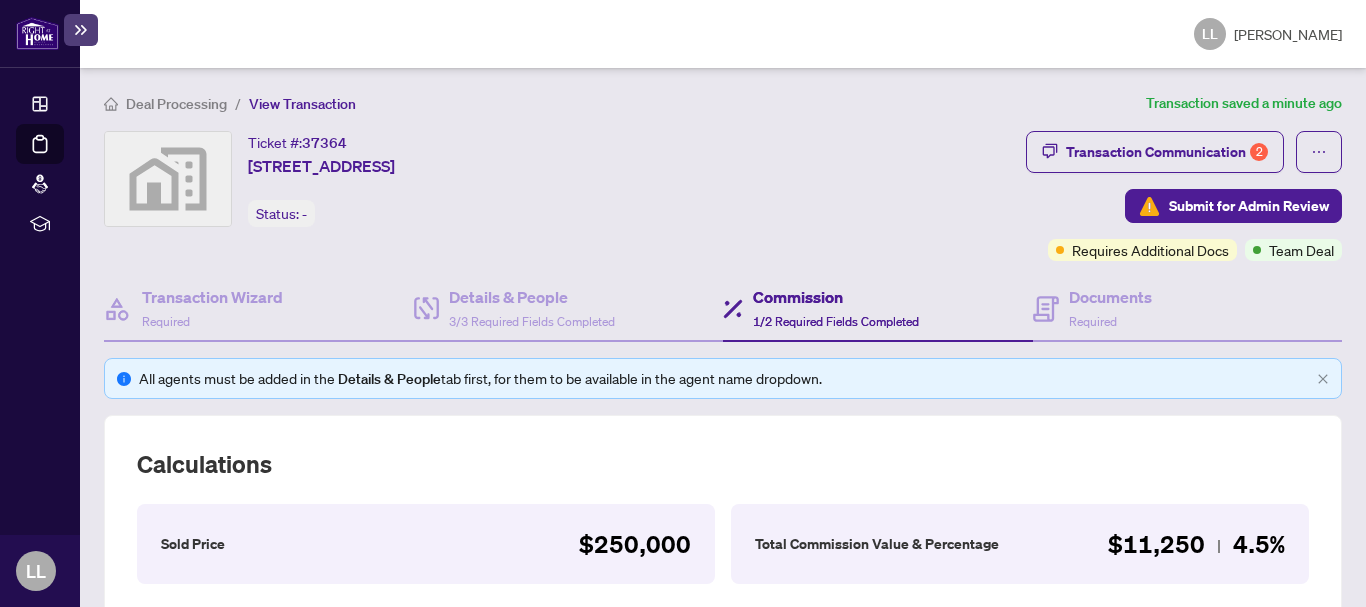 click on "1/2 Required Fields Completed" at bounding box center (836, 321) 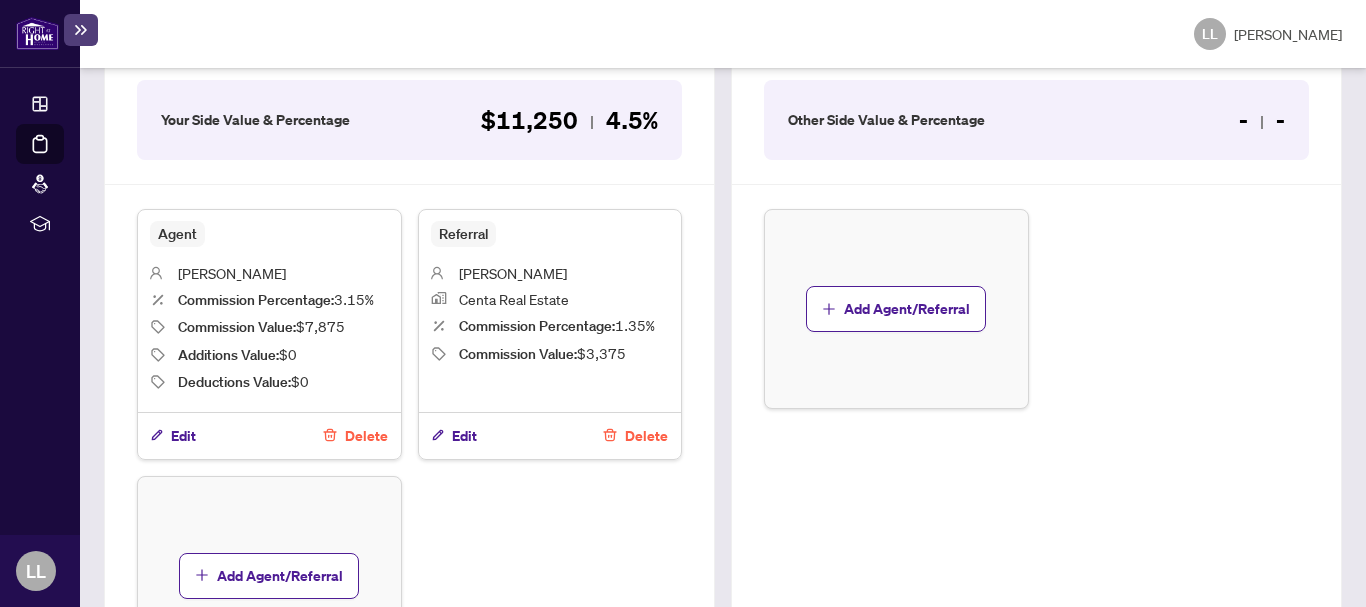 scroll, scrollTop: 741, scrollLeft: 0, axis: vertical 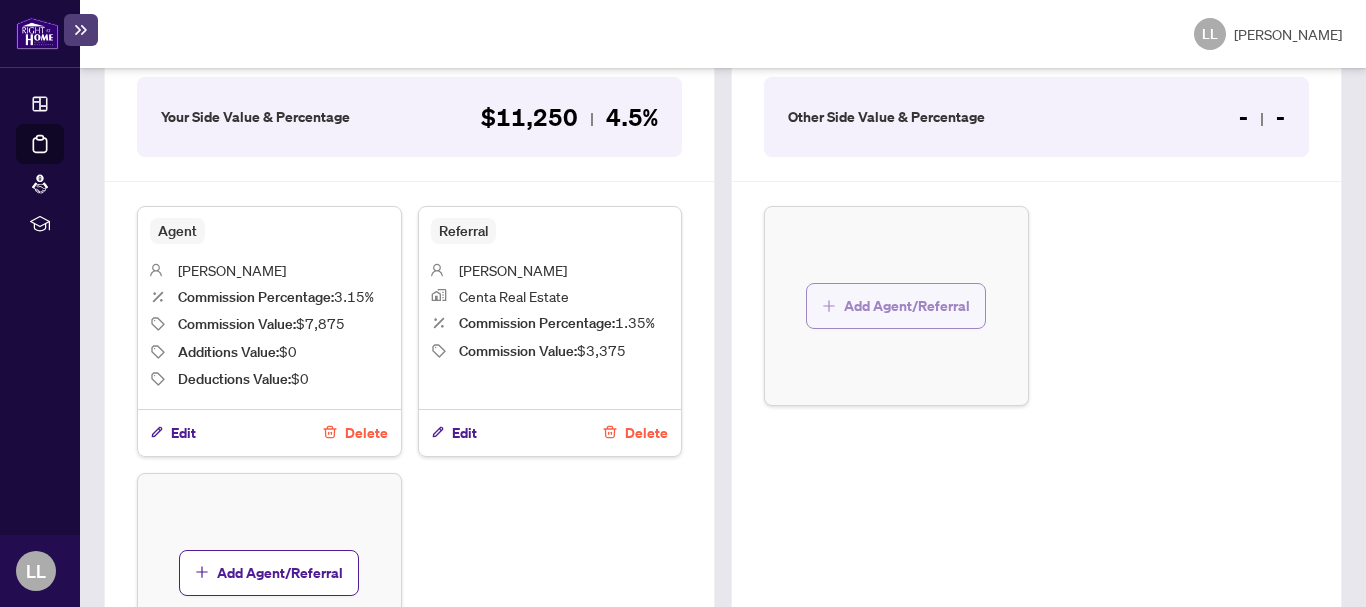 click on "Add Agent/Referral" at bounding box center (907, 306) 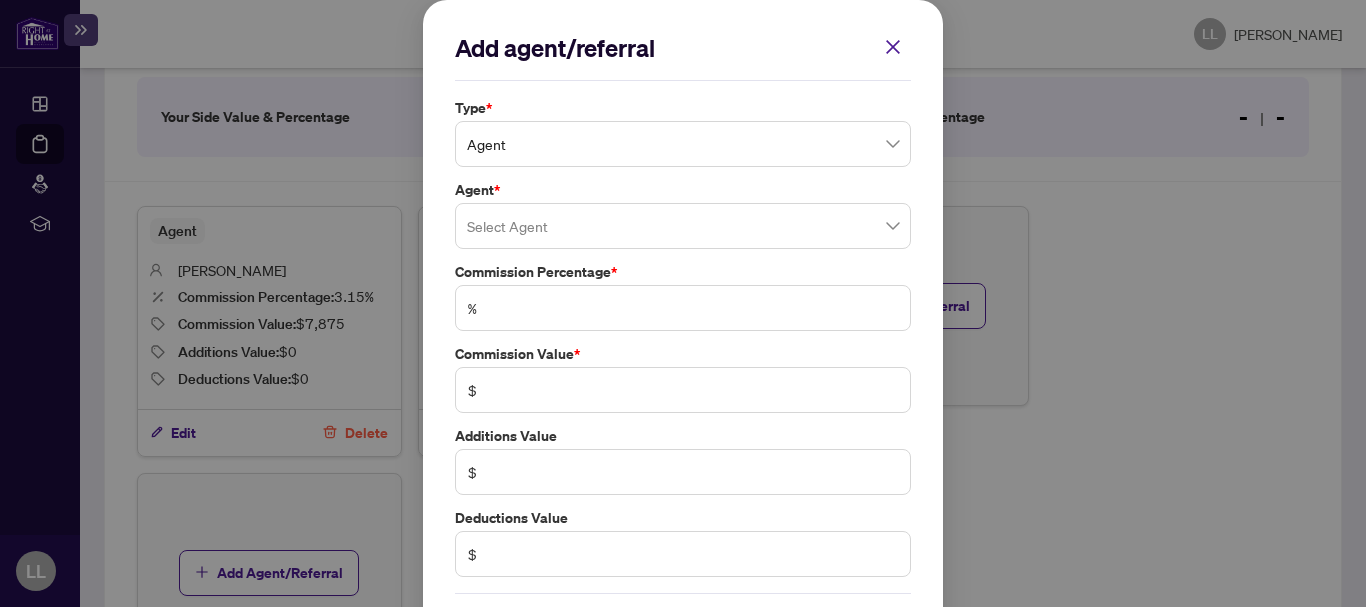 click at bounding box center [683, 226] 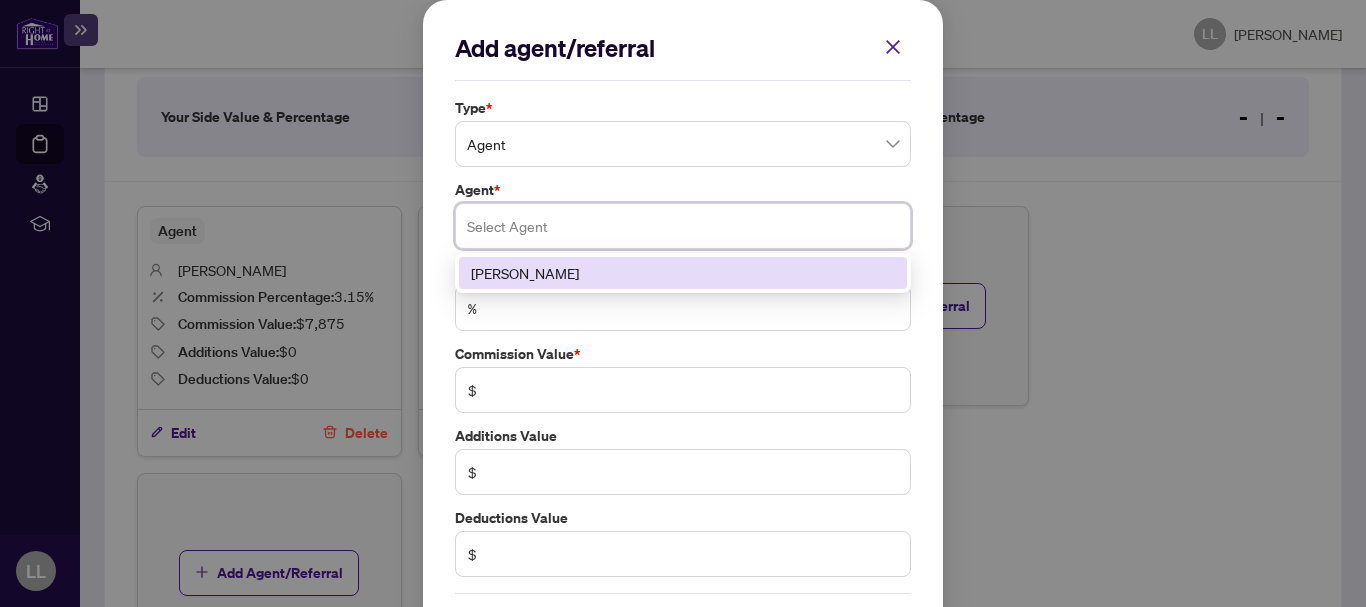click at bounding box center (683, 226) 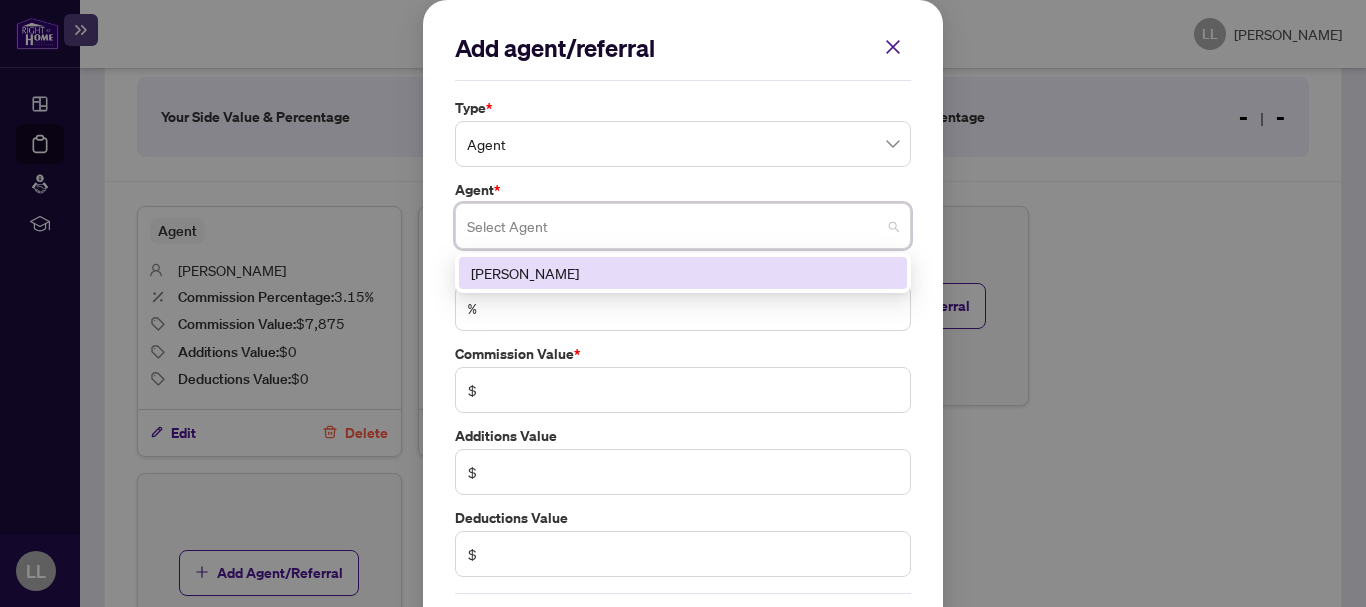 click on "Agent" at bounding box center [683, 144] 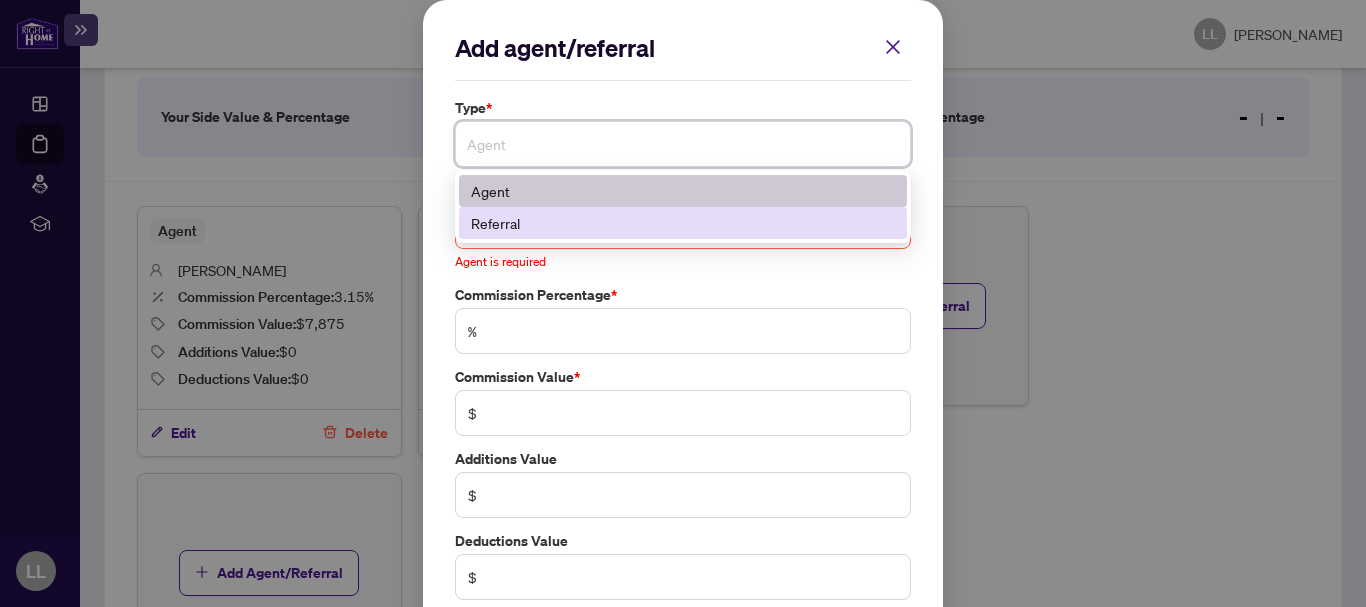 click on "Referral" at bounding box center [683, 223] 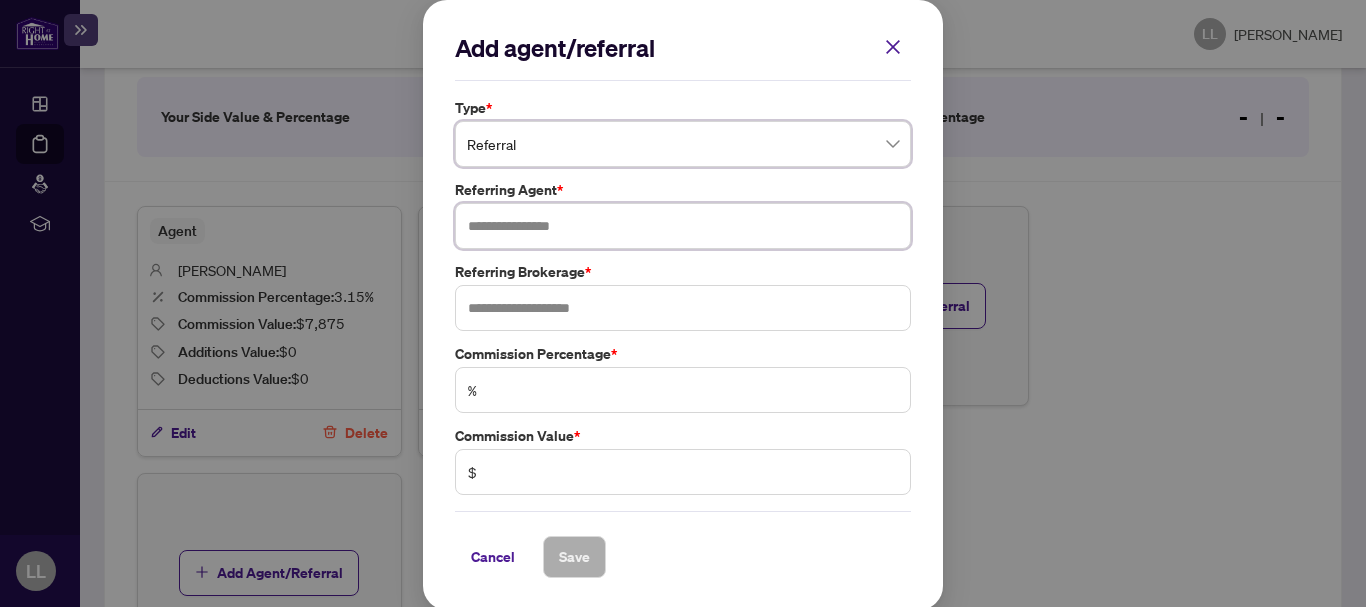 click at bounding box center [683, 226] 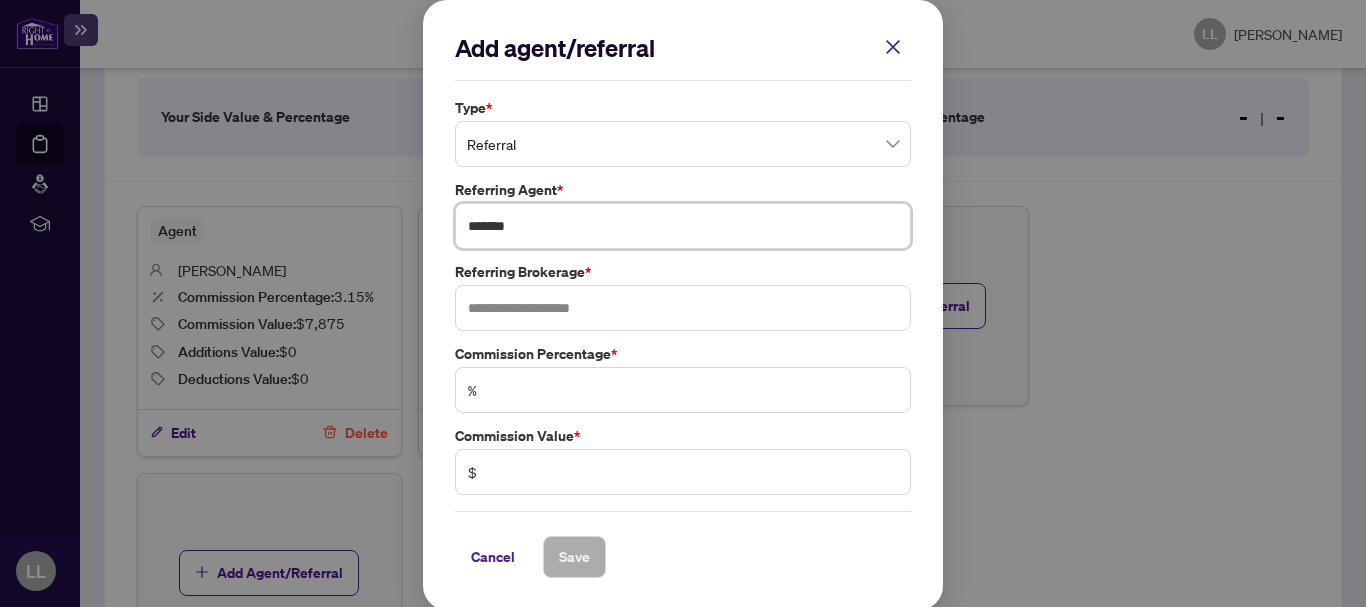 type on "*******" 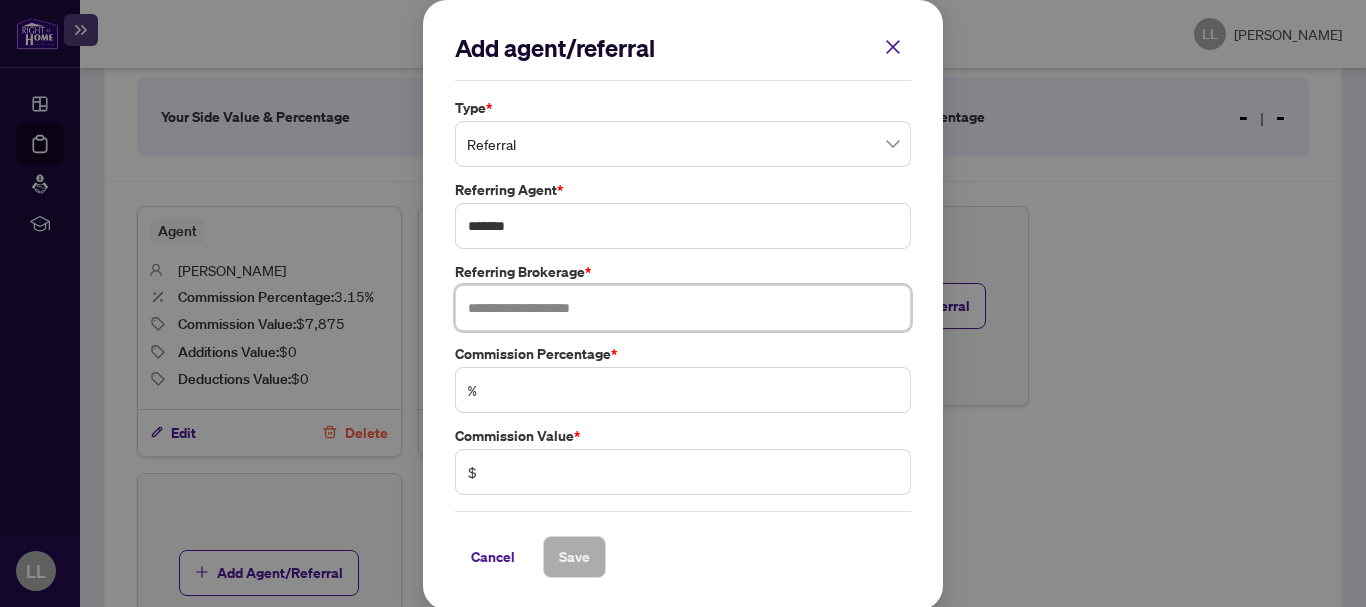 click at bounding box center (683, 308) 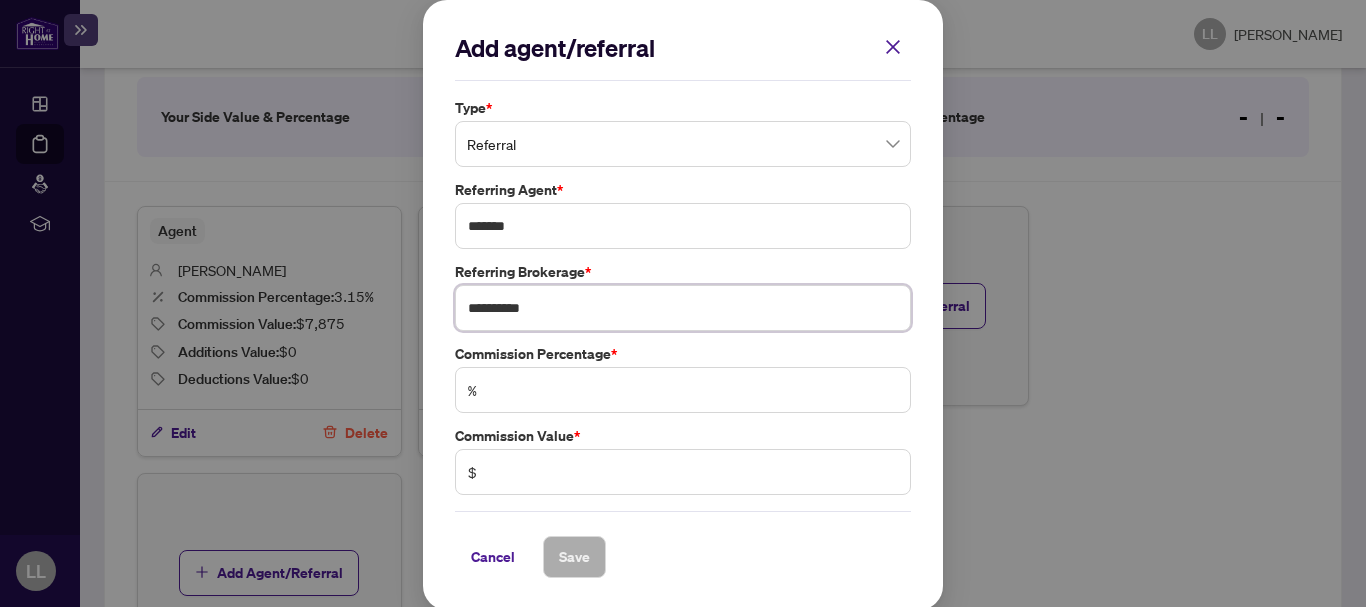 click on "**********" at bounding box center [683, 308] 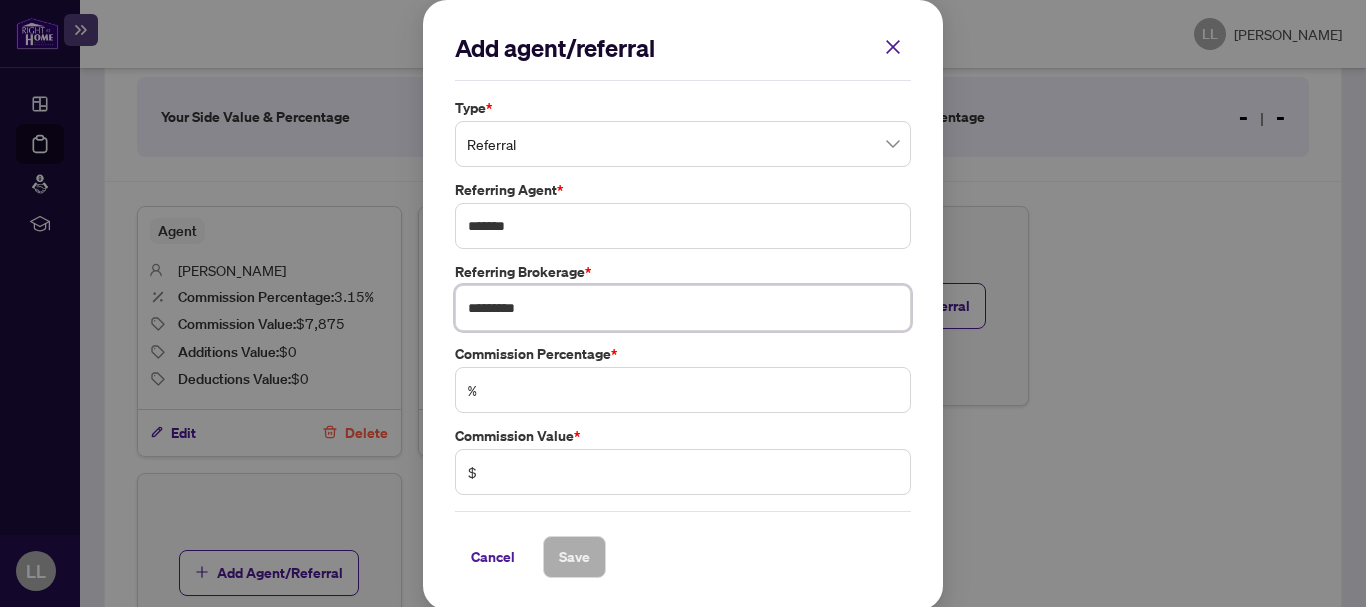 type on "*********" 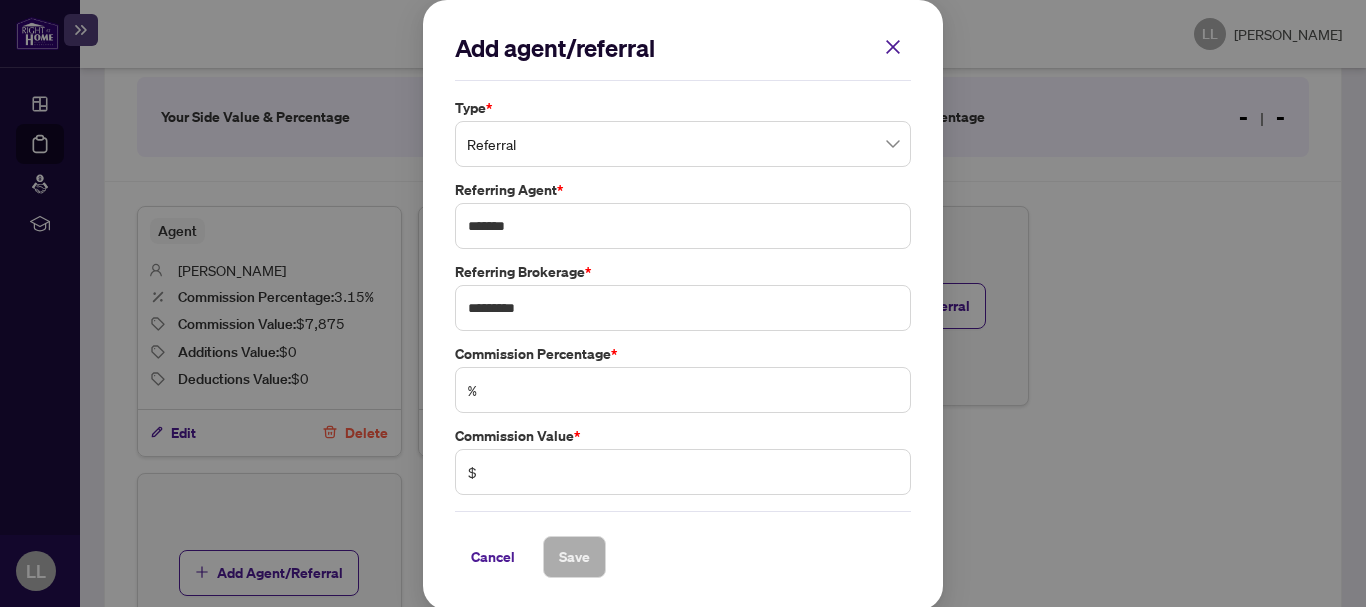 click on "Commission Percentage *" at bounding box center [683, 354] 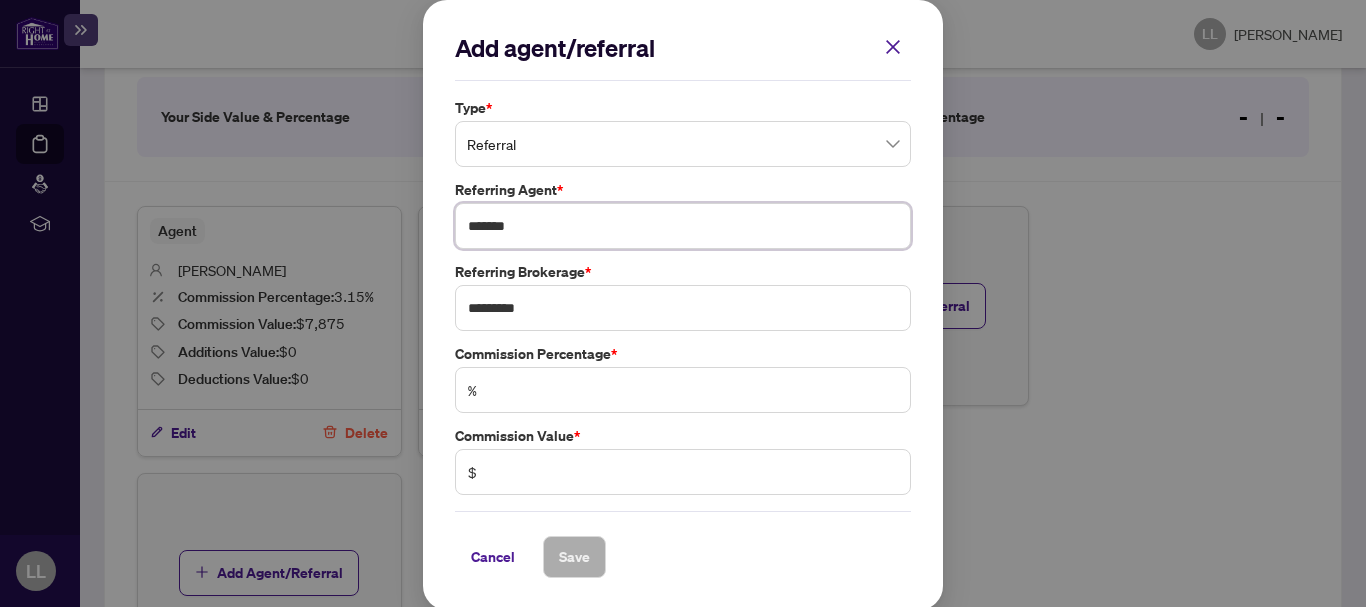 click on "*******" at bounding box center [683, 226] 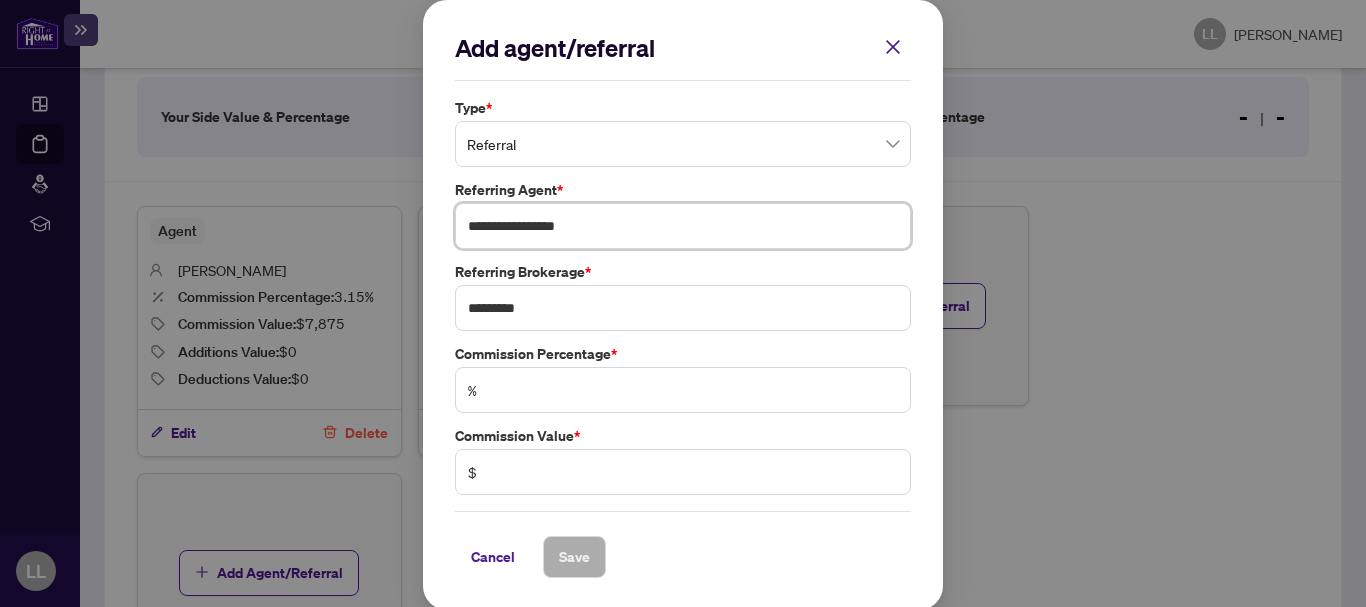 type on "**********" 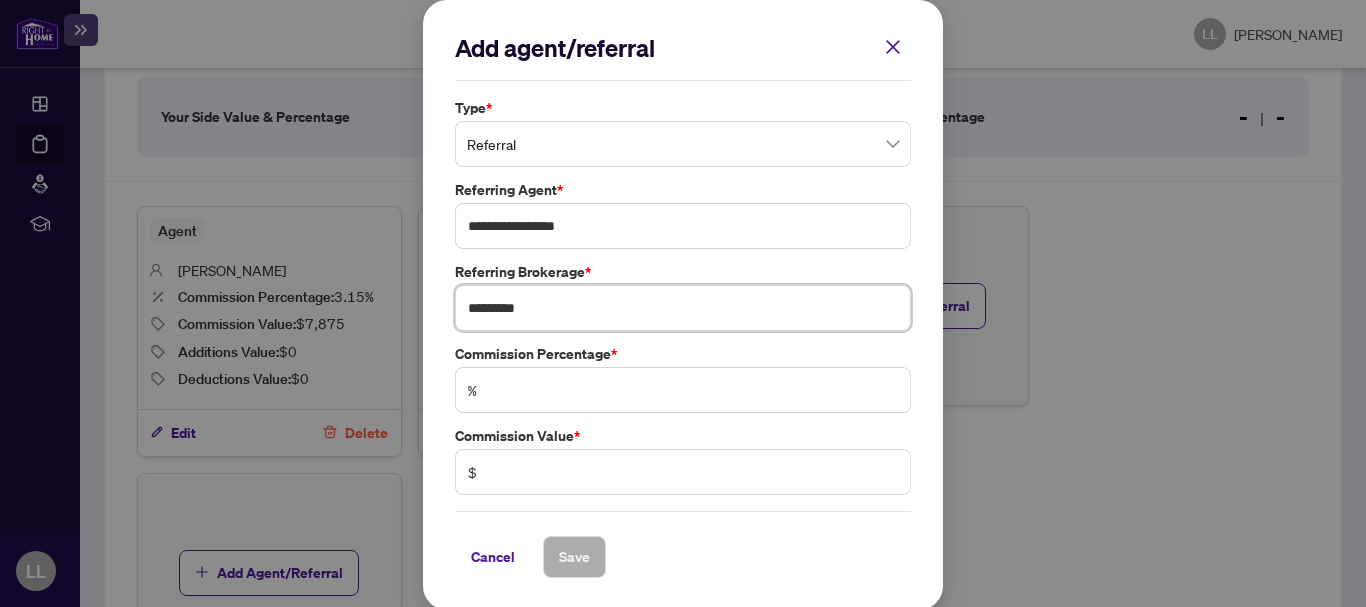 click on "*********" at bounding box center [683, 308] 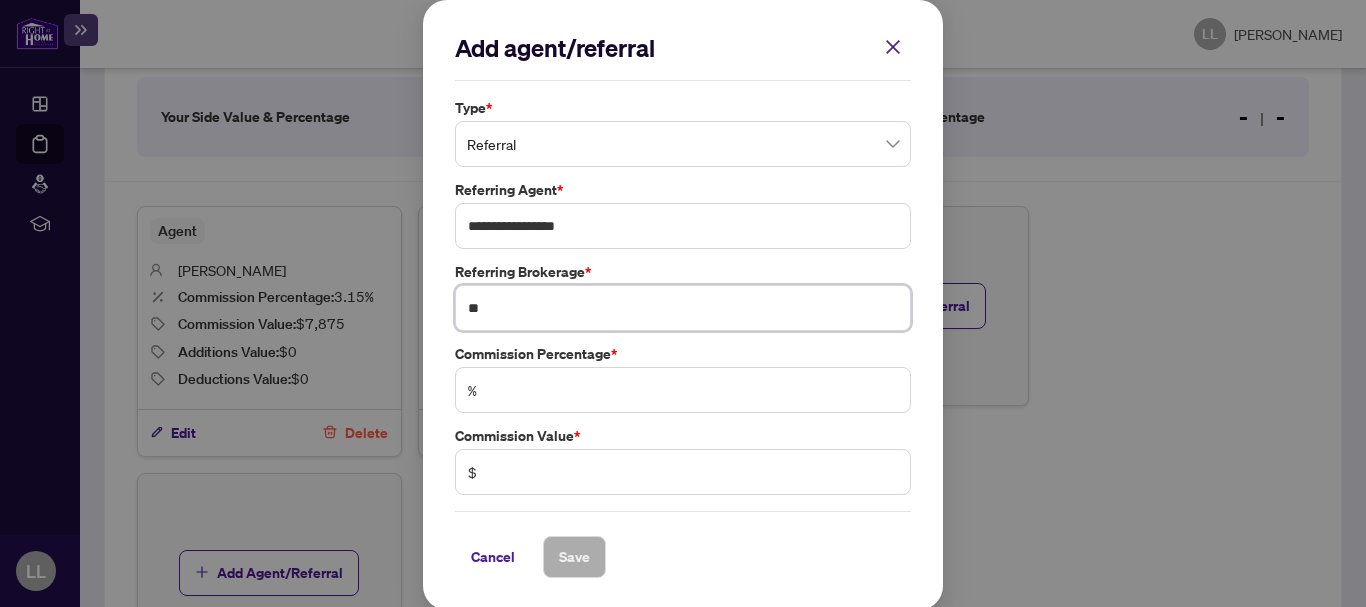 type on "*" 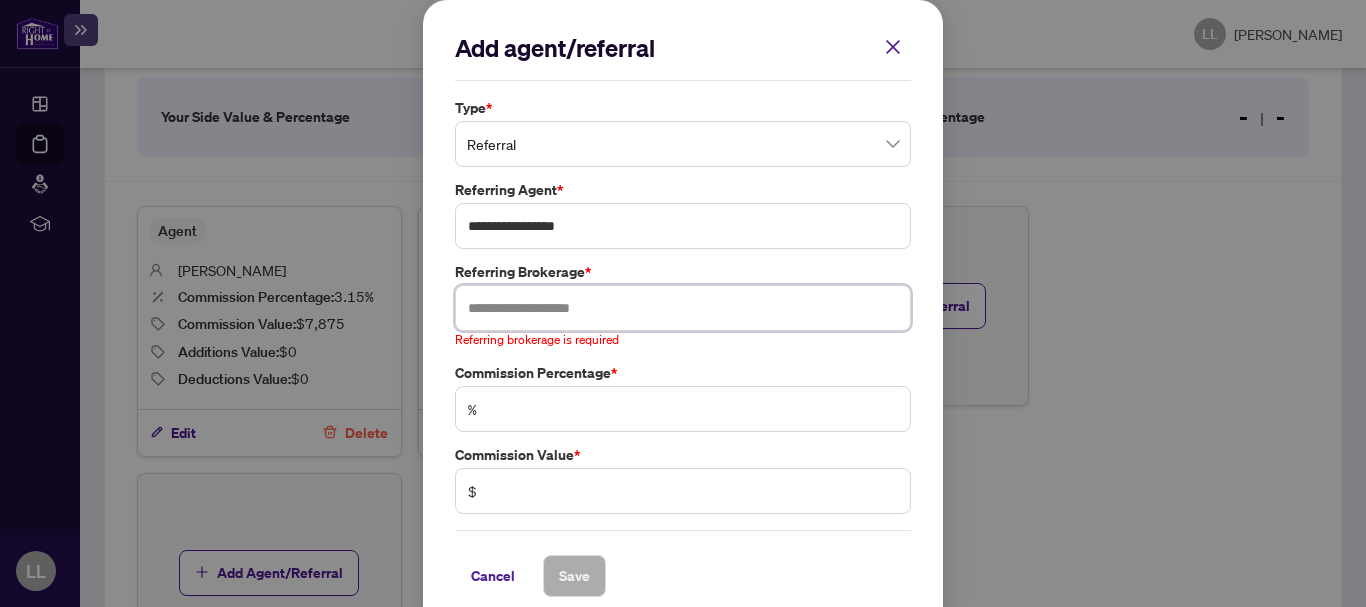 type 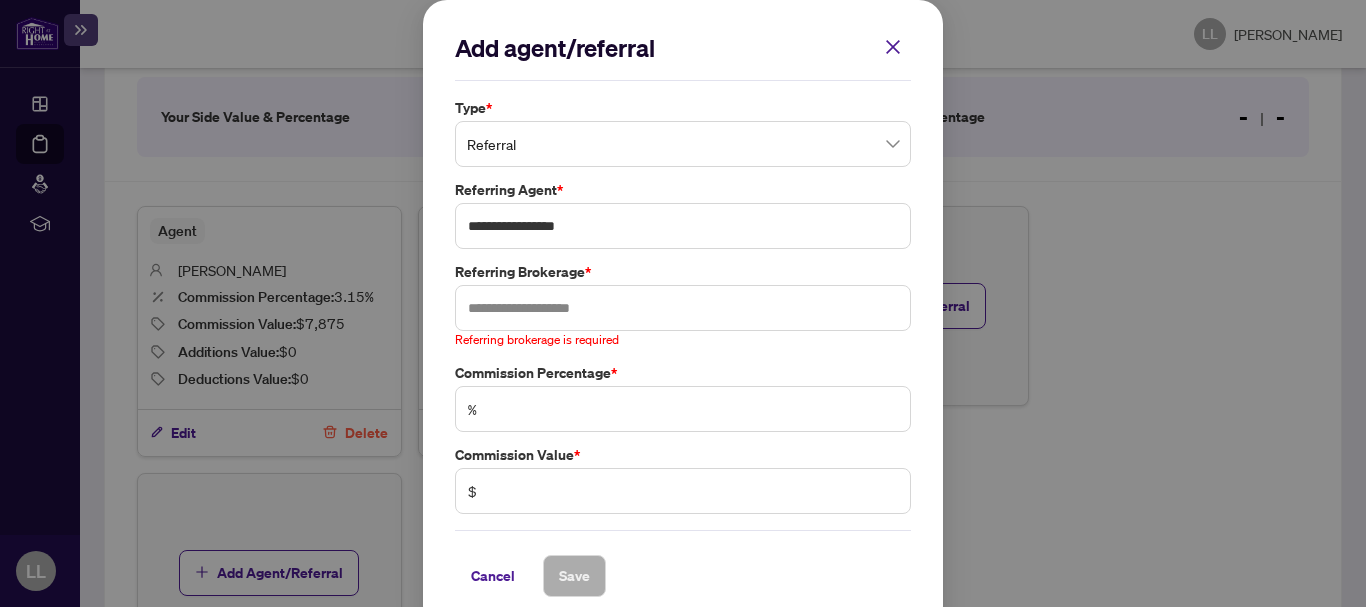 drag, startPoint x: 499, startPoint y: 427, endPoint x: 501, endPoint y: 416, distance: 11.18034 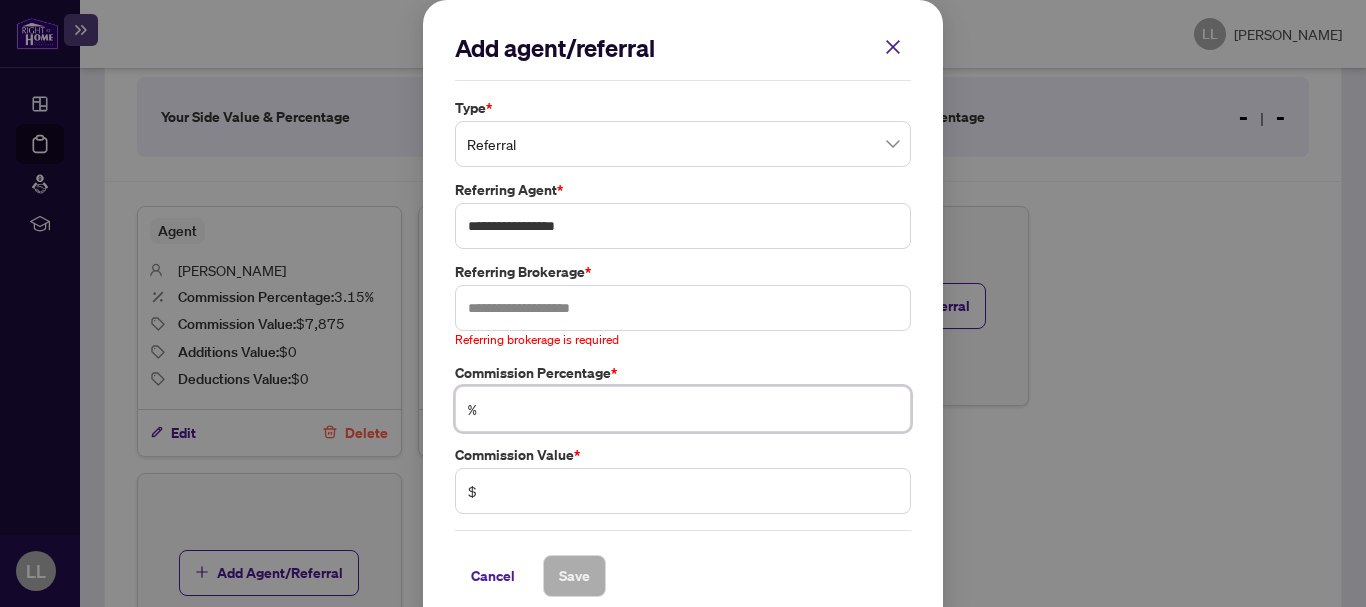 click at bounding box center [693, 409] 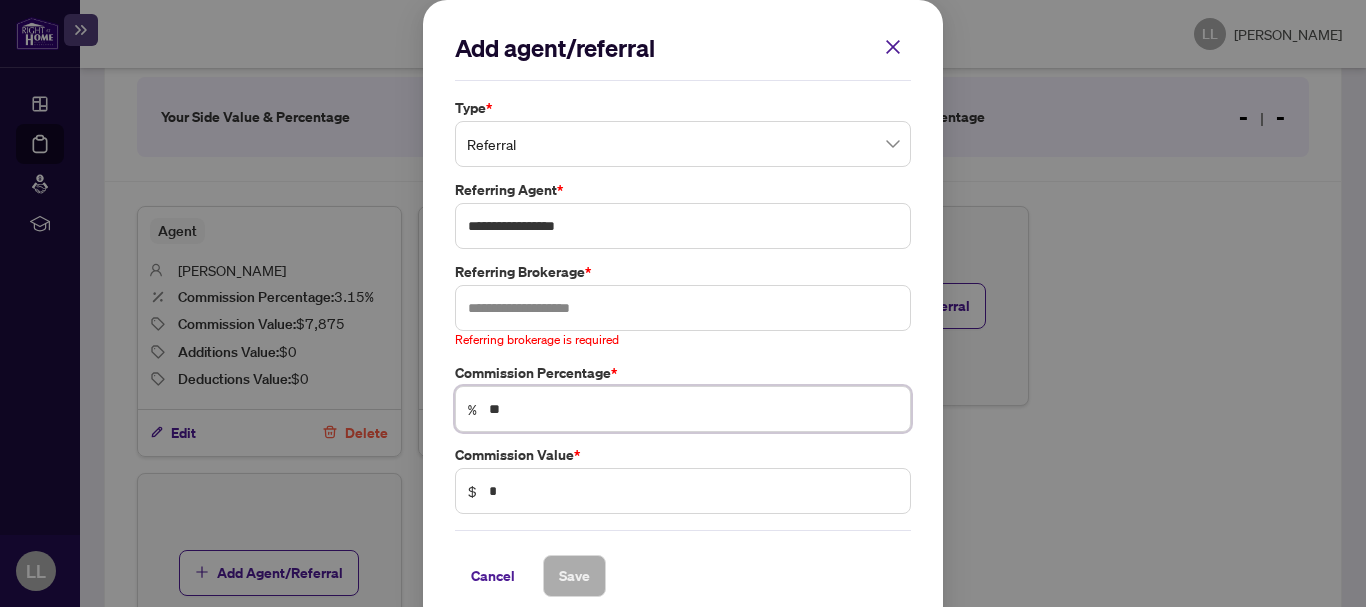 type on "***" 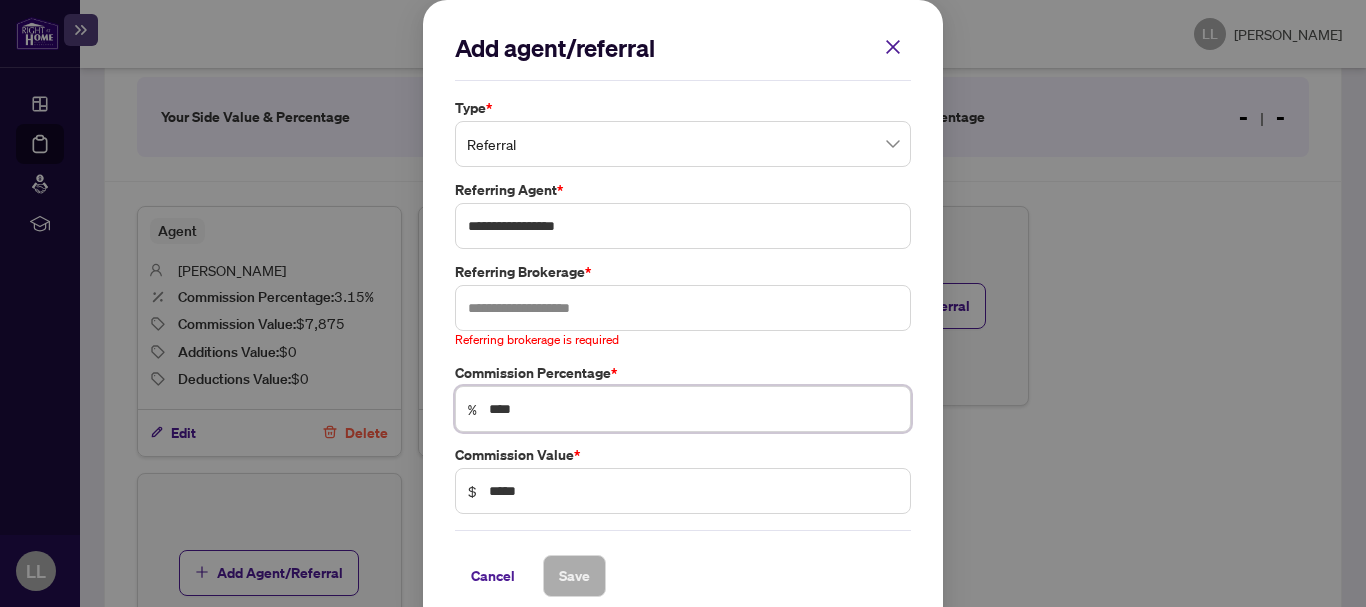 type on "****" 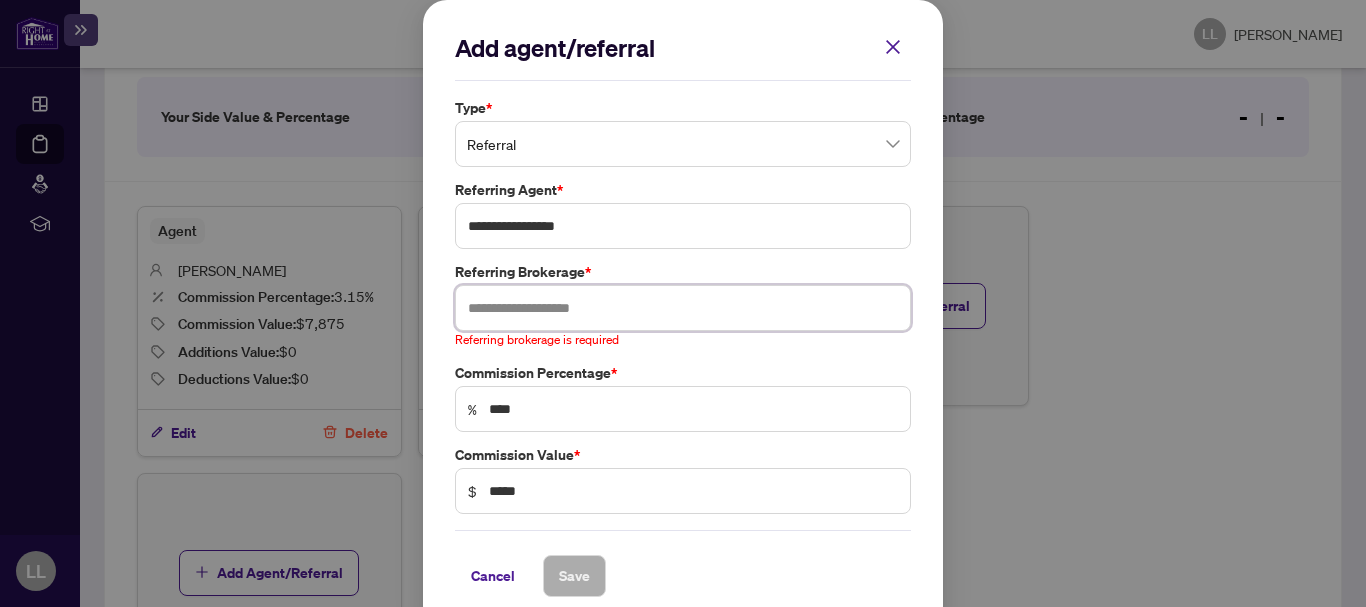 click at bounding box center (683, 308) 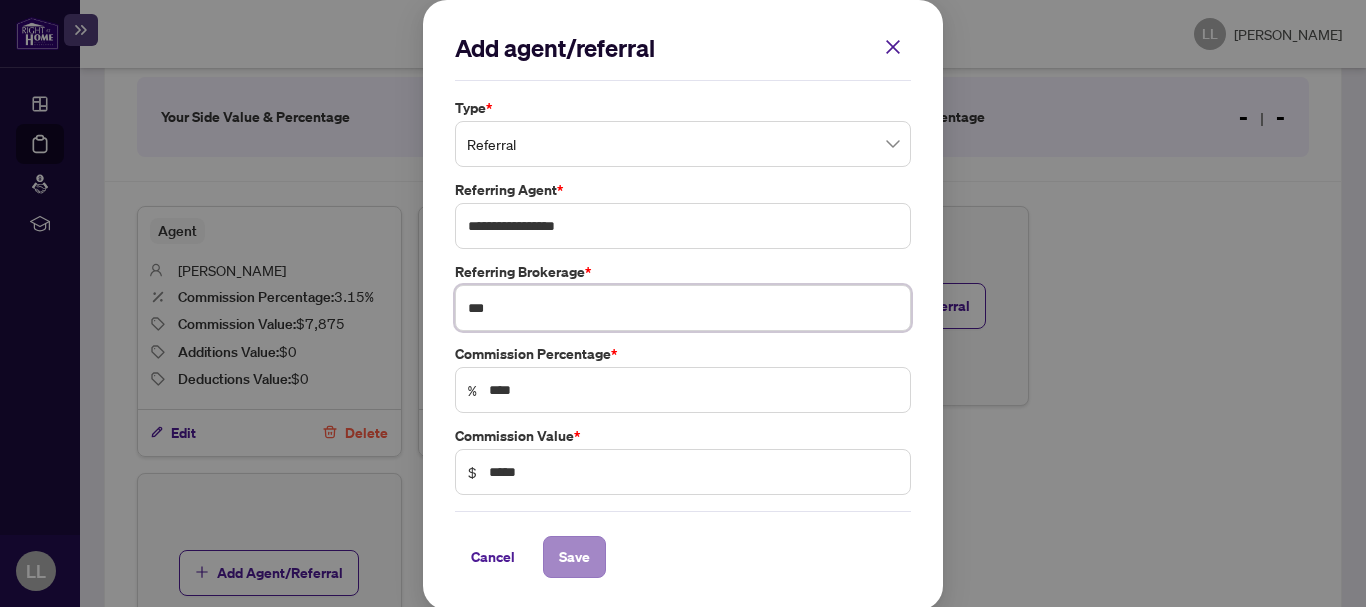 type on "***" 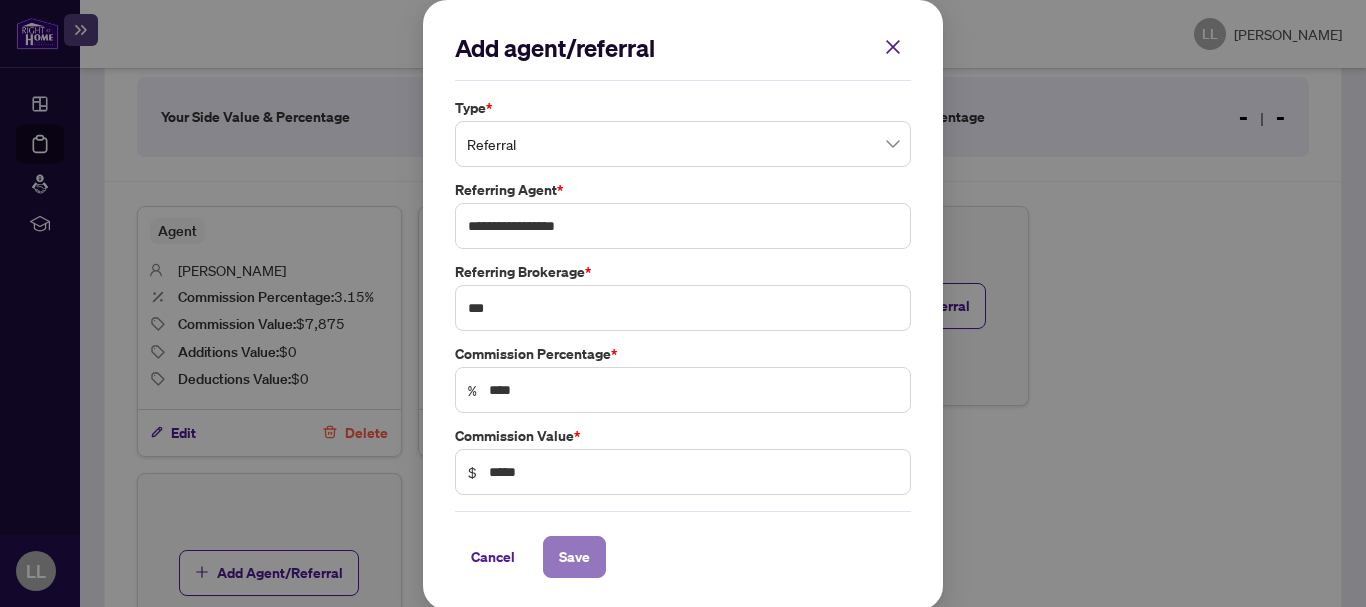 click on "Save" at bounding box center (574, 557) 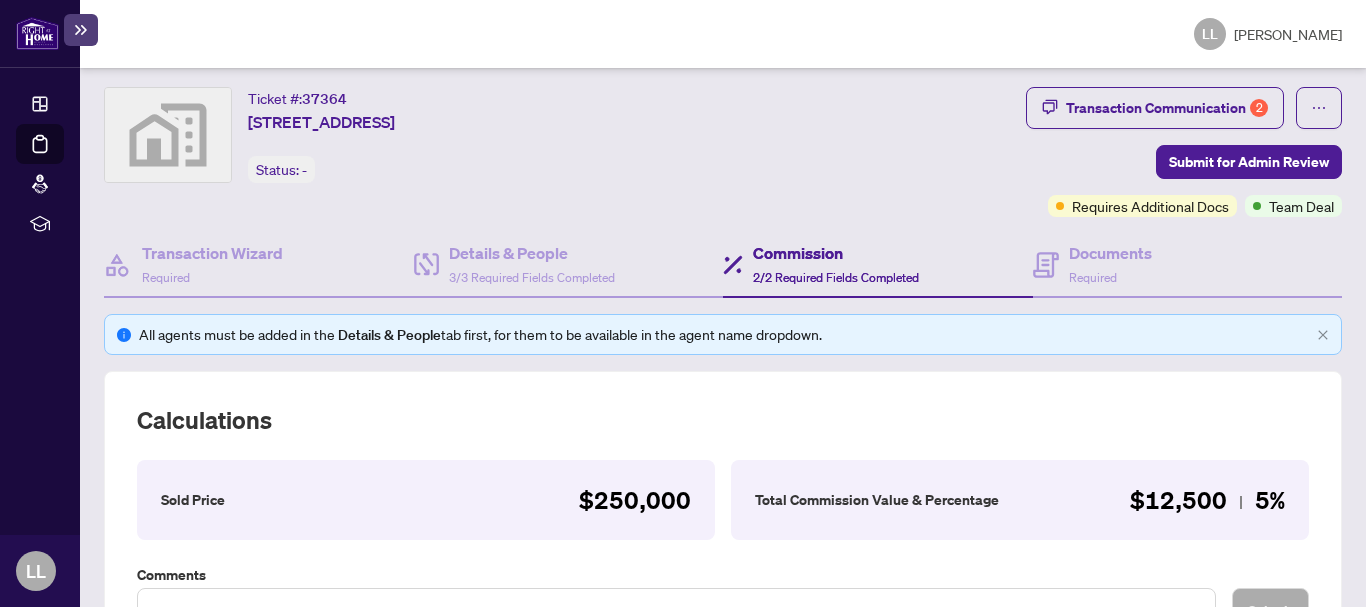 scroll, scrollTop: 0, scrollLeft: 0, axis: both 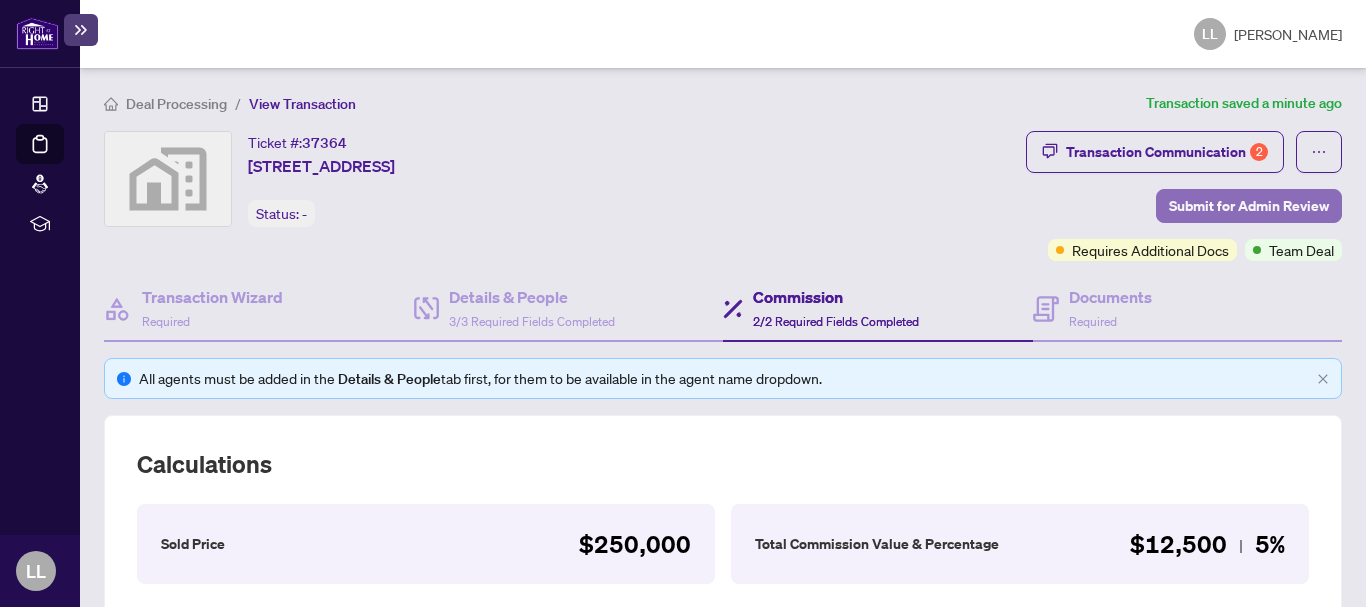 click on "Submit for Admin Review" at bounding box center (1249, 206) 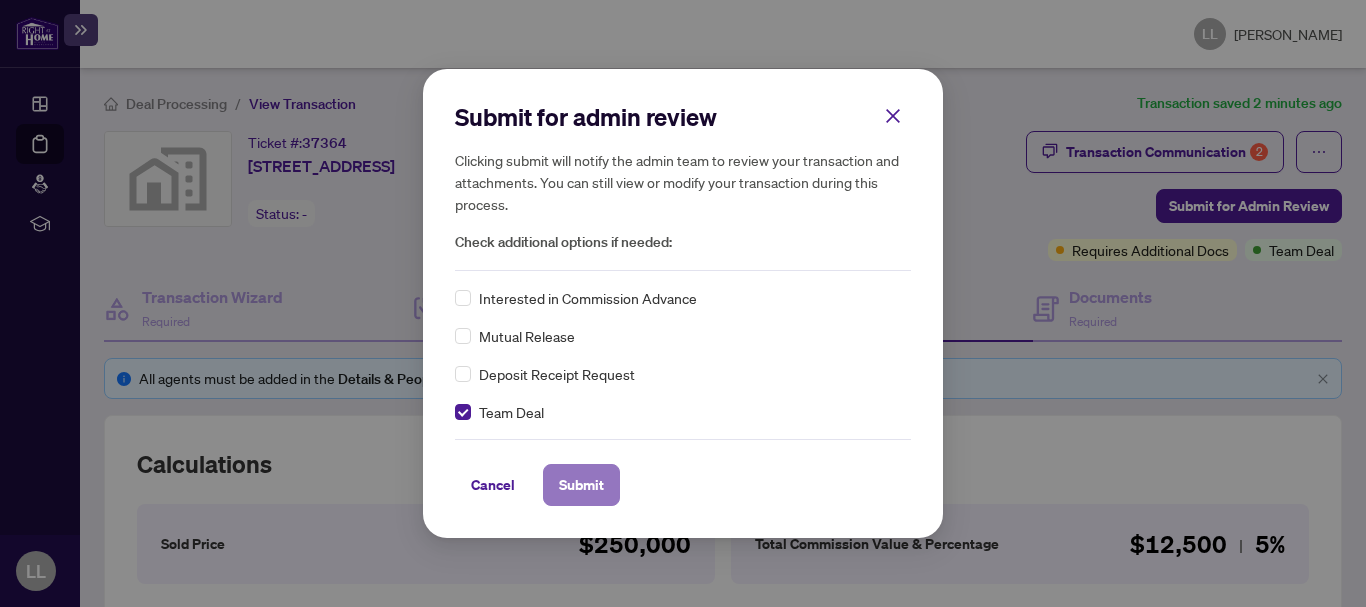 click on "Submit" at bounding box center (581, 485) 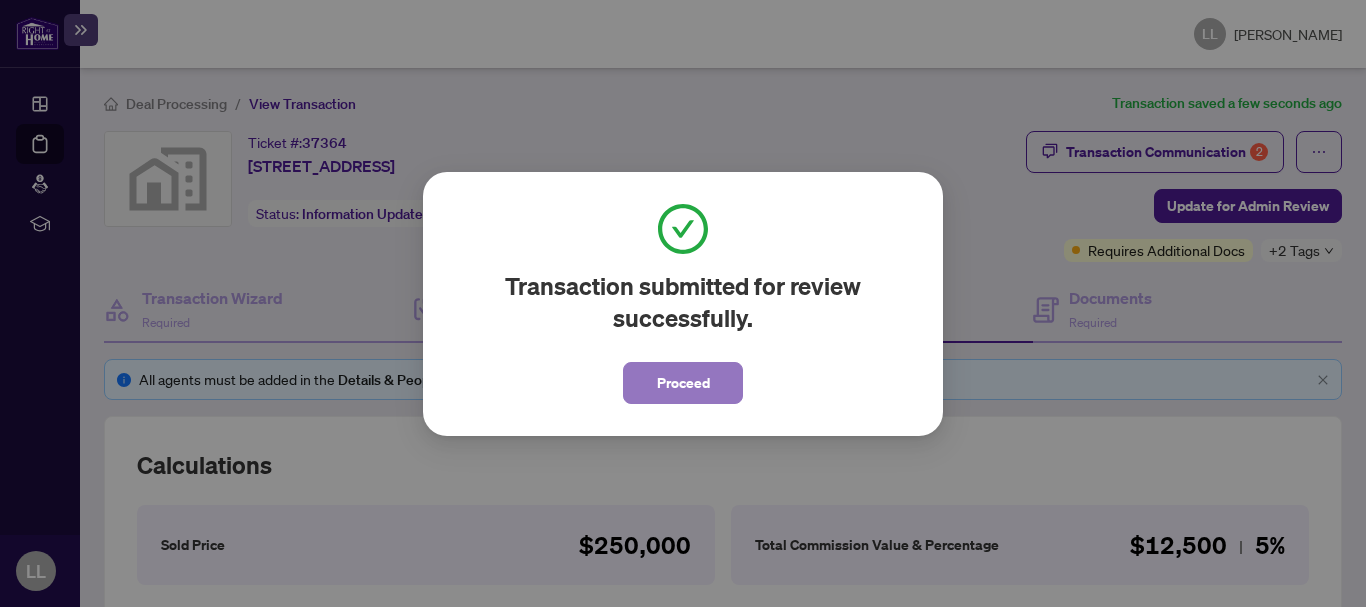 click on "Proceed" at bounding box center (683, 383) 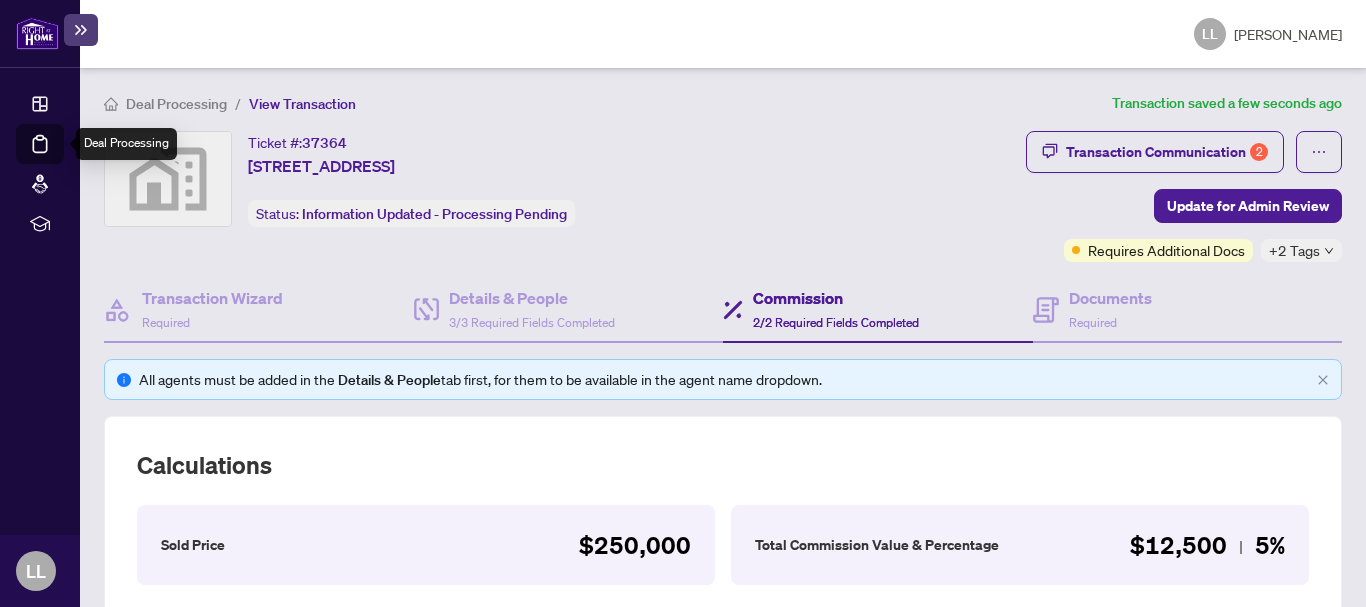 click on "Deal Processing" at bounding box center (63, 158) 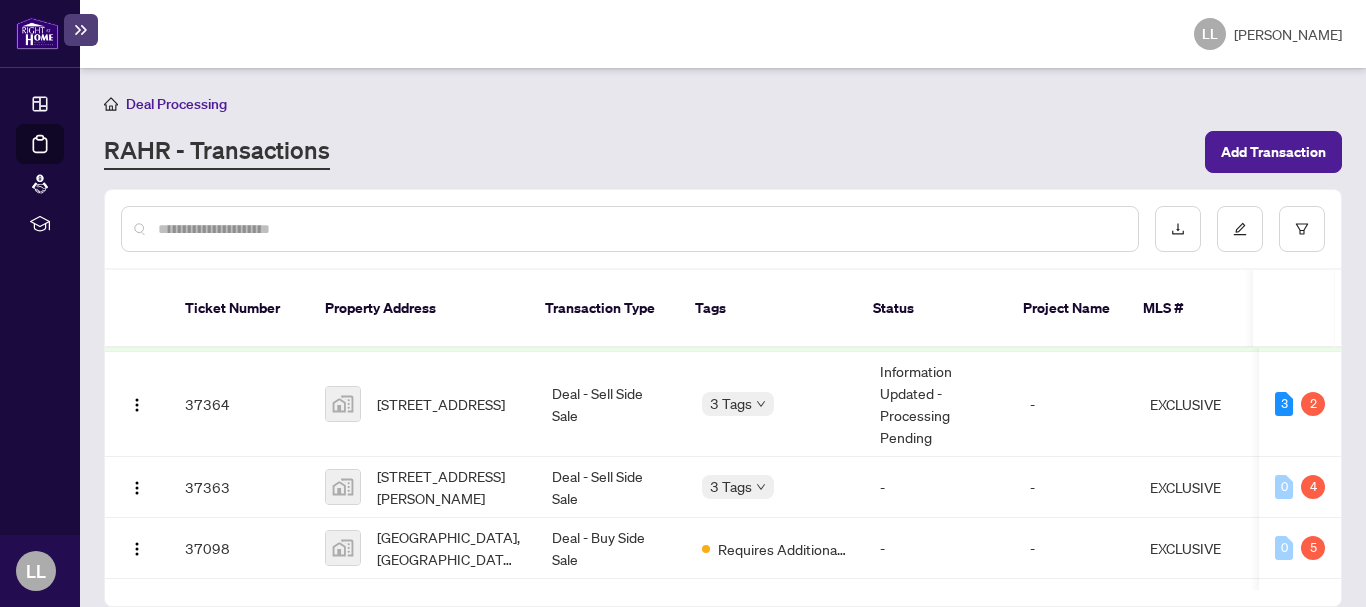 scroll, scrollTop: 237, scrollLeft: 0, axis: vertical 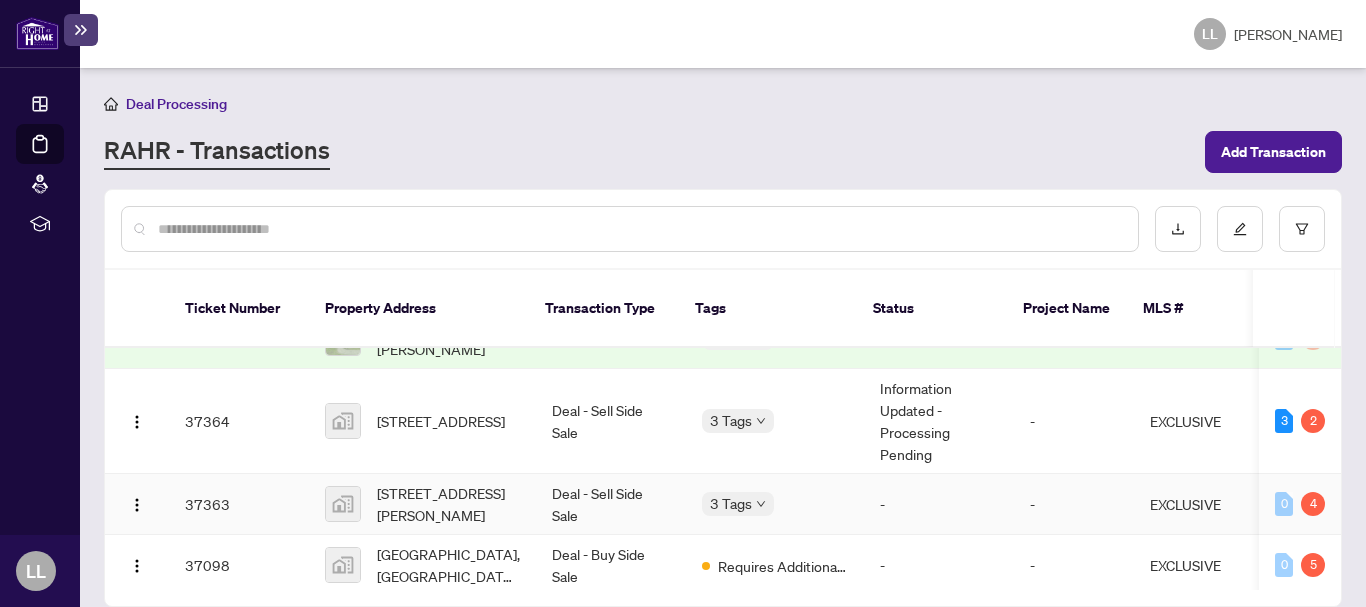 click on "37363" at bounding box center [239, 504] 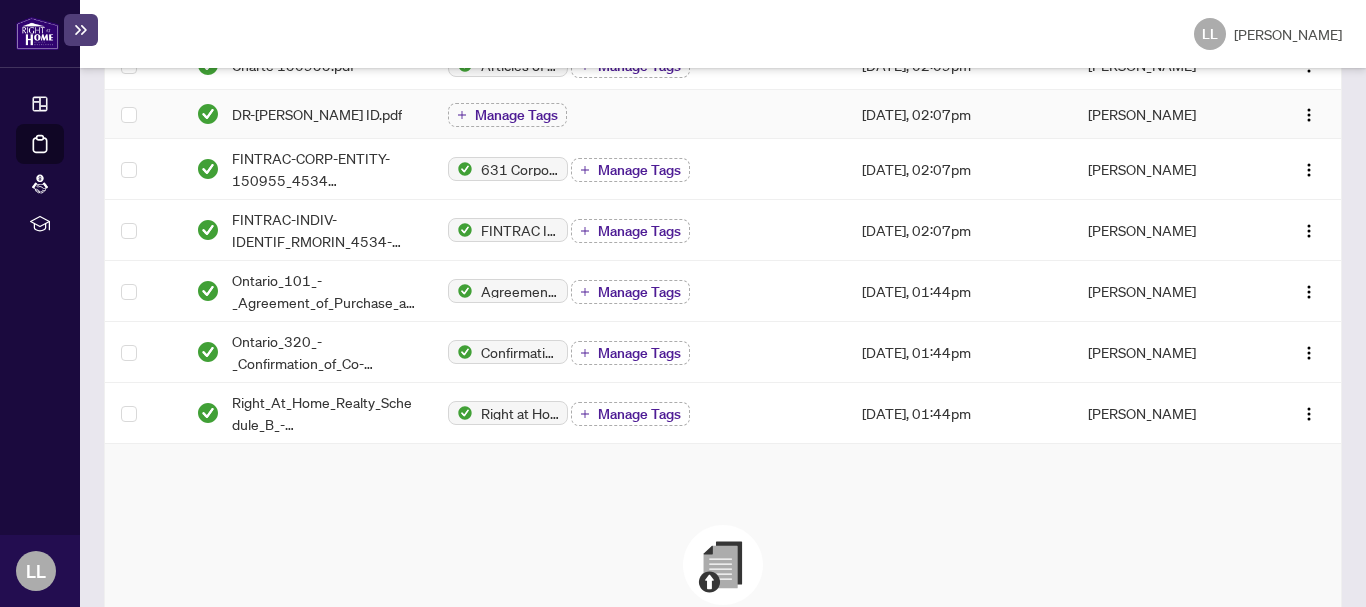 scroll, scrollTop: 806, scrollLeft: 0, axis: vertical 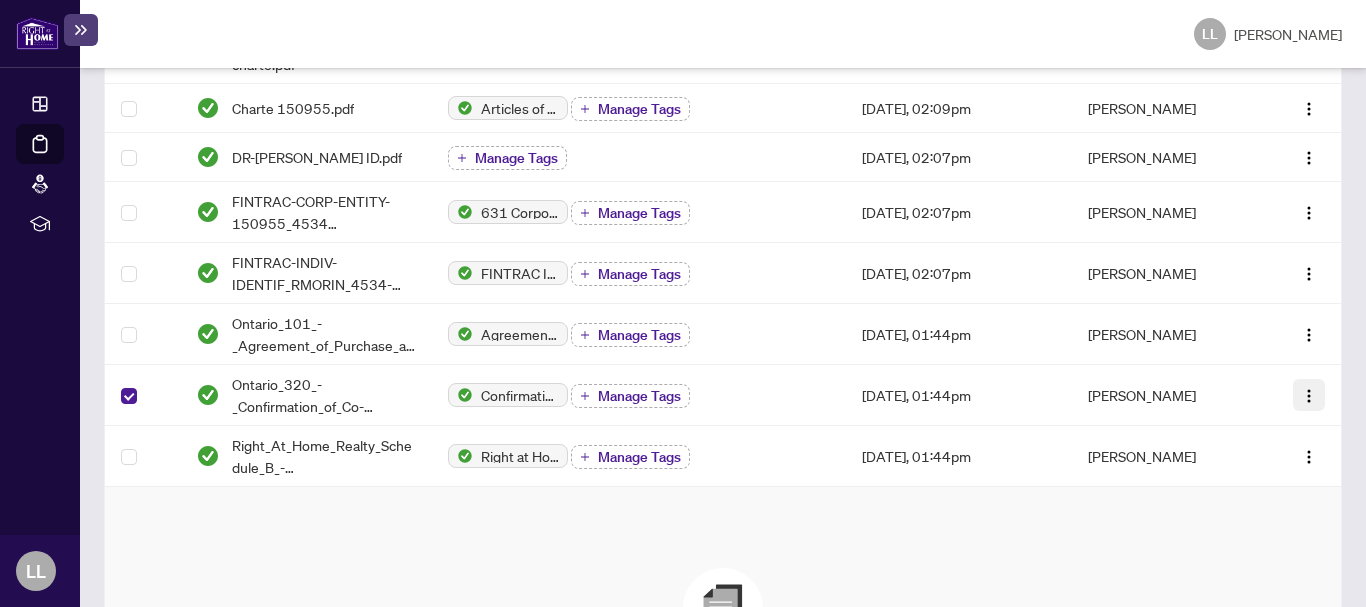 click at bounding box center (1309, 396) 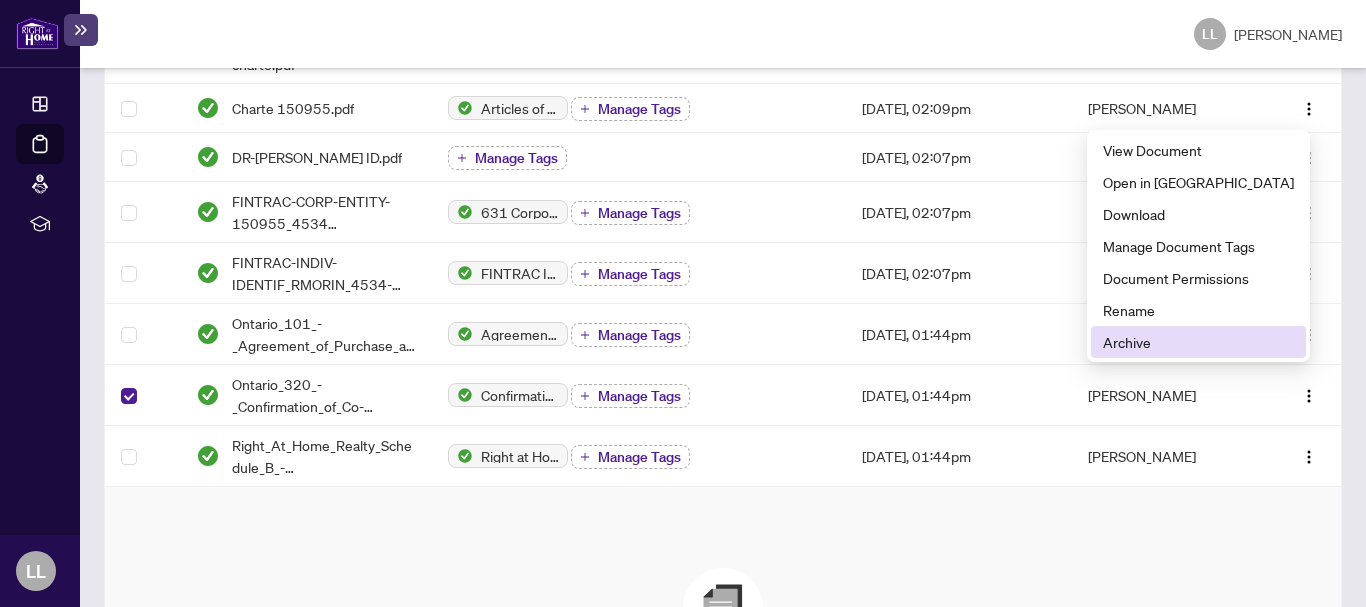 click on "Archive" at bounding box center (1198, 342) 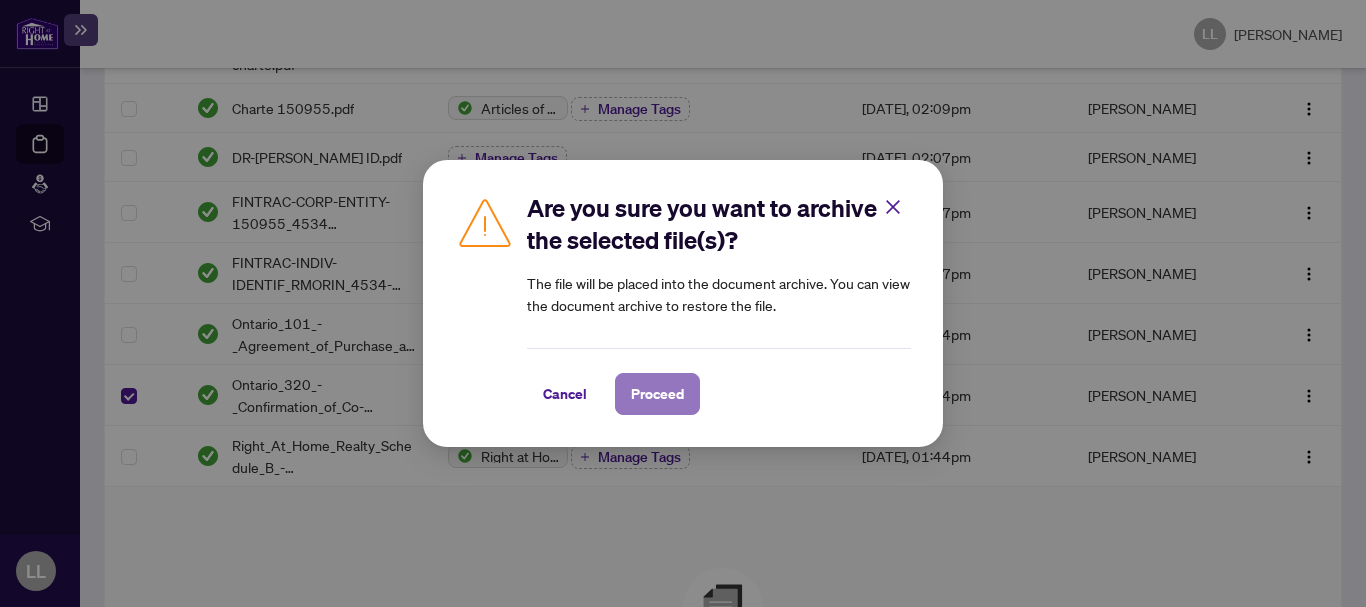 click on "Proceed" at bounding box center [657, 394] 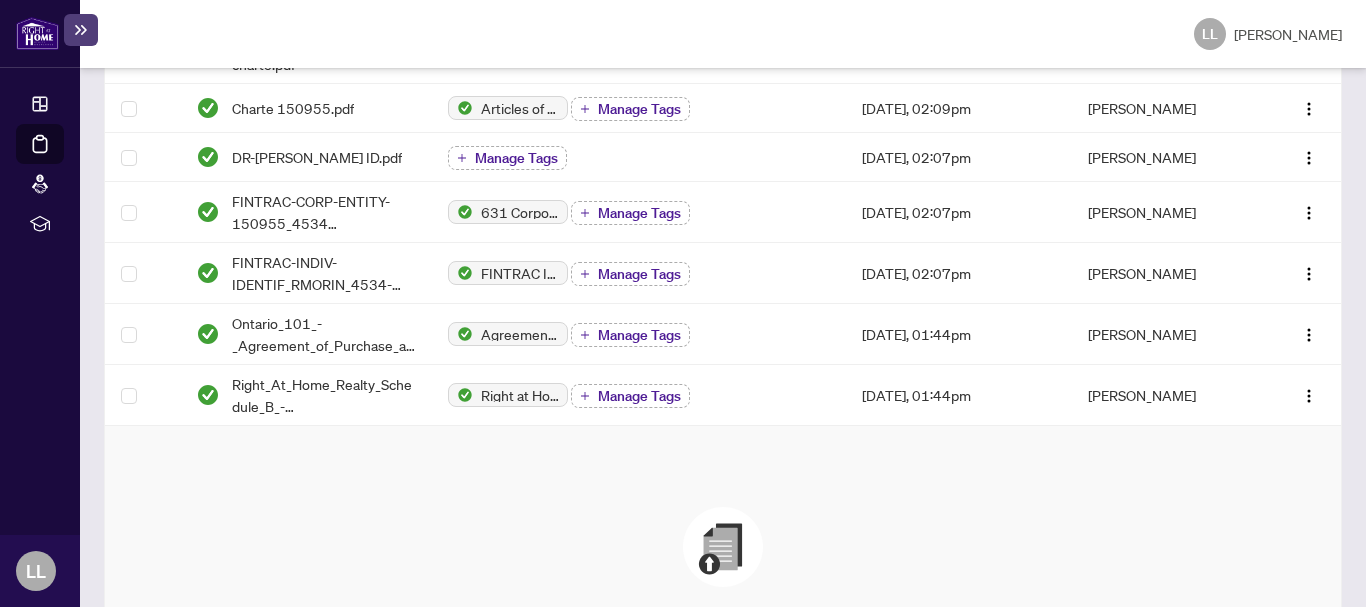 click at bounding box center (723, 547) 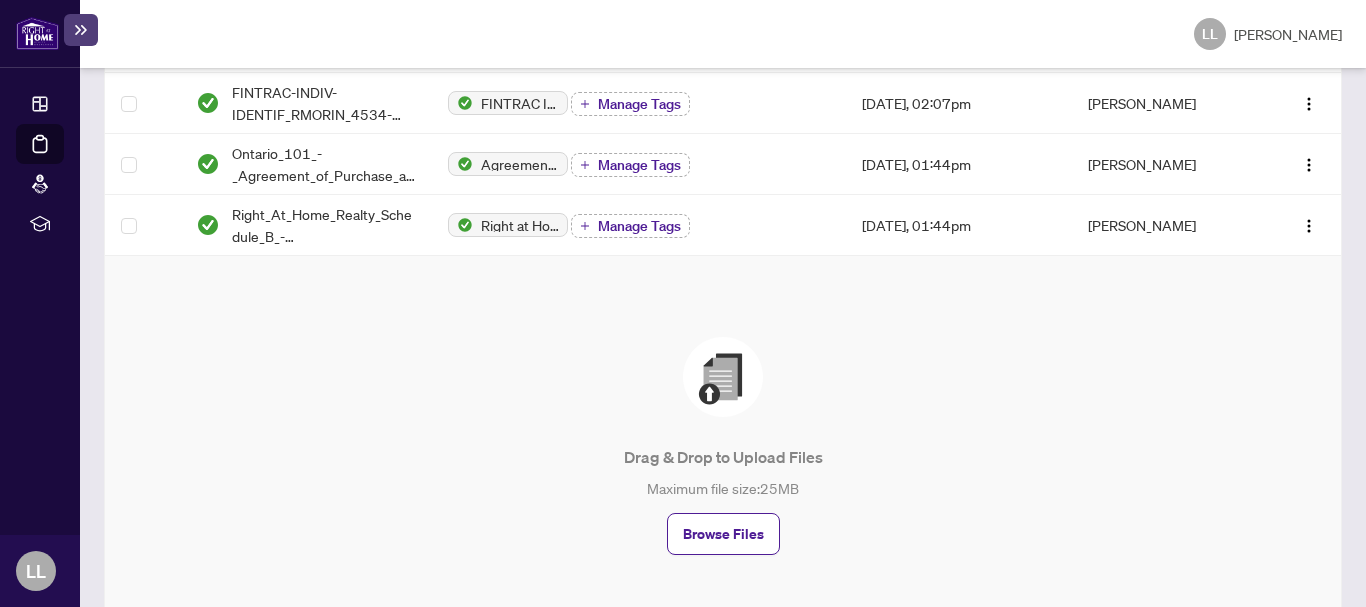 scroll, scrollTop: 1009, scrollLeft: 0, axis: vertical 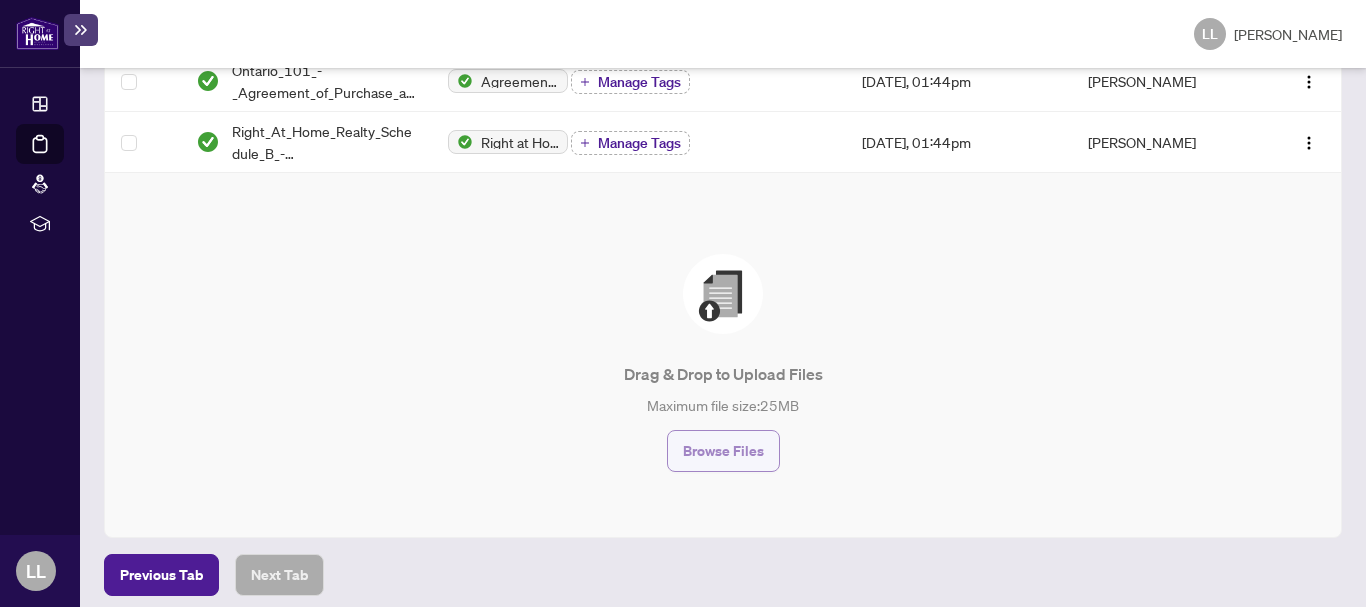 click on "Browse Files" at bounding box center [723, 451] 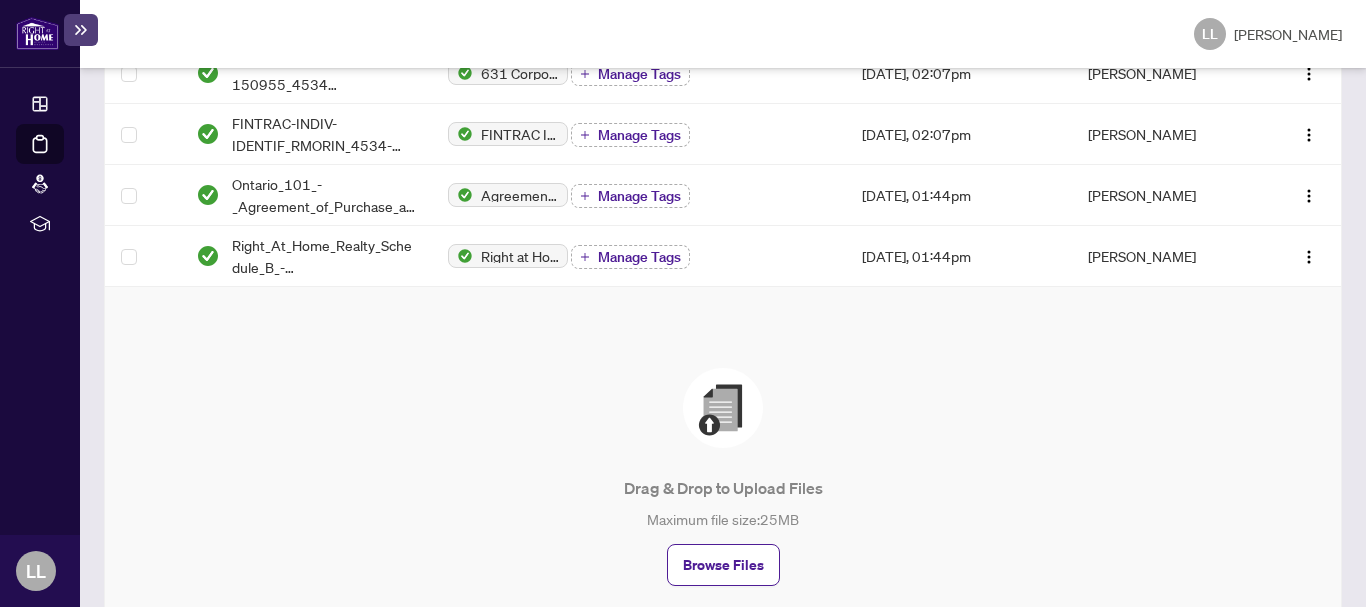 scroll, scrollTop: 901, scrollLeft: 0, axis: vertical 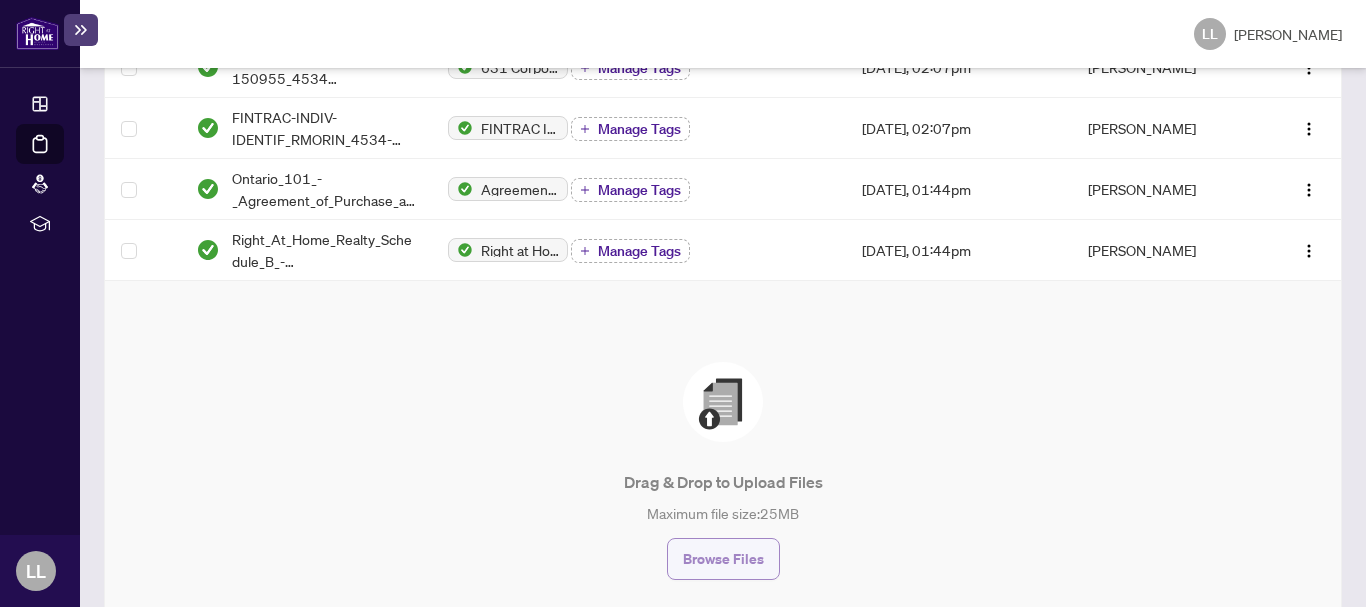 click on "Browse Files" at bounding box center (723, 559) 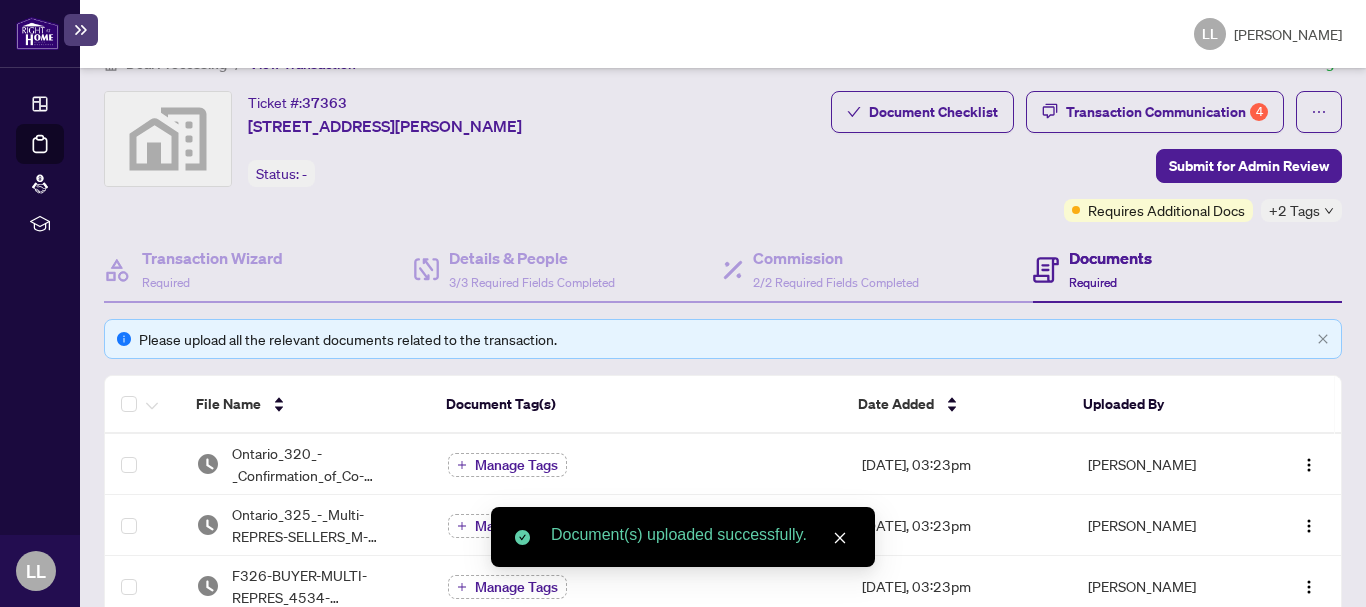 scroll, scrollTop: 0, scrollLeft: 0, axis: both 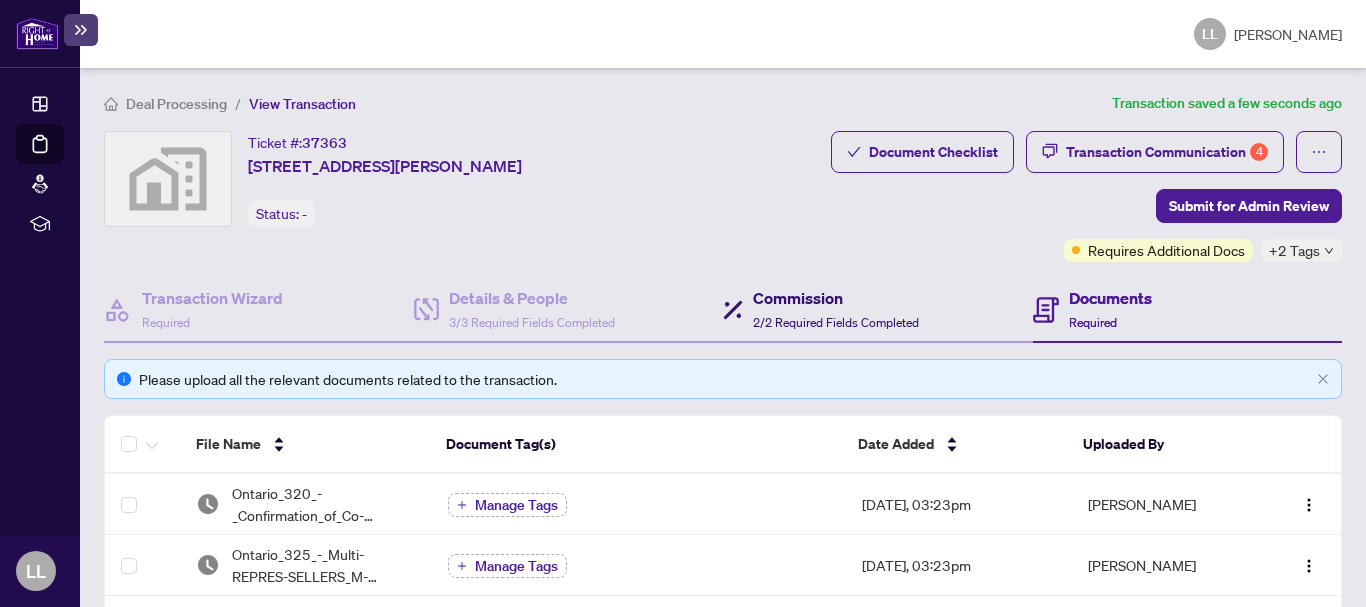 click on "Commission" at bounding box center (836, 298) 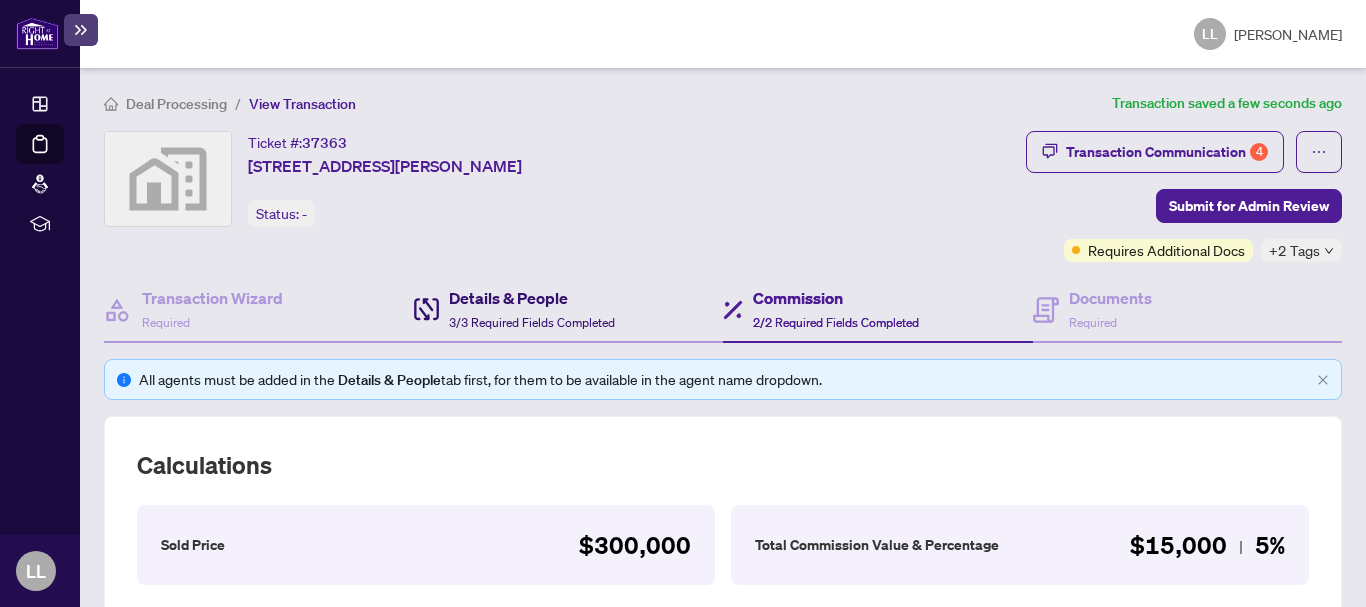 click on "Details & People" at bounding box center (532, 298) 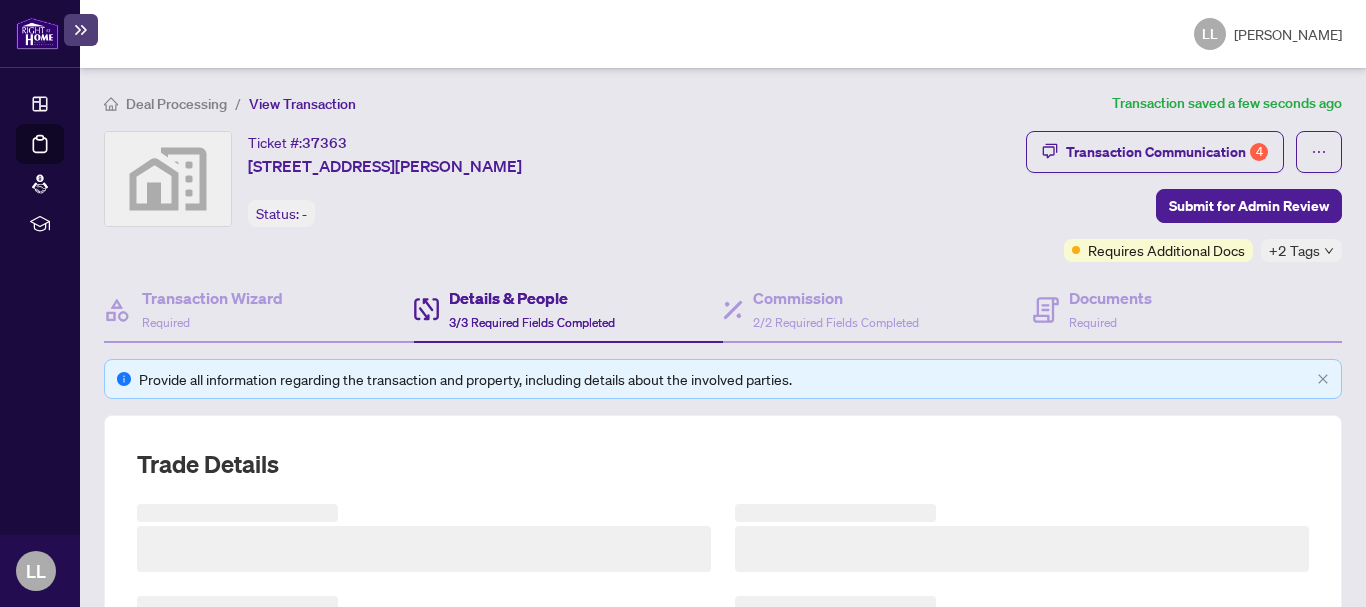 click on "Details & People" at bounding box center [532, 298] 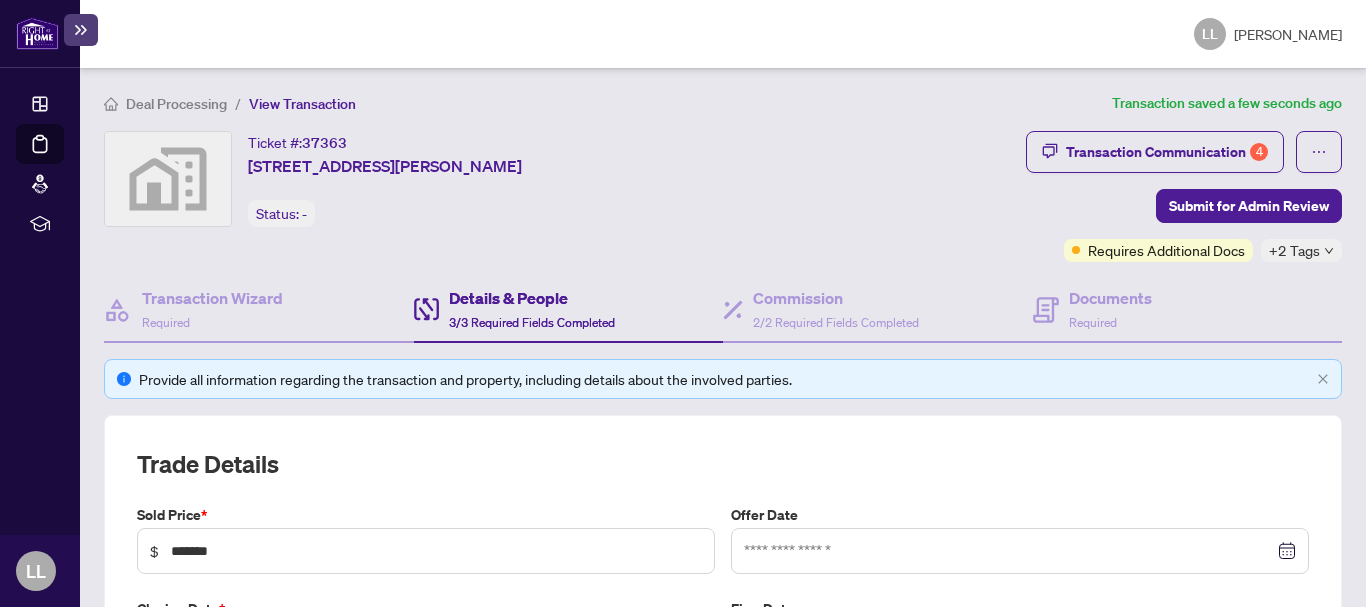 type on "**********" 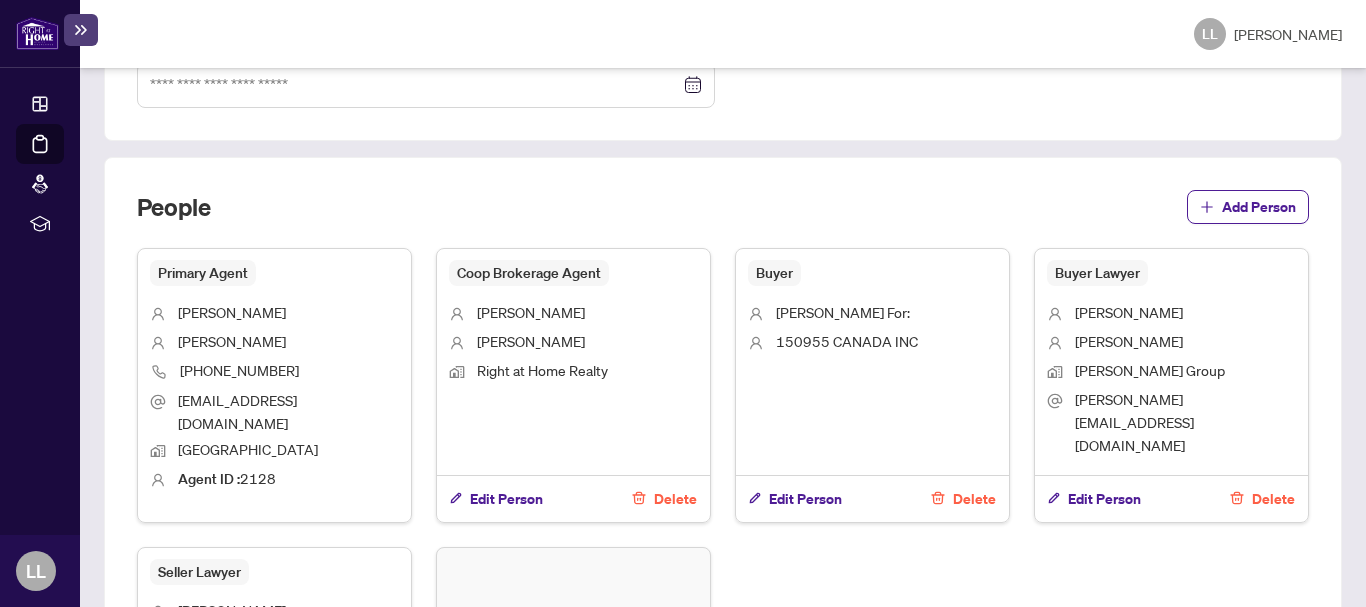 scroll, scrollTop: 1335, scrollLeft: 0, axis: vertical 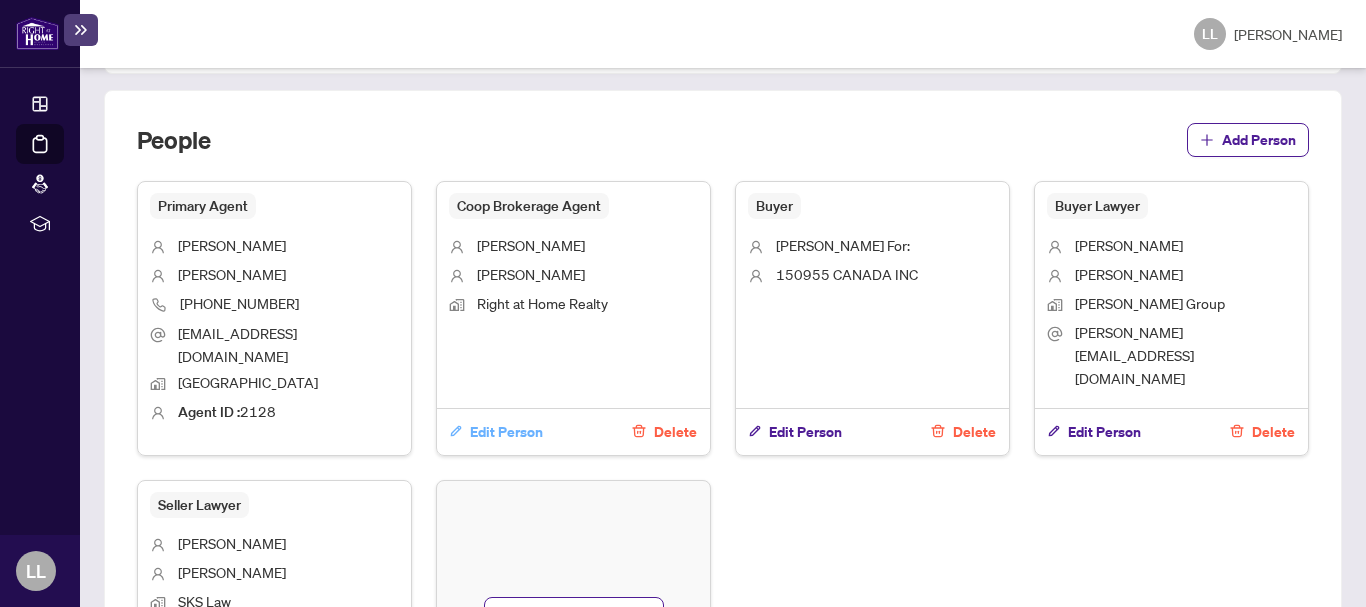 click on "Edit Person" at bounding box center [506, 432] 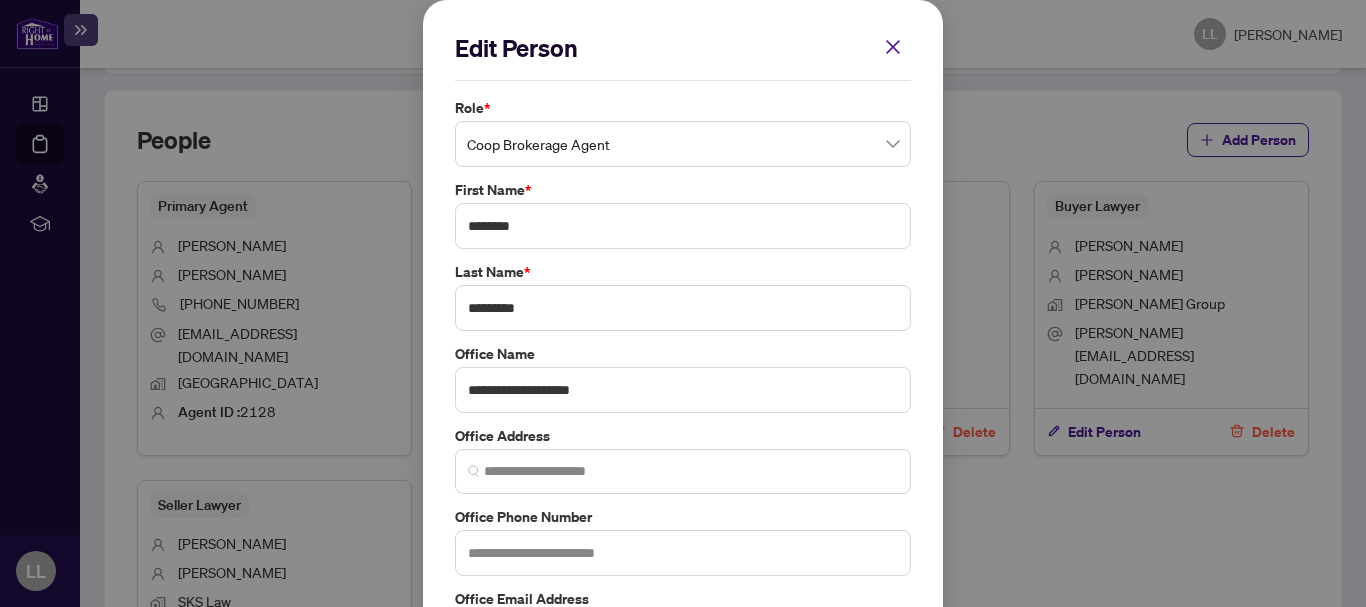 click on "Coop Brokerage Agent" at bounding box center [683, 144] 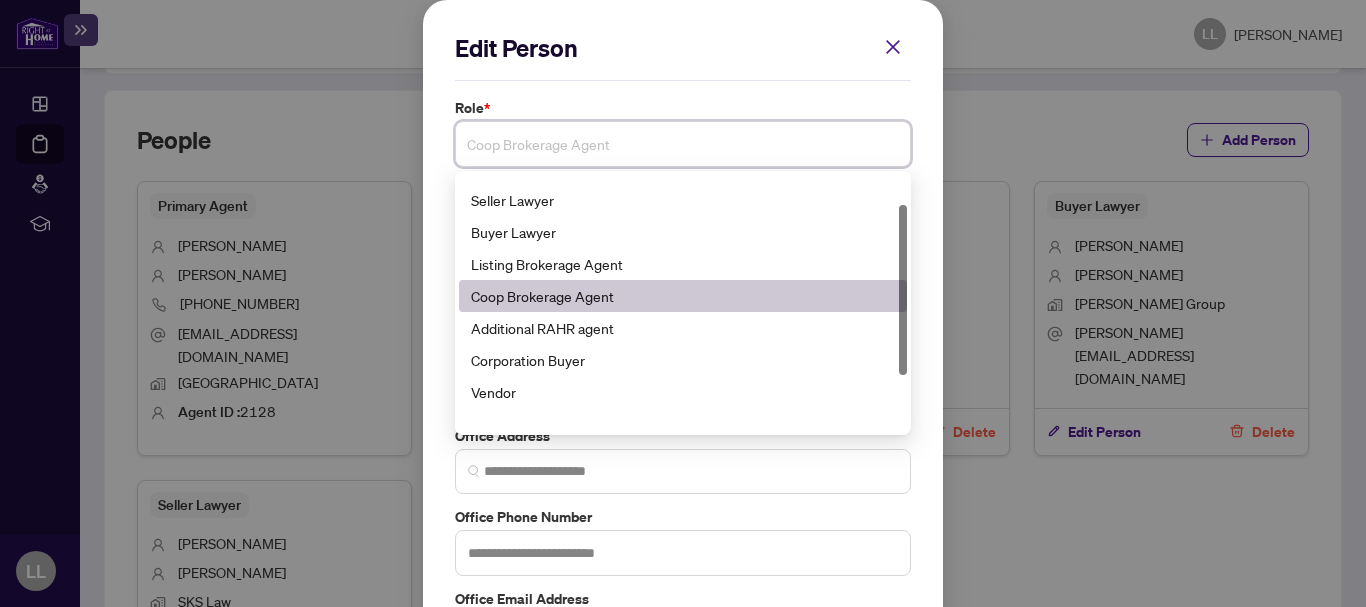 scroll, scrollTop: 128, scrollLeft: 0, axis: vertical 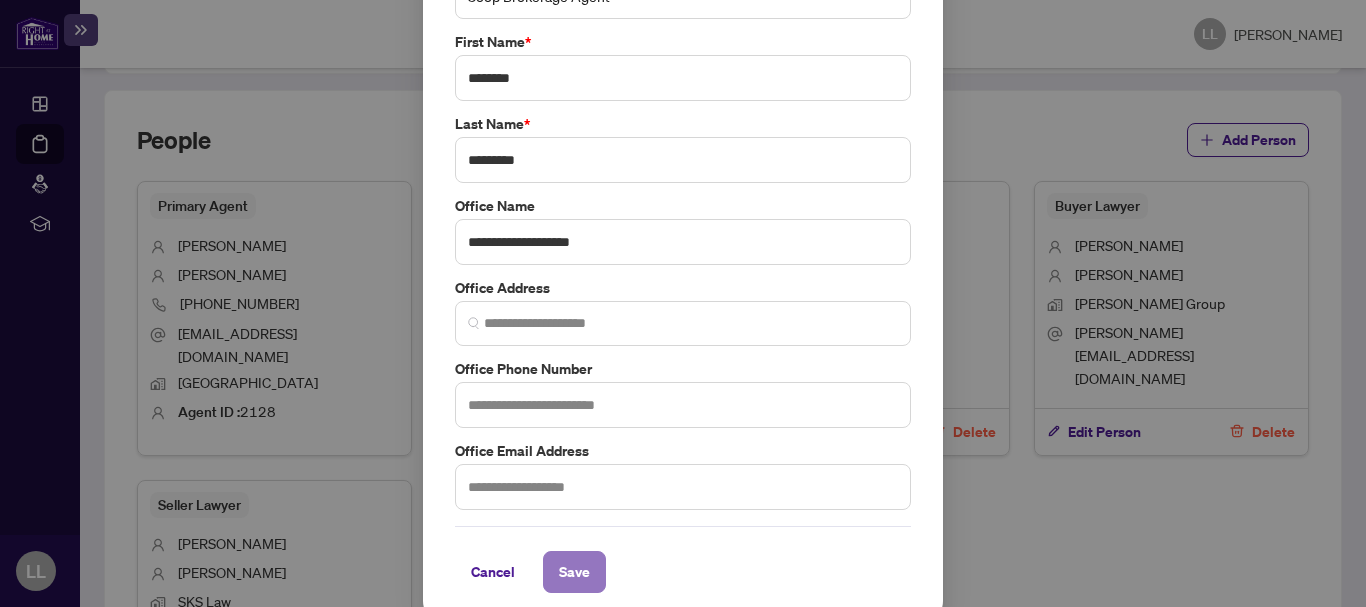 click on "Save" at bounding box center (574, 572) 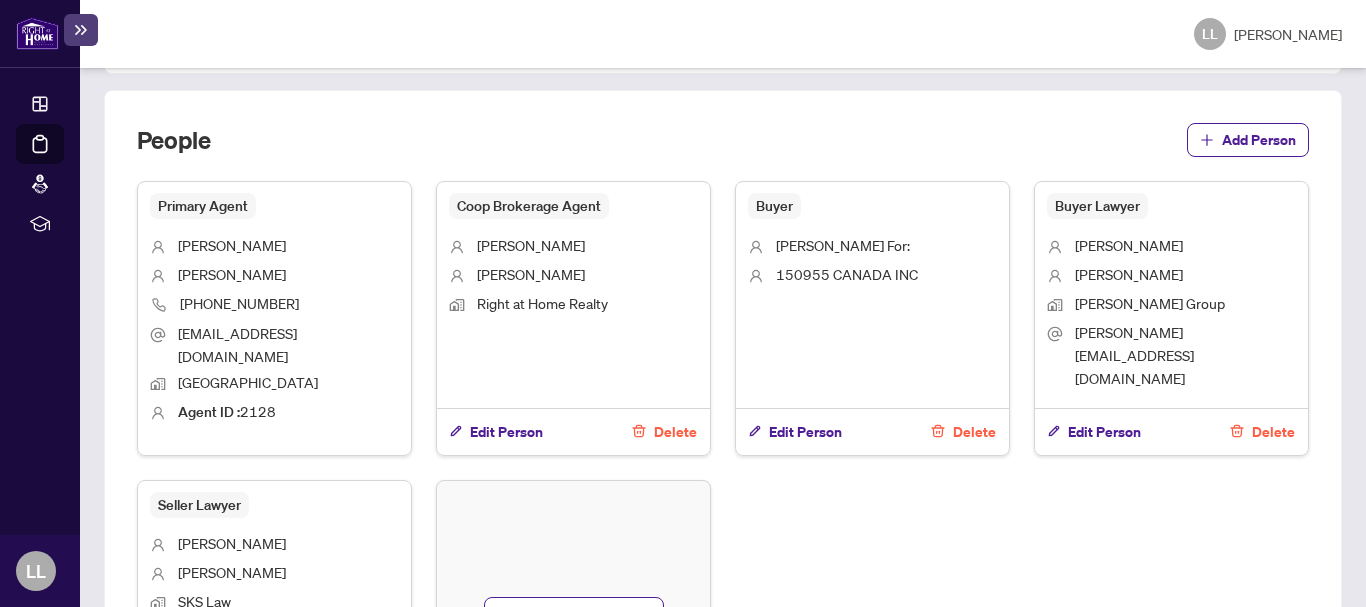 click on "Delete" at bounding box center (675, 432) 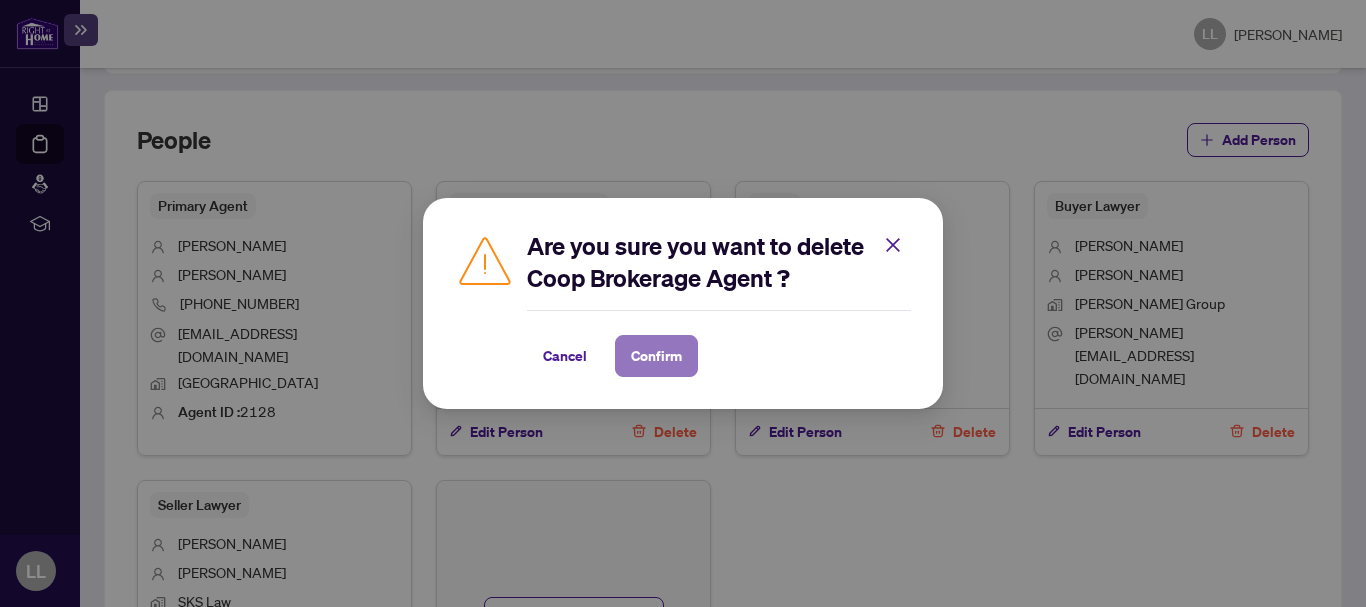 click on "Confirm" at bounding box center (656, 356) 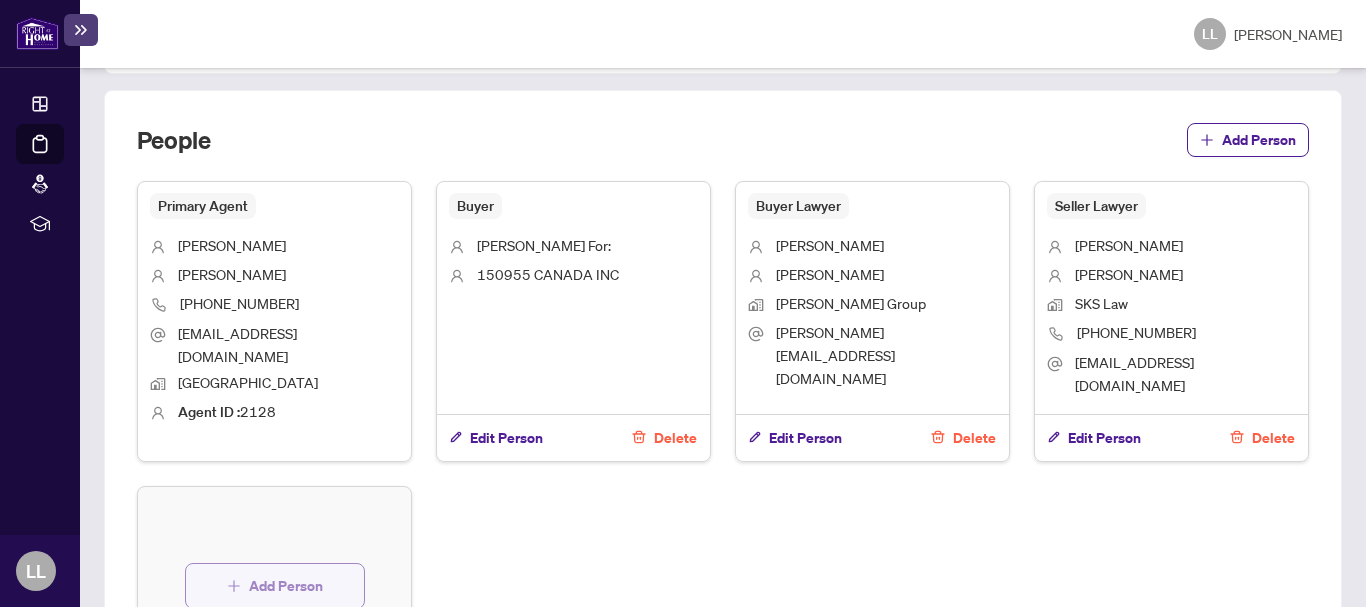 click on "Add Person" at bounding box center [286, 586] 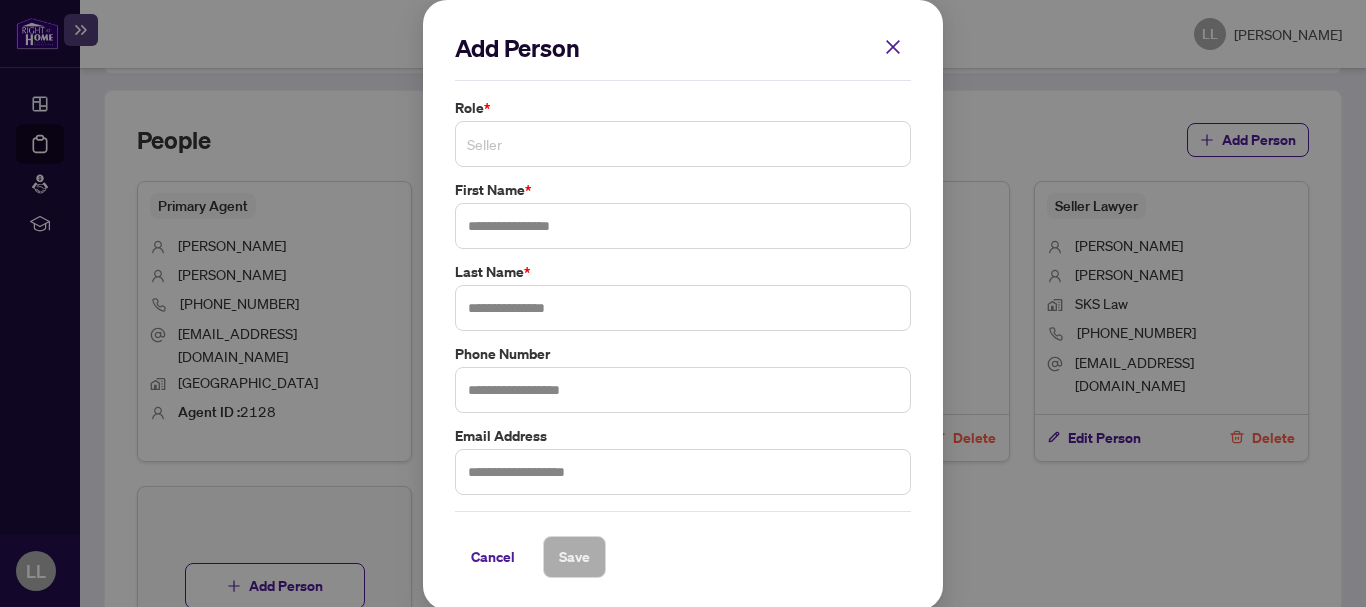 click on "Seller" at bounding box center (683, 144) 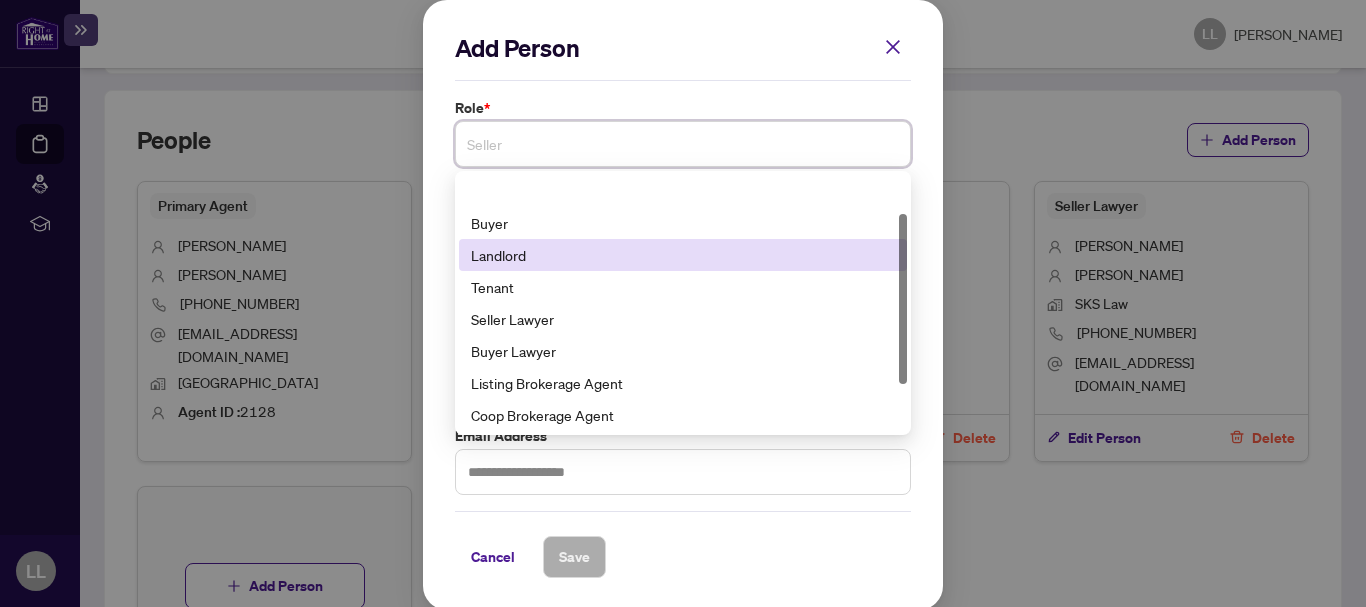 scroll, scrollTop: 128, scrollLeft: 0, axis: vertical 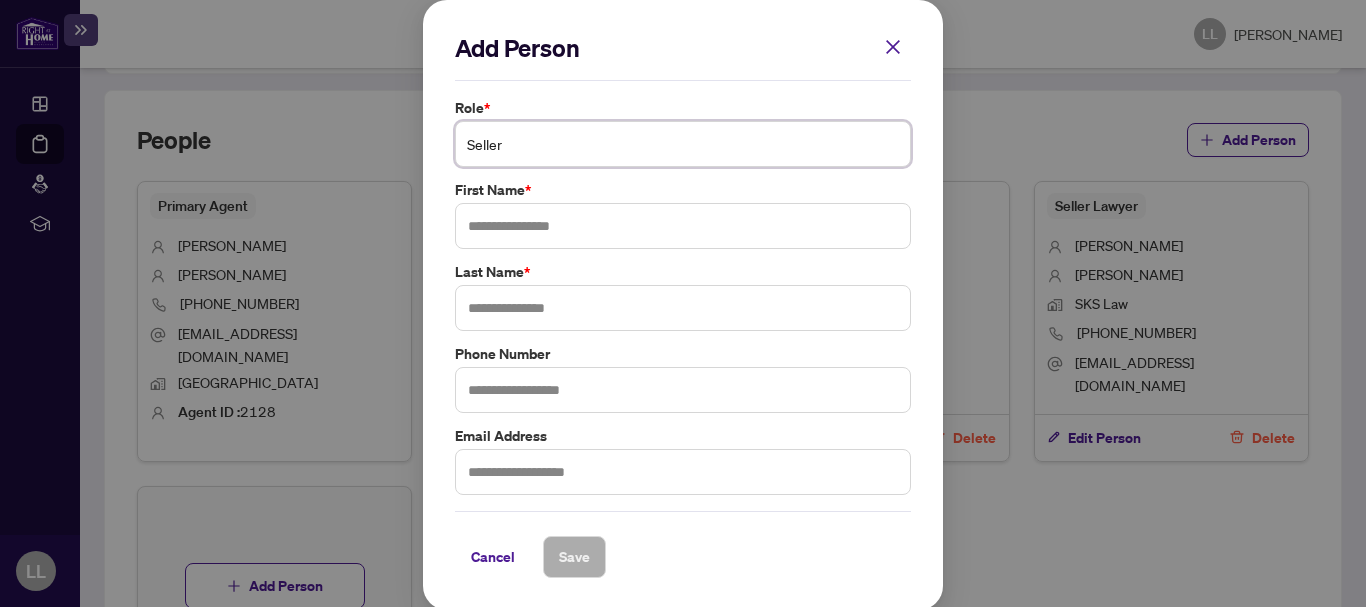 click on "Seller" at bounding box center (683, 144) 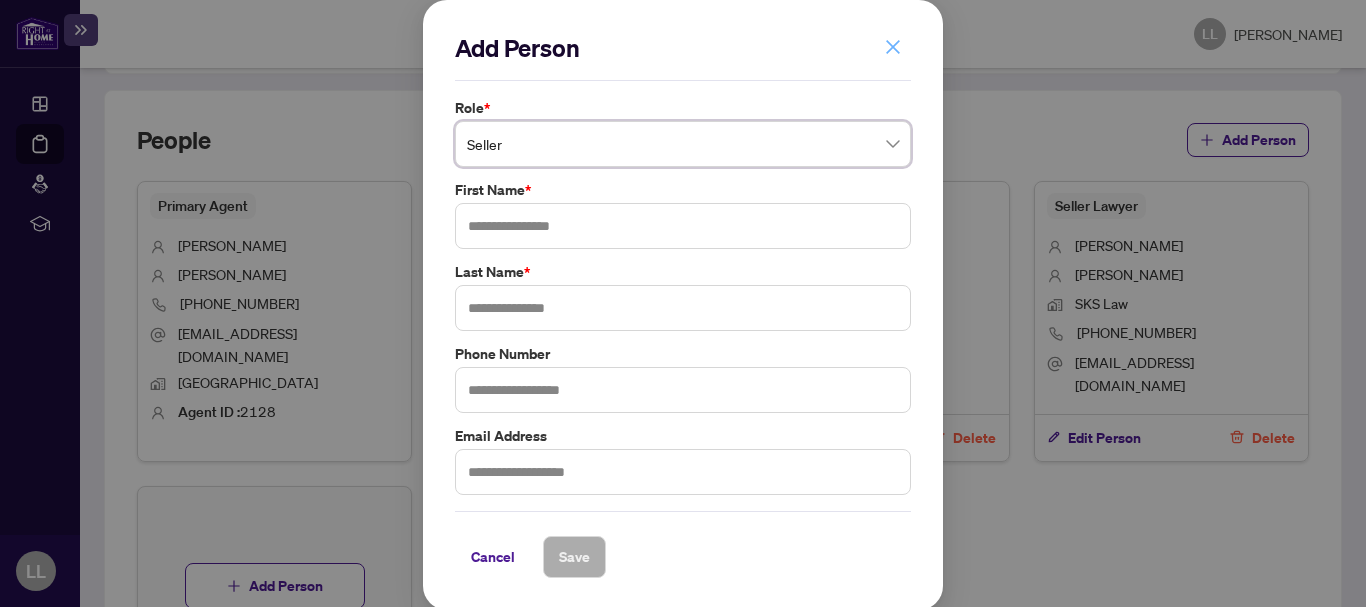 click 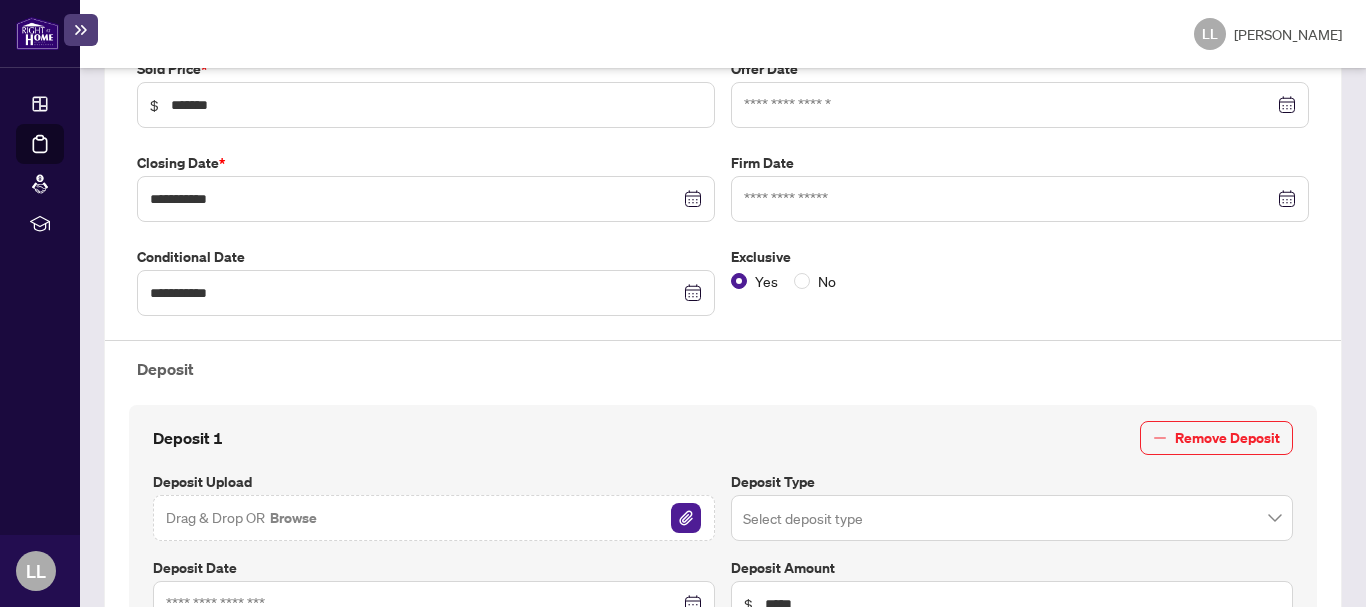 scroll, scrollTop: 0, scrollLeft: 0, axis: both 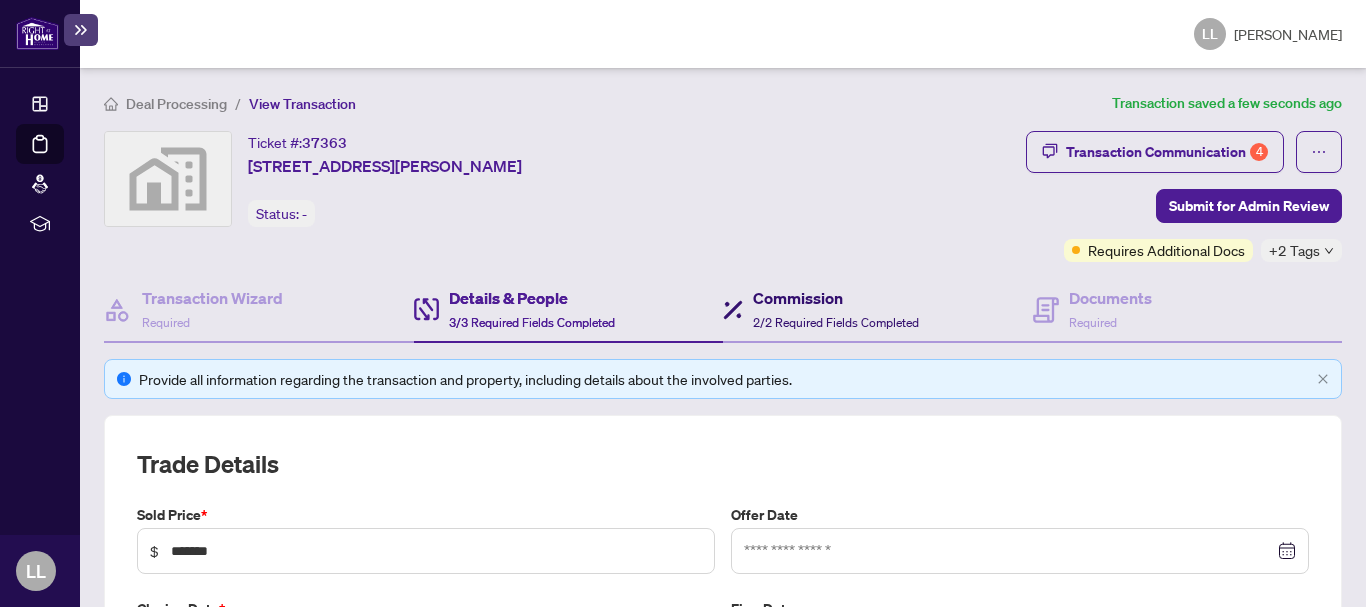 click on "Commission" at bounding box center (836, 298) 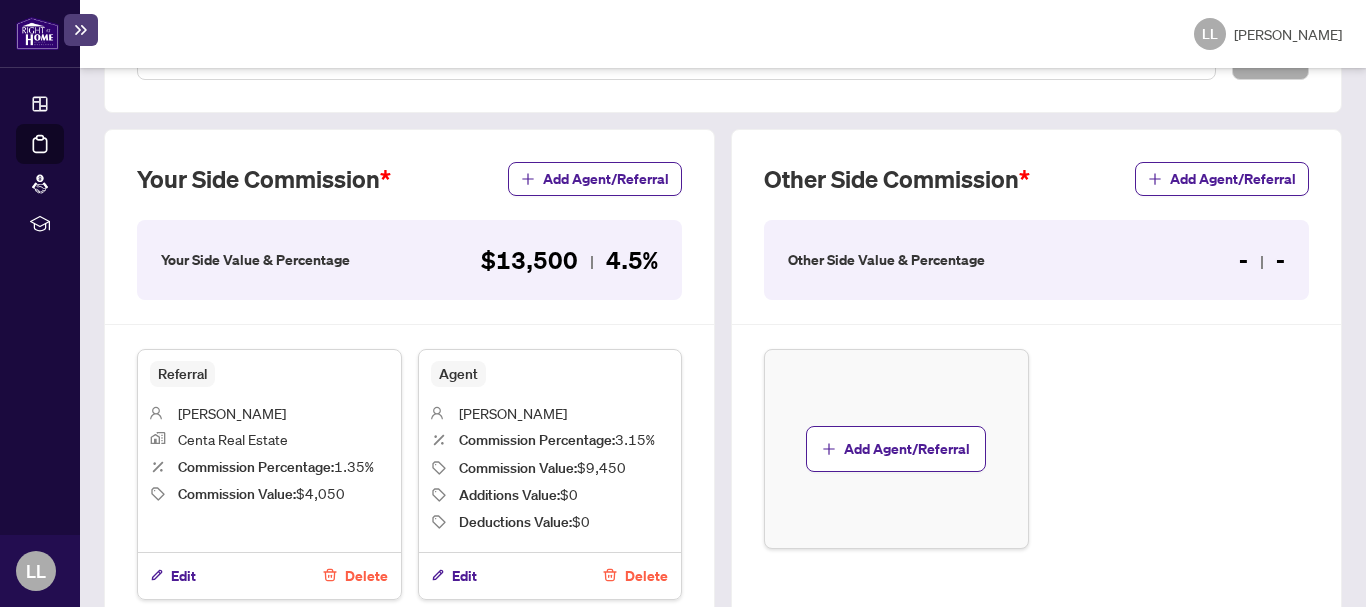 scroll, scrollTop: 685, scrollLeft: 0, axis: vertical 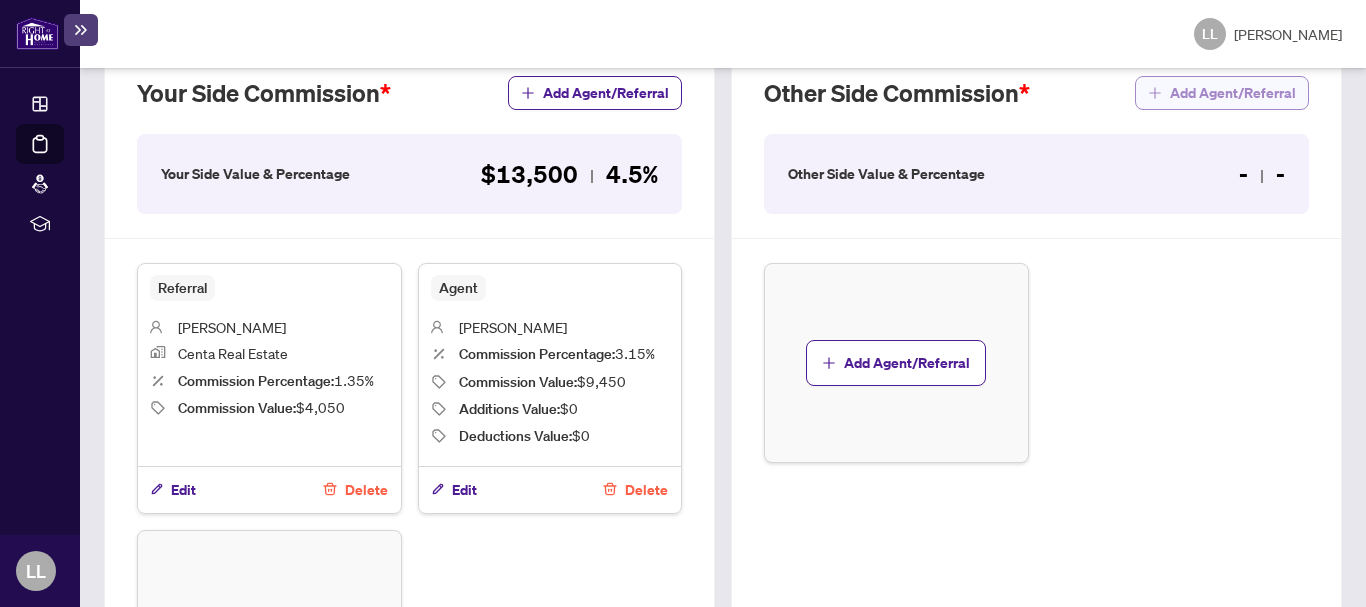 click on "Add Agent/Referral" at bounding box center (1233, 93) 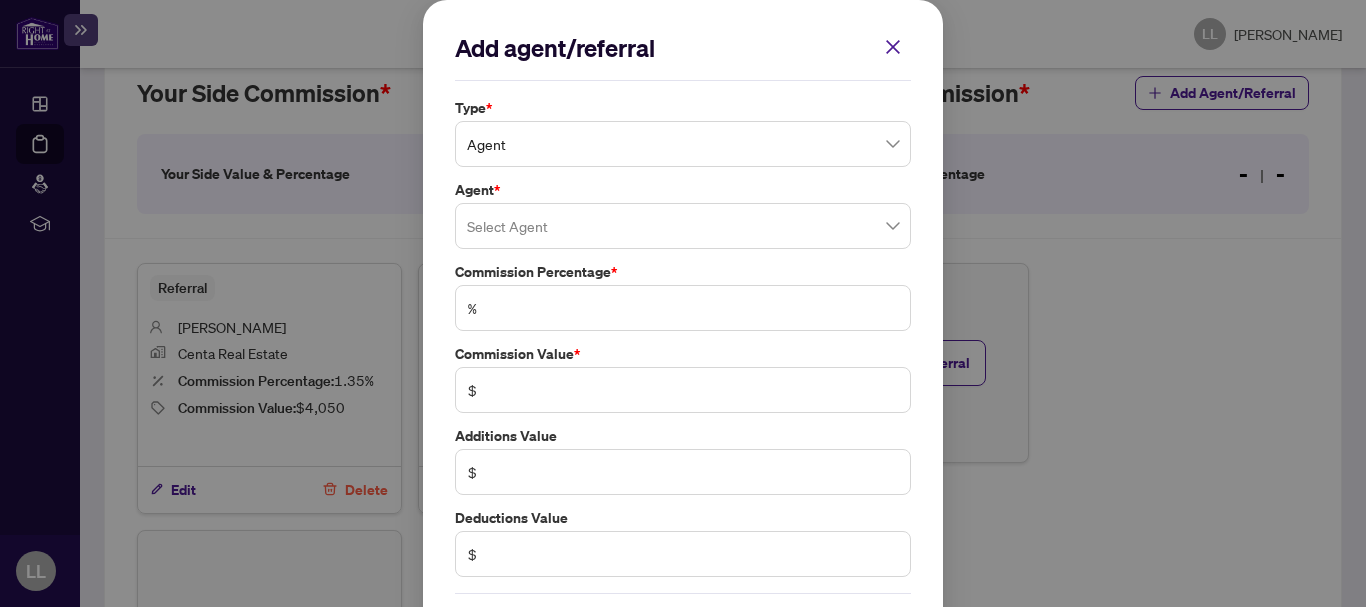 click on "Agent" at bounding box center [683, 144] 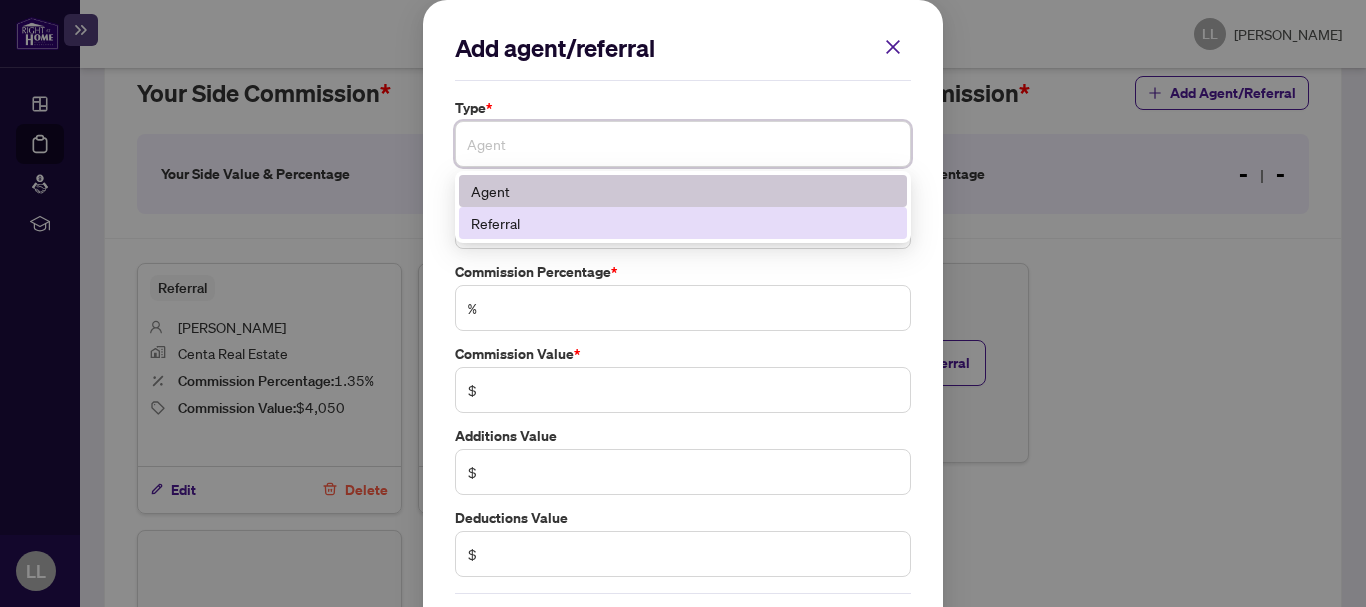 click on "Referral" at bounding box center [683, 223] 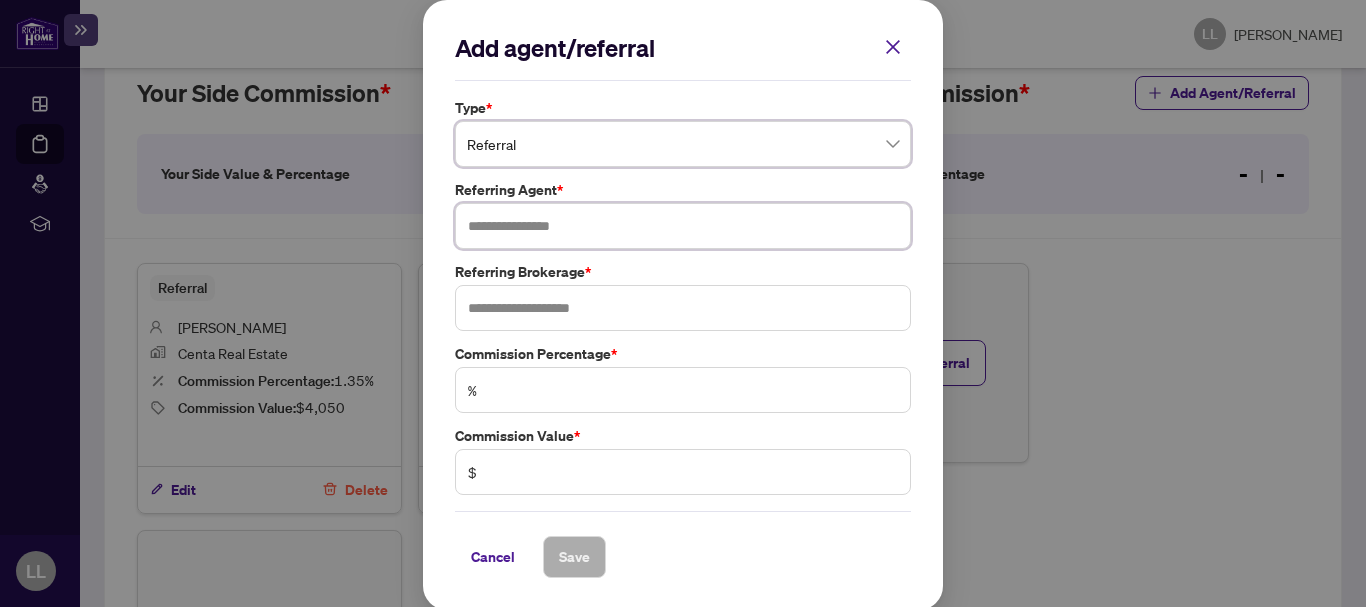 click at bounding box center (683, 226) 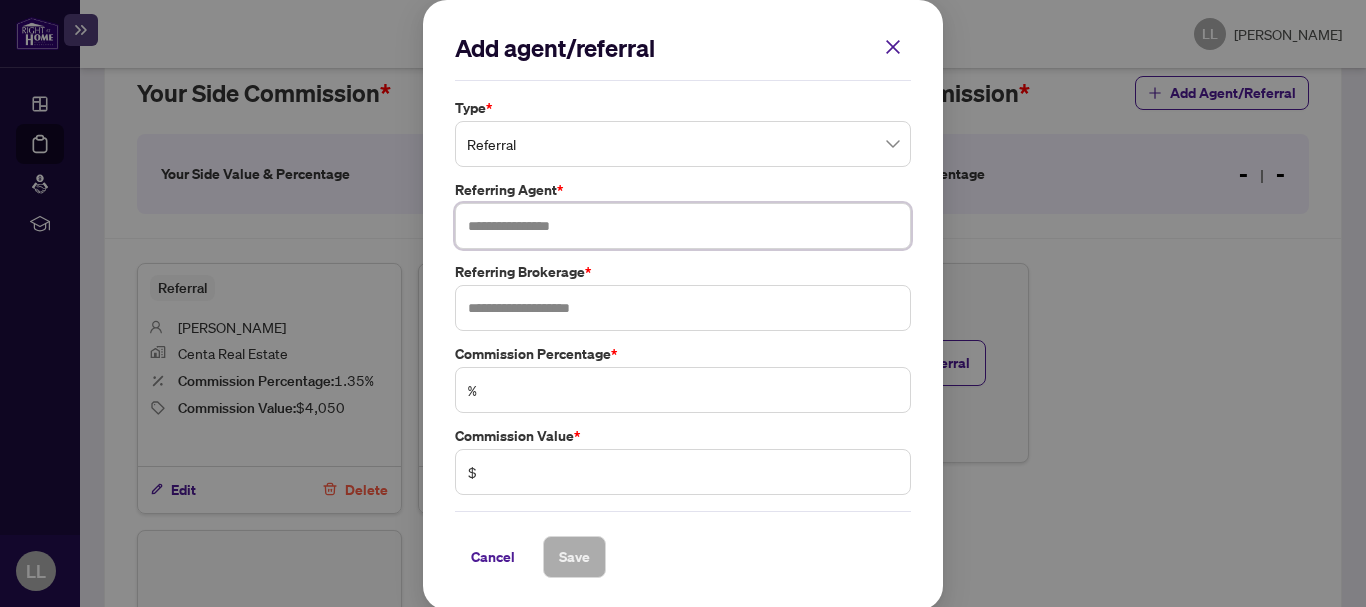 click at bounding box center (683, 226) 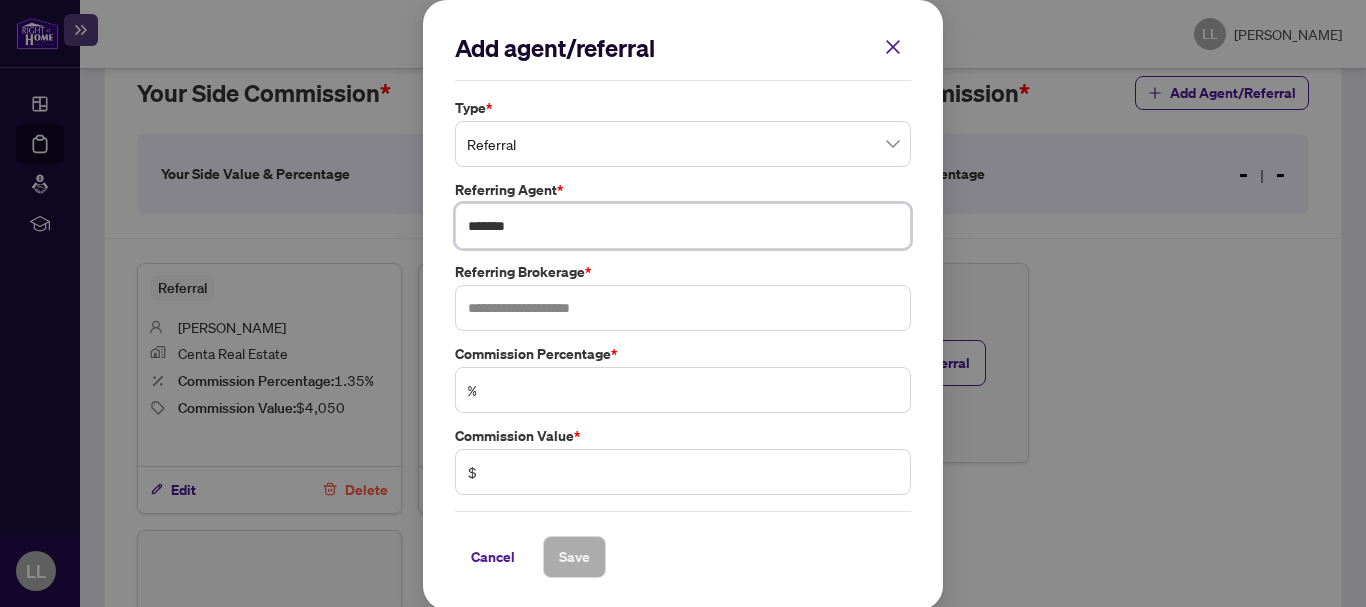 type on "*******" 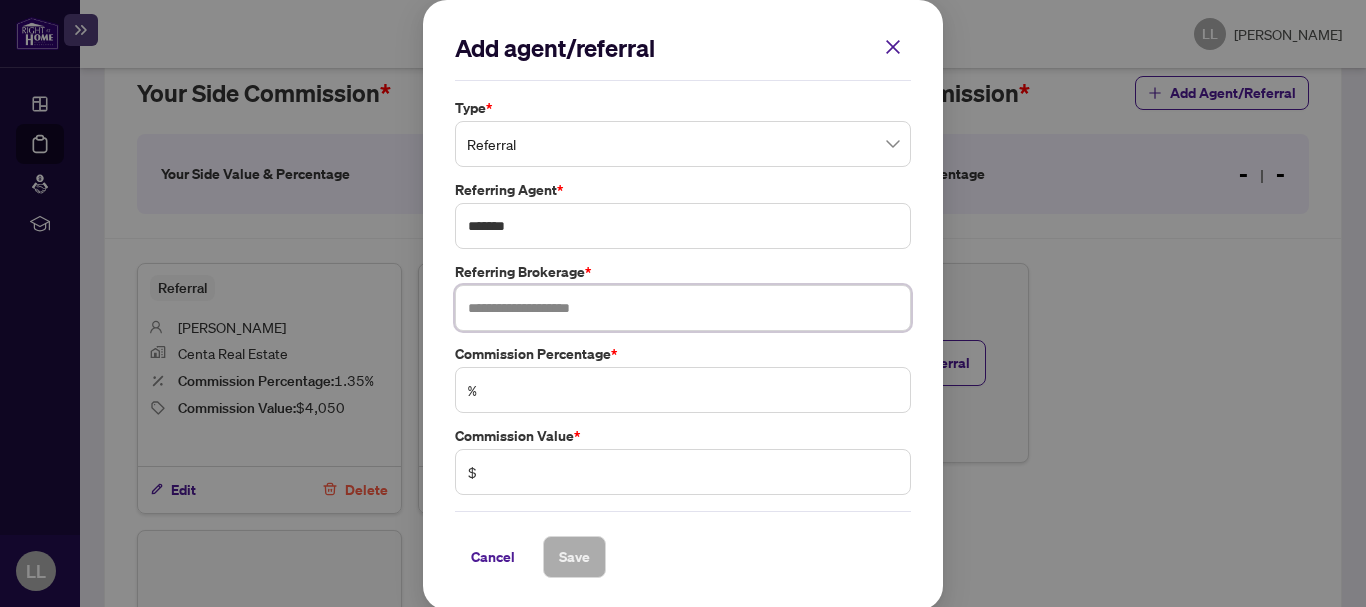 click at bounding box center [683, 308] 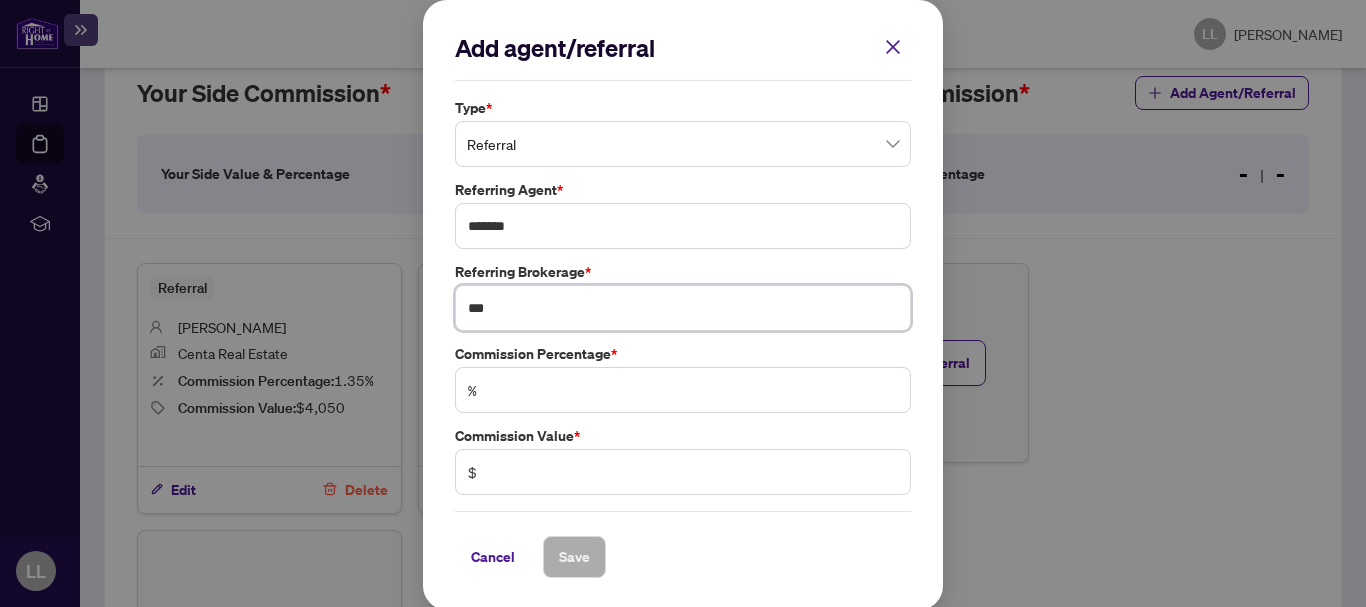 type on "***" 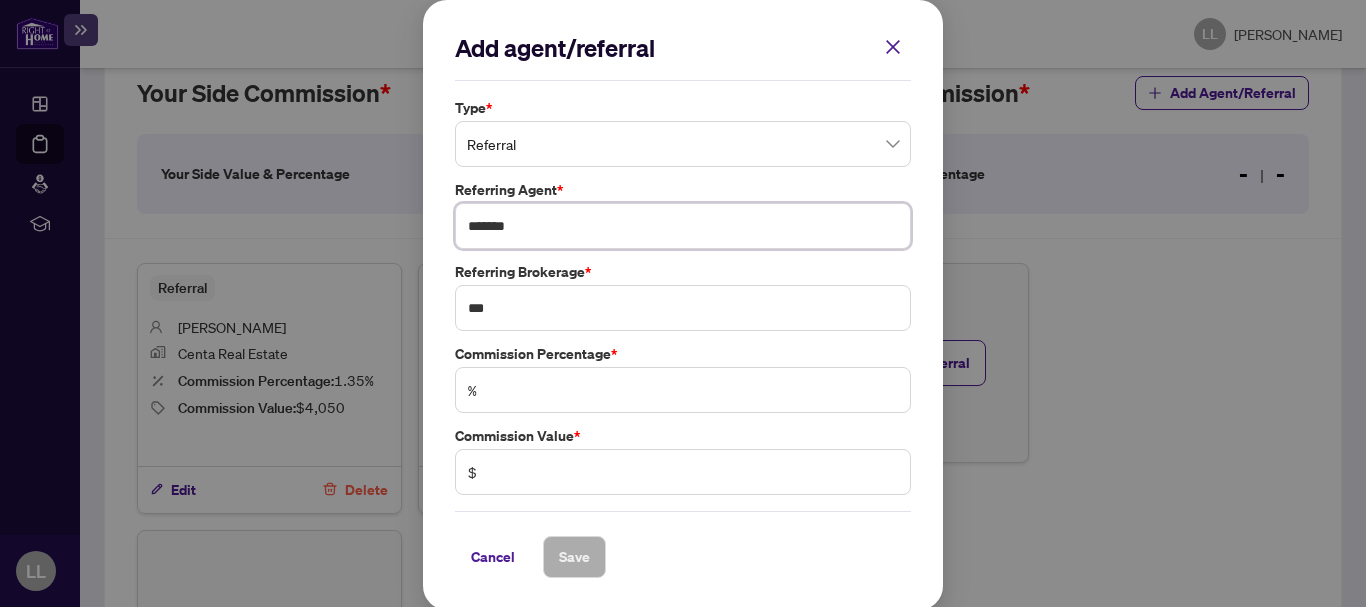 click on "*******" at bounding box center (683, 226) 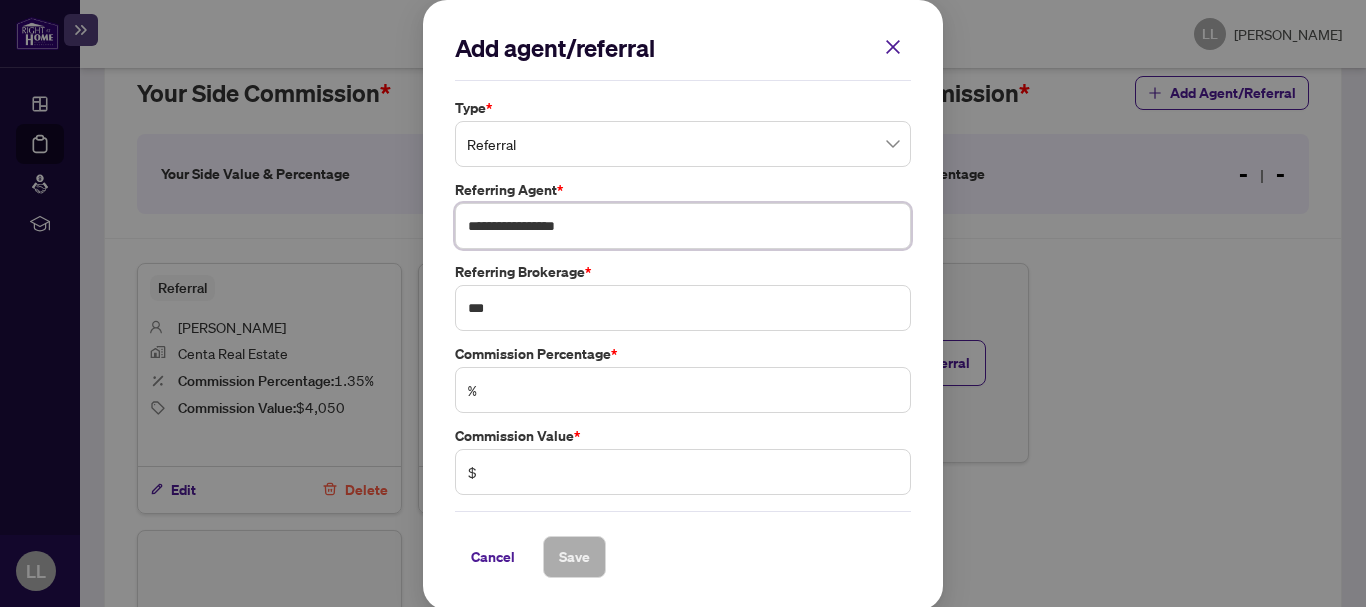 type on "**********" 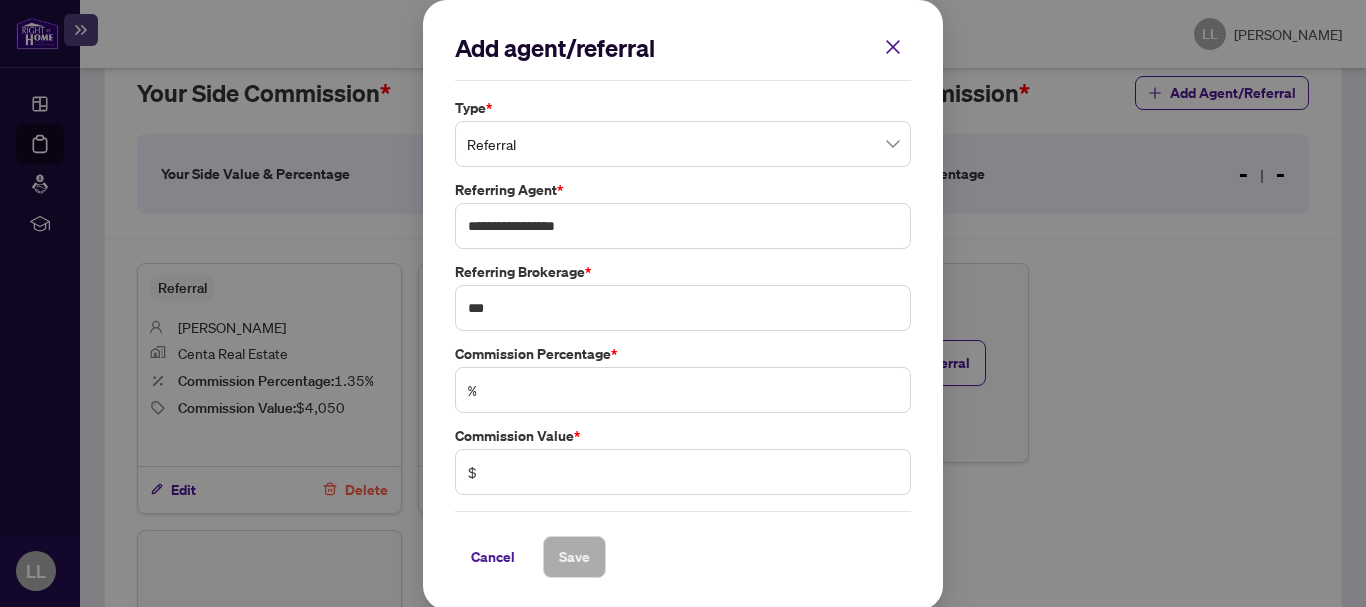 click on "Commission Percentage *" at bounding box center [683, 354] 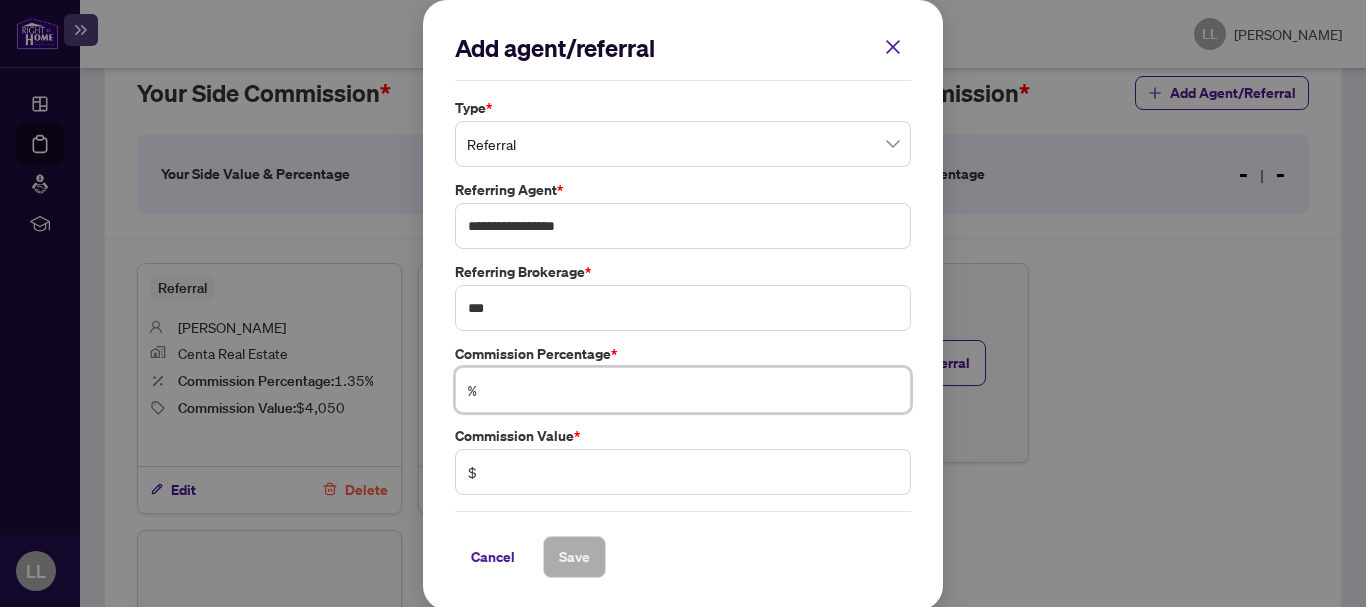 click at bounding box center (693, 390) 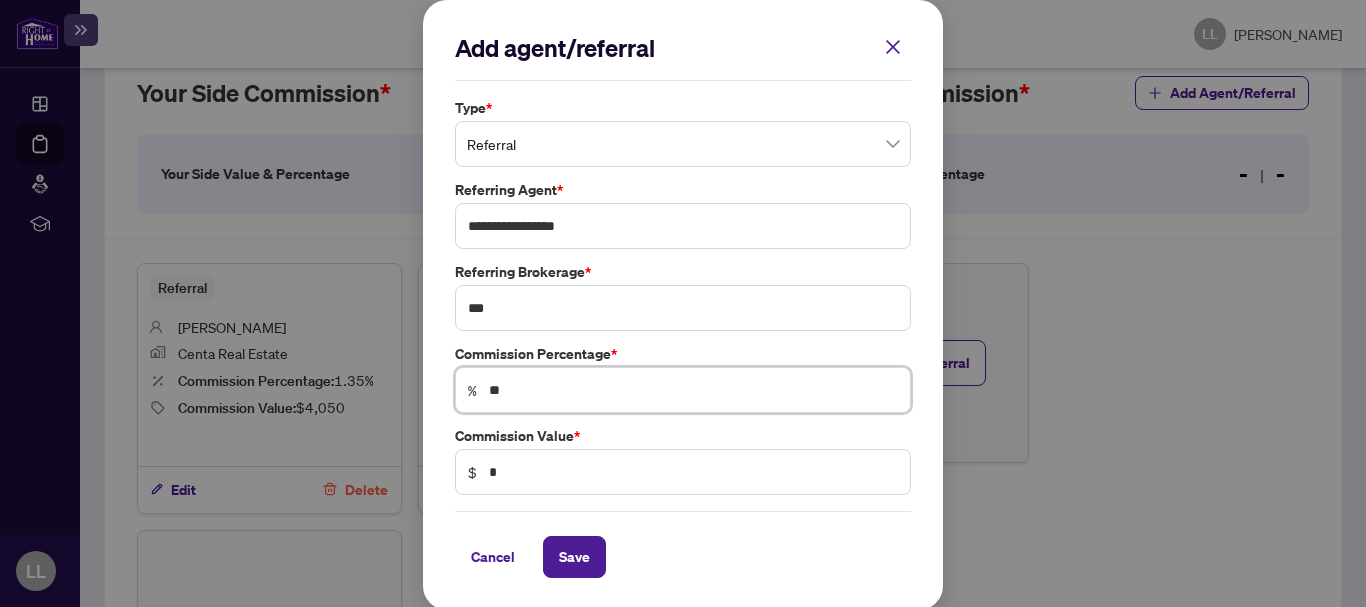 type on "***" 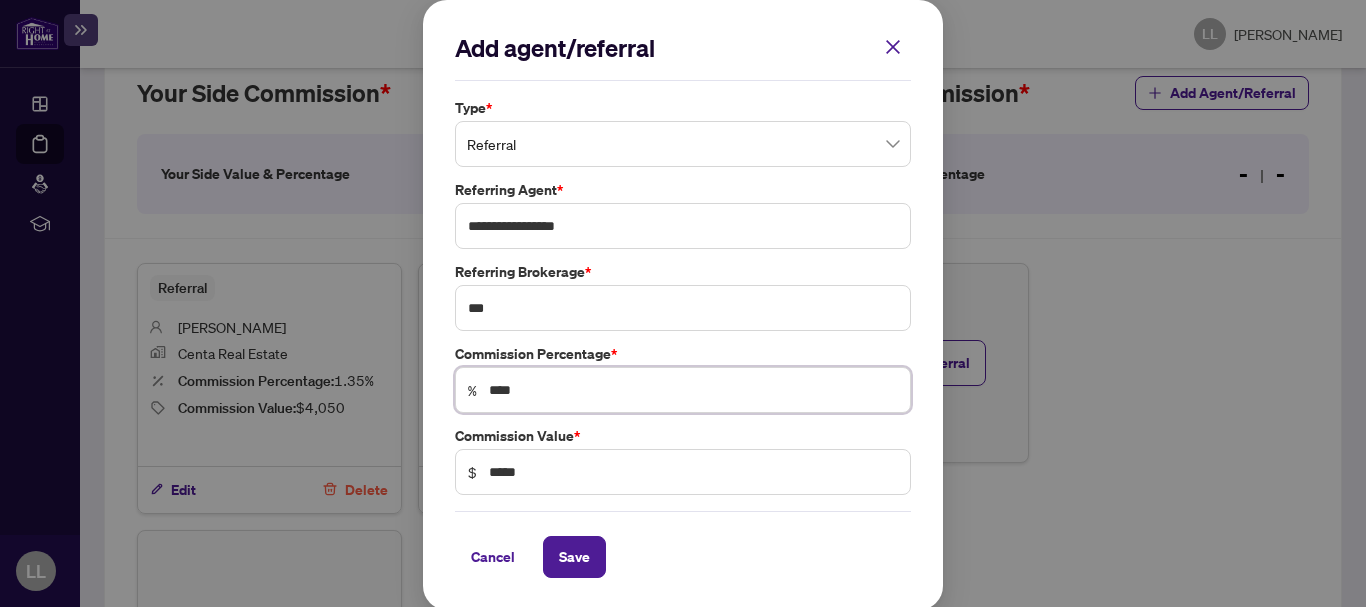type on "****" 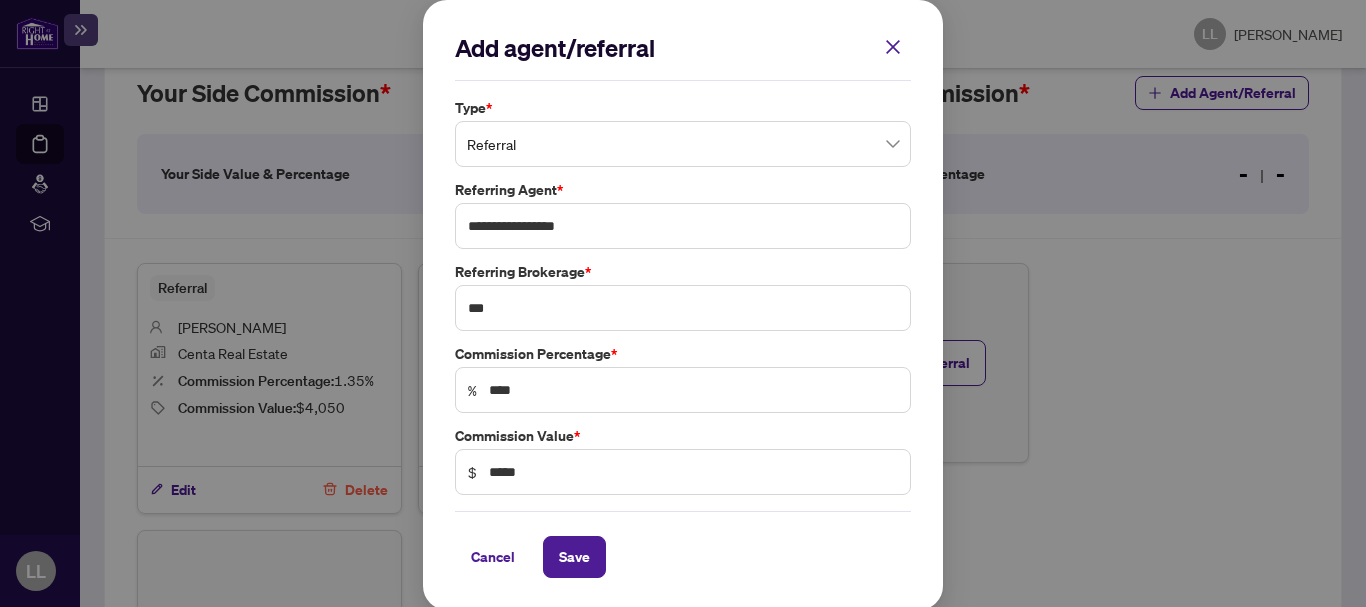 click on "$ *****" at bounding box center [683, 472] 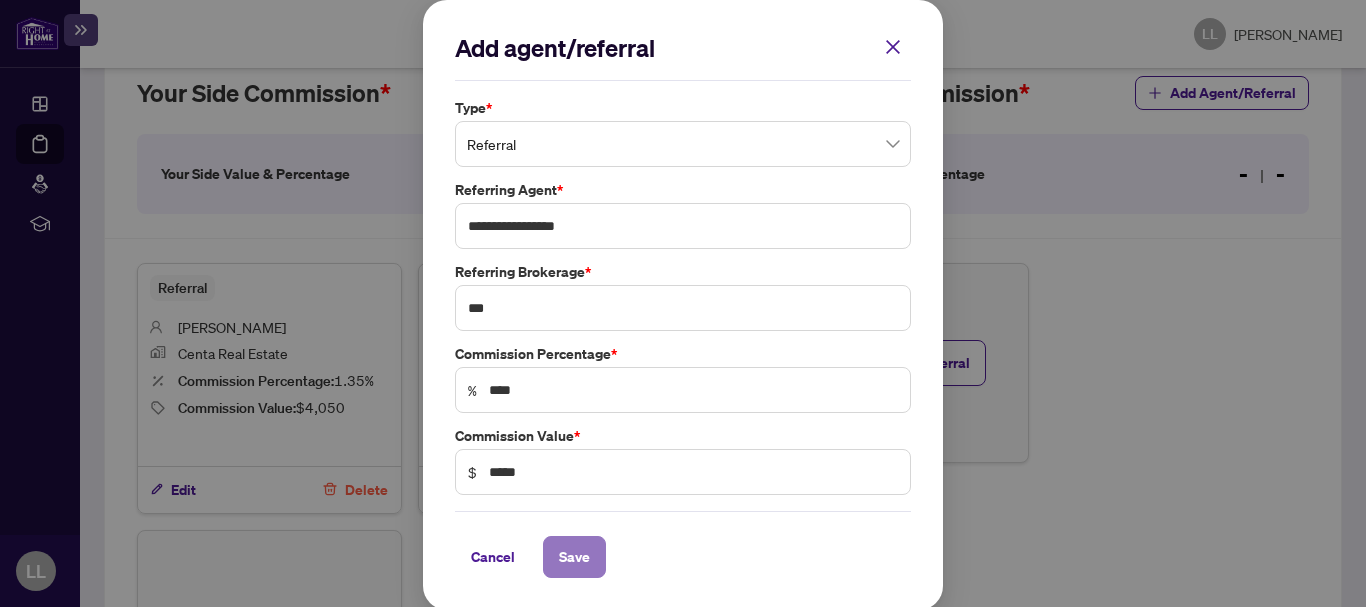 click on "Save" at bounding box center [574, 557] 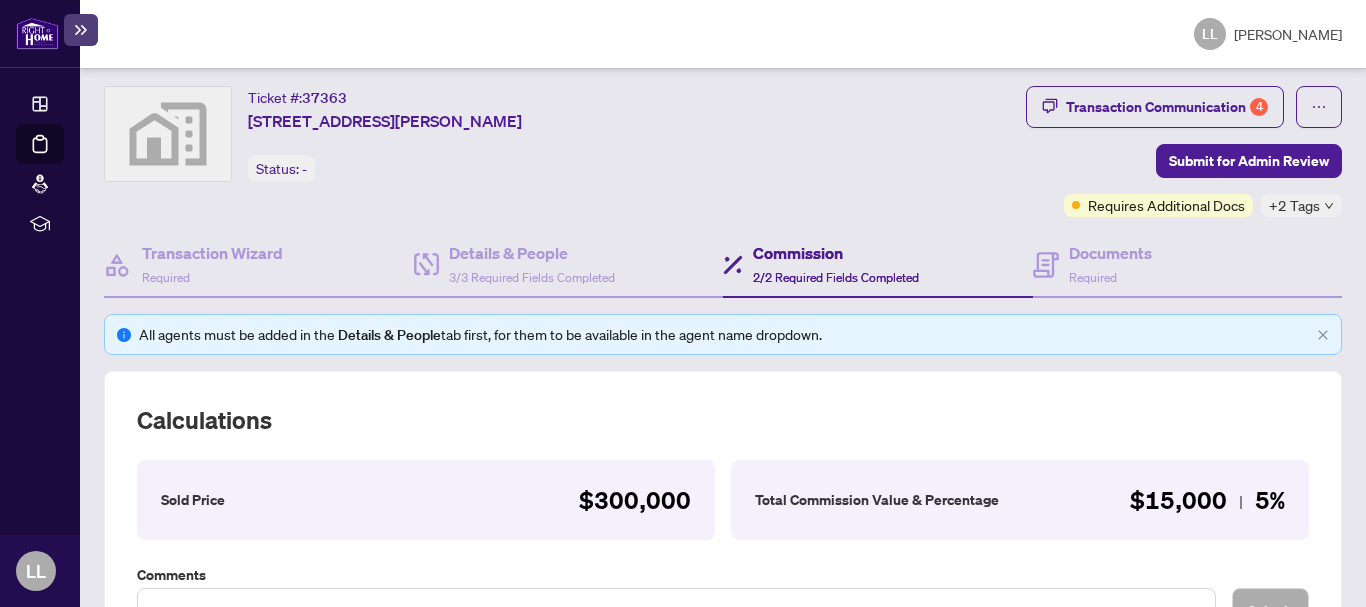 scroll, scrollTop: 0, scrollLeft: 0, axis: both 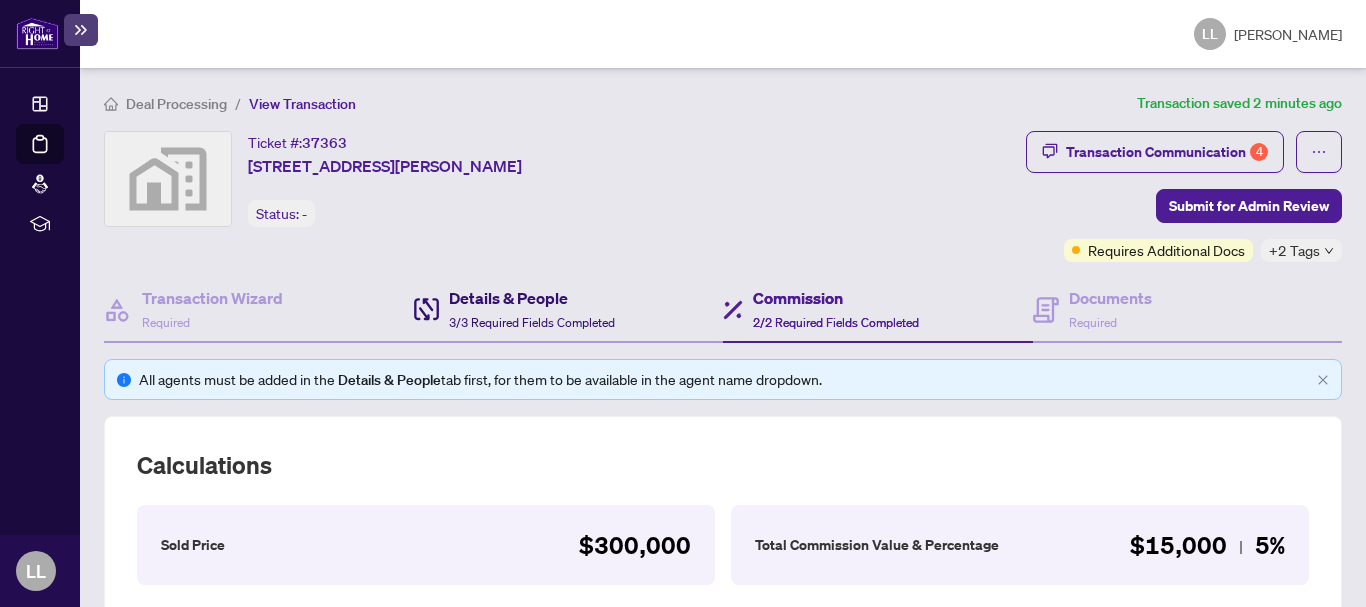 click on "Details & People" at bounding box center (532, 298) 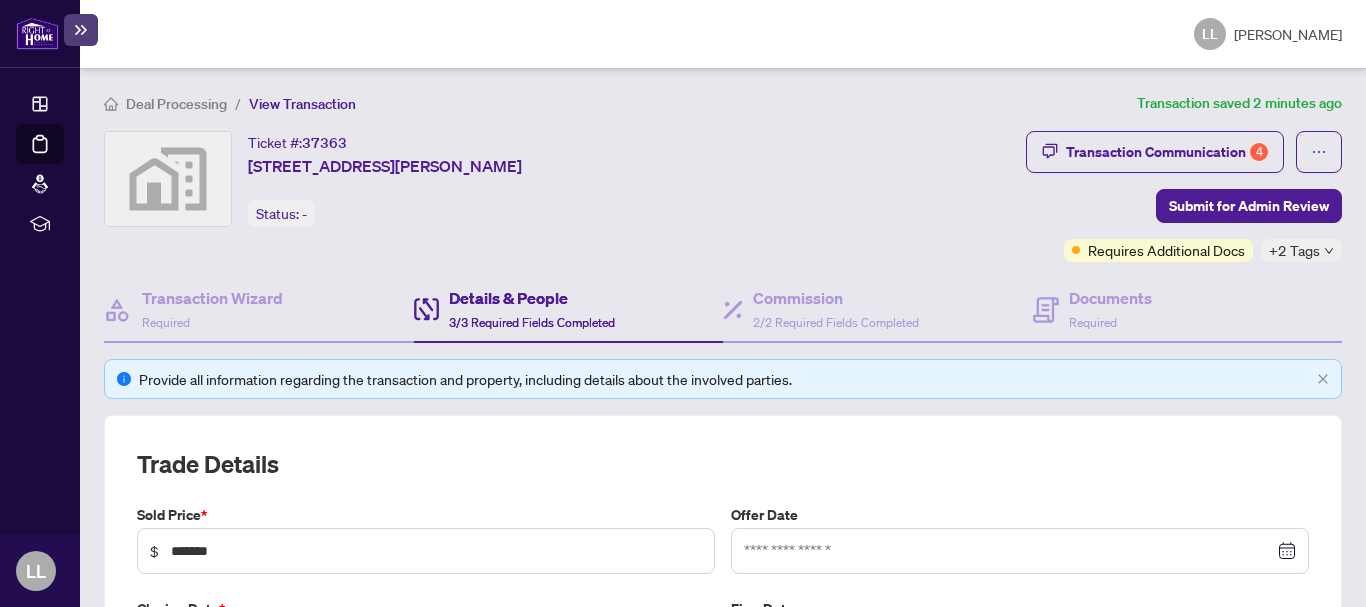 type on "**********" 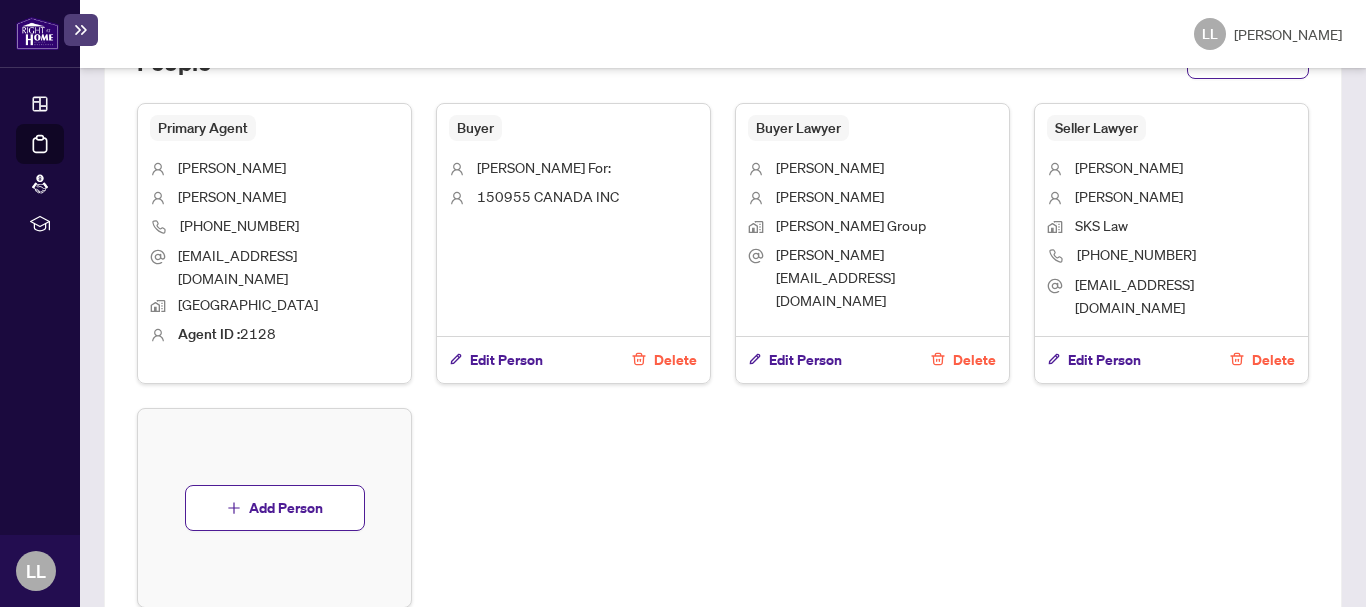 scroll, scrollTop: 1414, scrollLeft: 0, axis: vertical 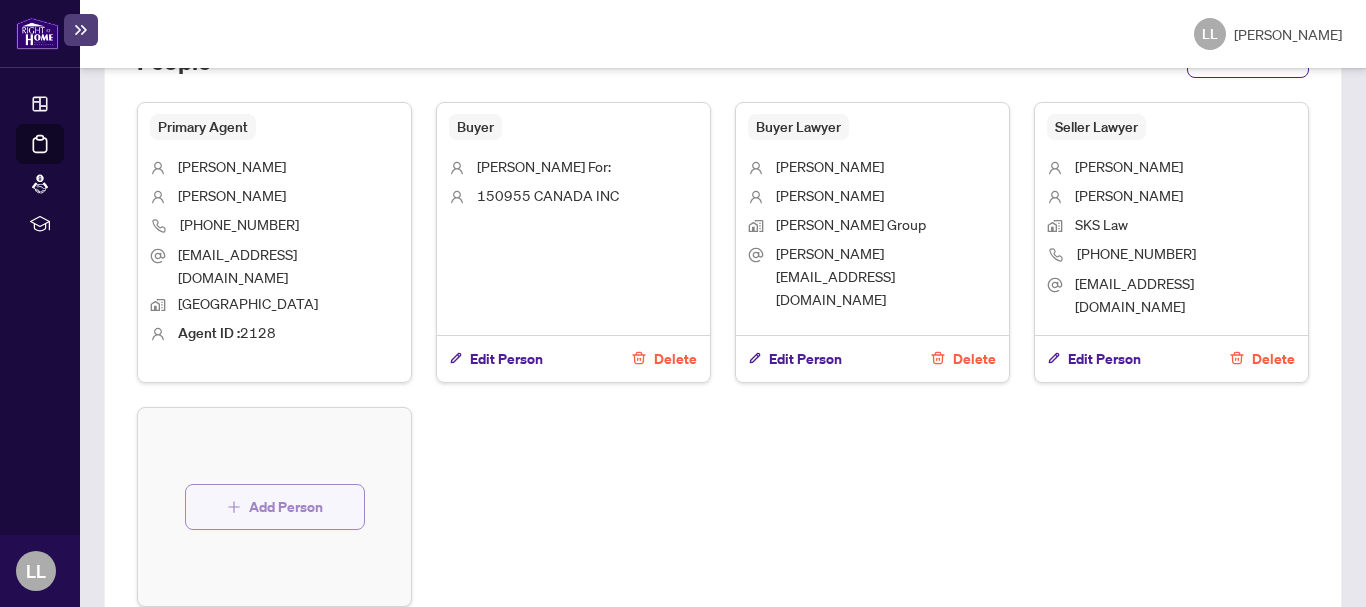 click on "Add Person" at bounding box center (286, 507) 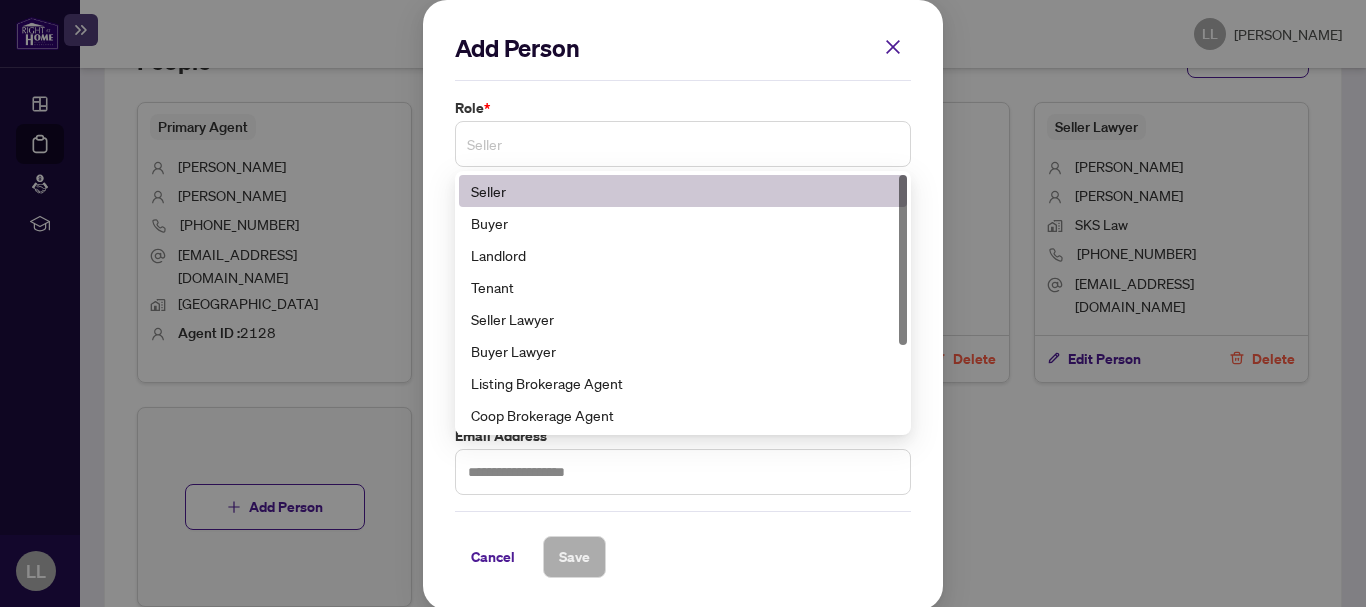 click on "Seller" at bounding box center (683, 144) 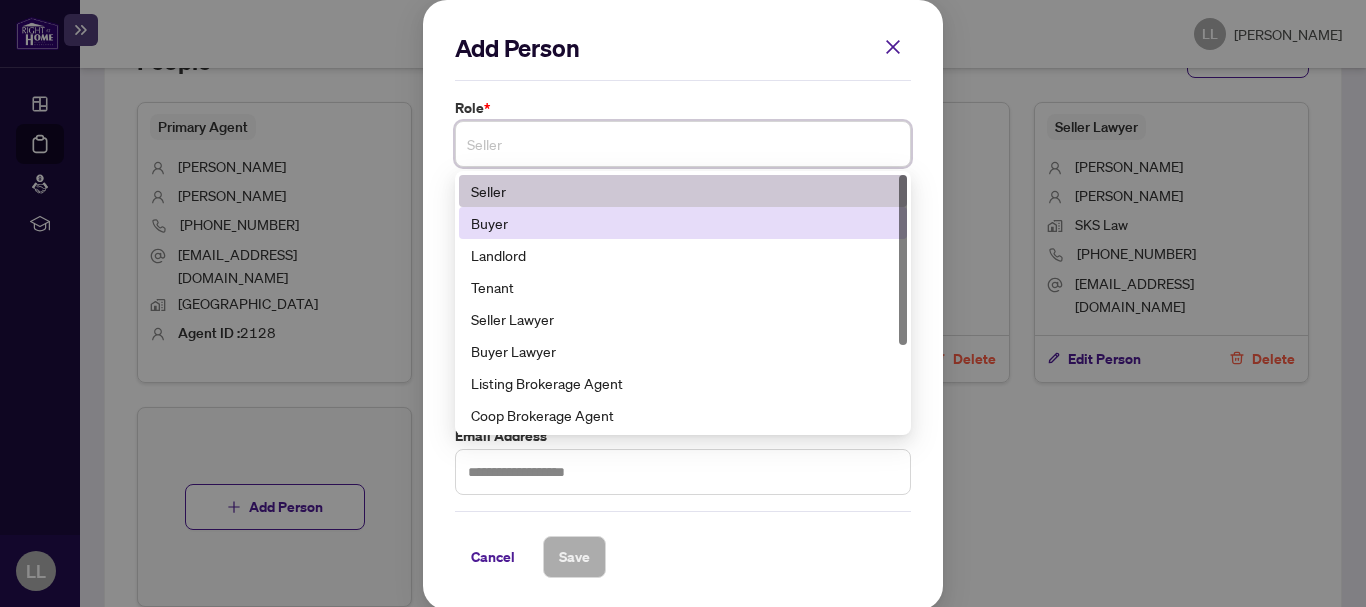 scroll, scrollTop: 128, scrollLeft: 0, axis: vertical 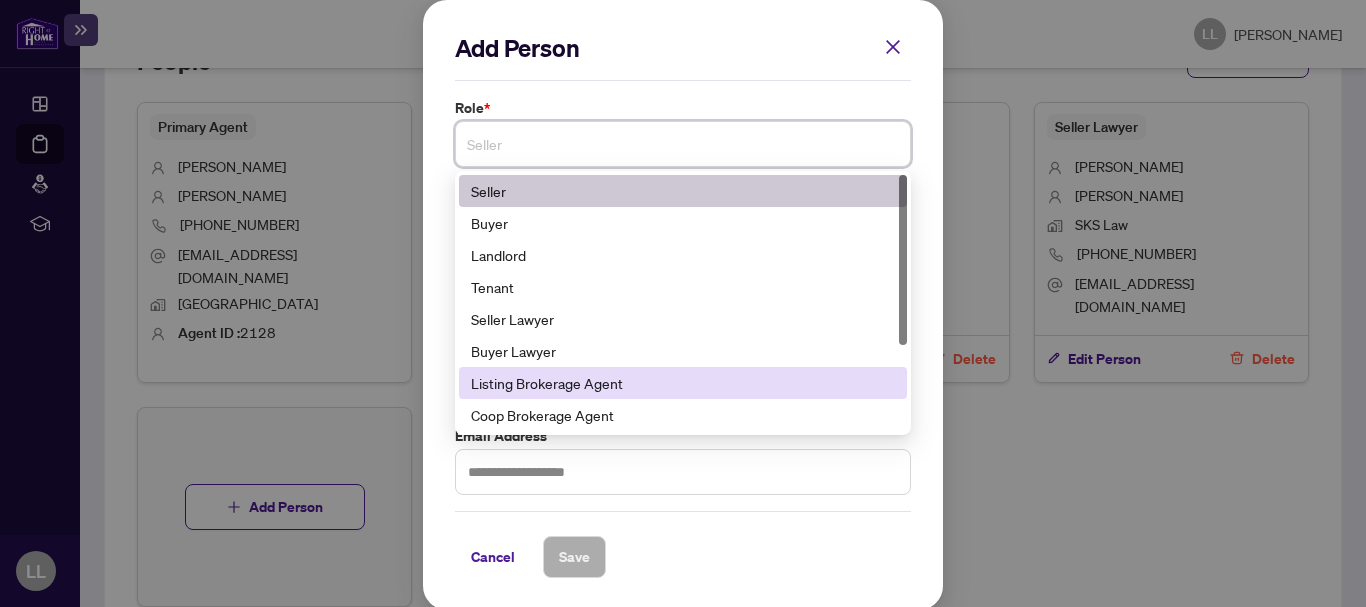 click at bounding box center [903, 303] 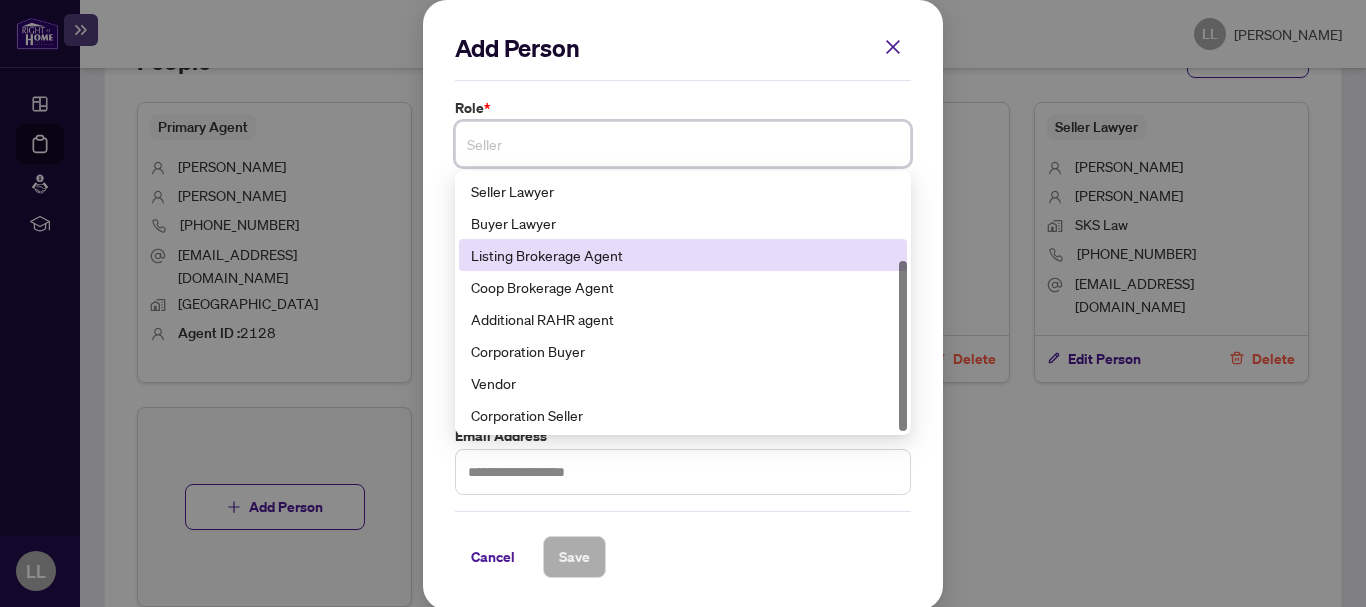 scroll, scrollTop: 3, scrollLeft: 0, axis: vertical 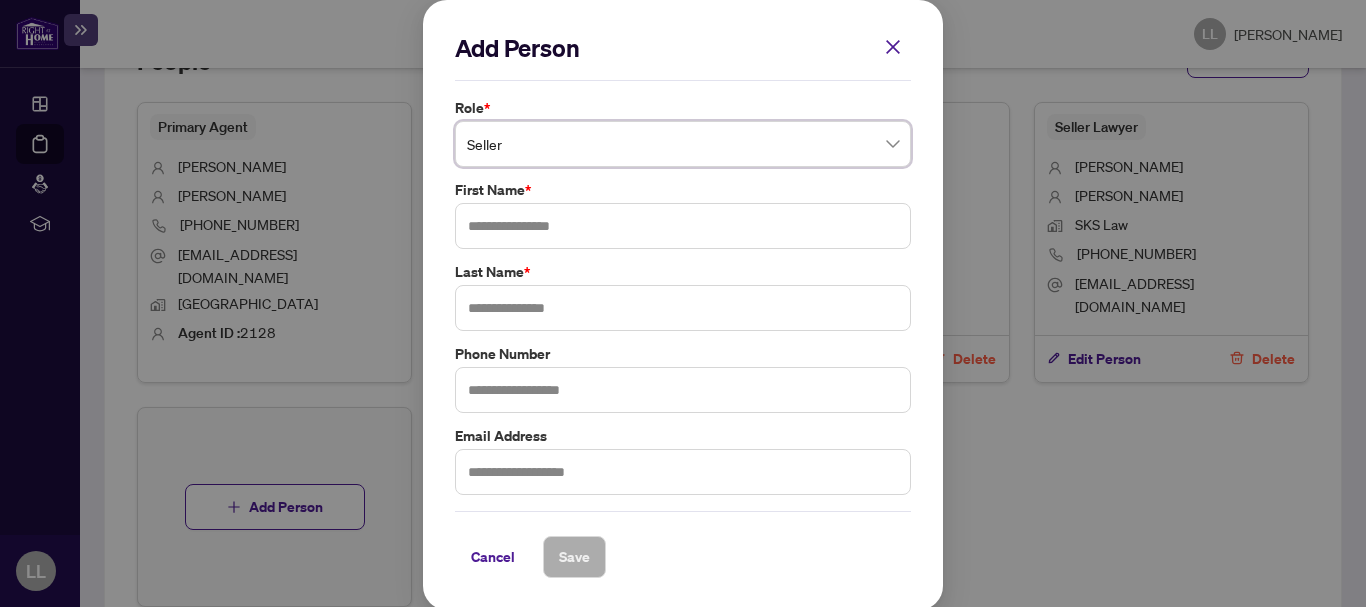 click on "Add Person Role * Seller Seller 6 8 9 Seller Buyer Landlord Tenant Seller Lawyer Buyer Lawyer Listing Brokerage Agent Coop Brokerage Agent Additional [PERSON_NAME] agent Corporation Buyer First Name * Last Name * Phone Number Email Address Cancel Save Cancel OK" at bounding box center (683, 303) 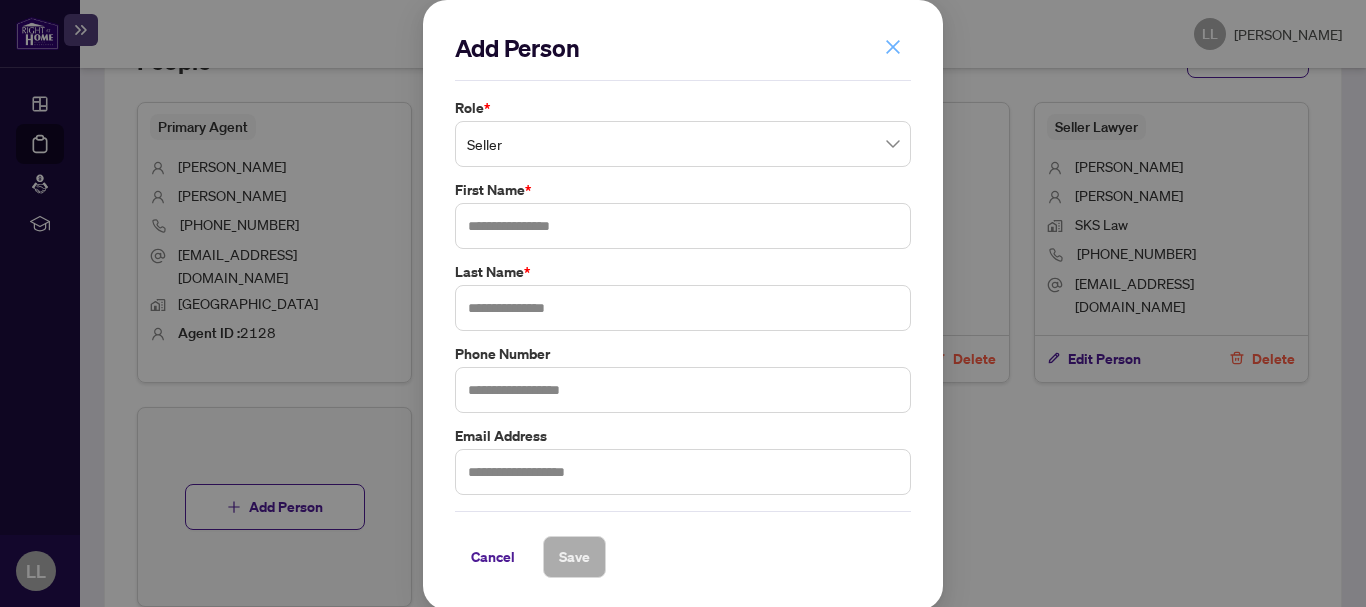 click 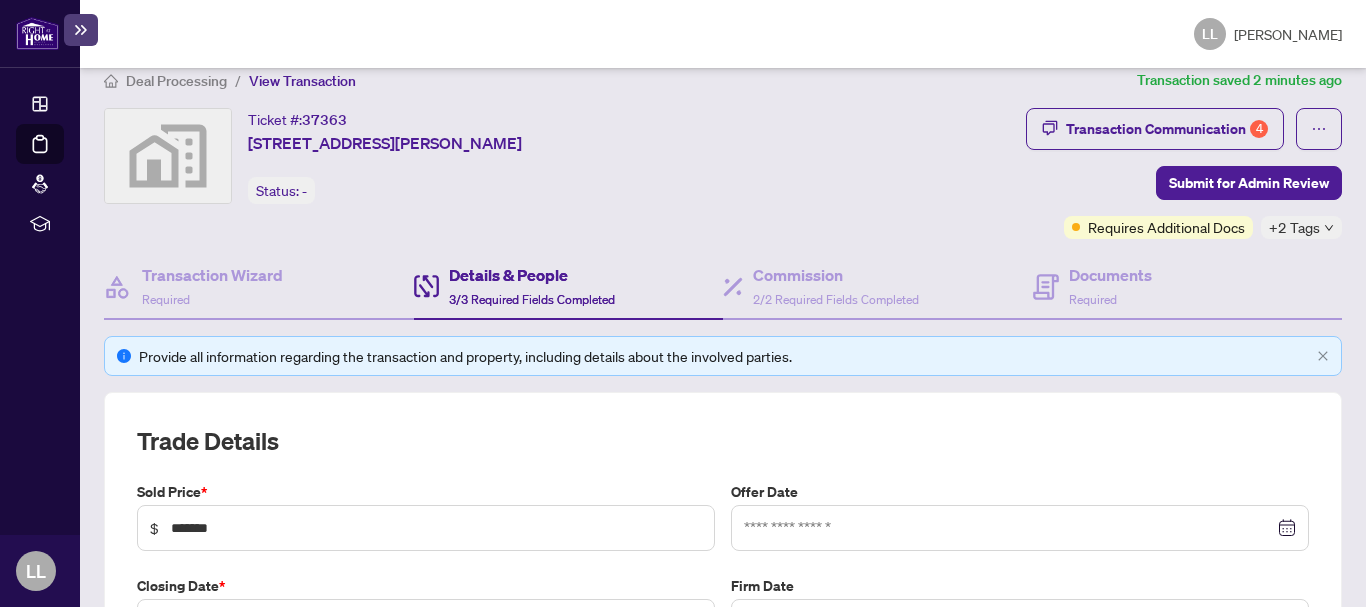 scroll, scrollTop: 0, scrollLeft: 0, axis: both 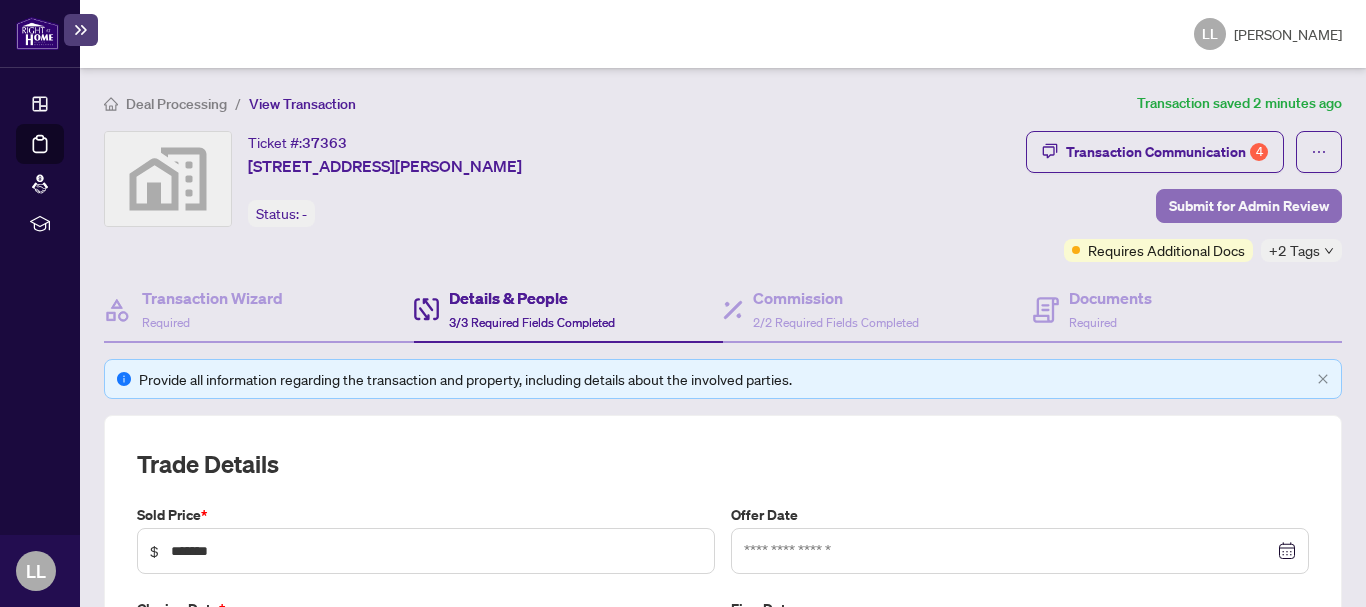 click on "Submit for Admin Review" at bounding box center [1249, 206] 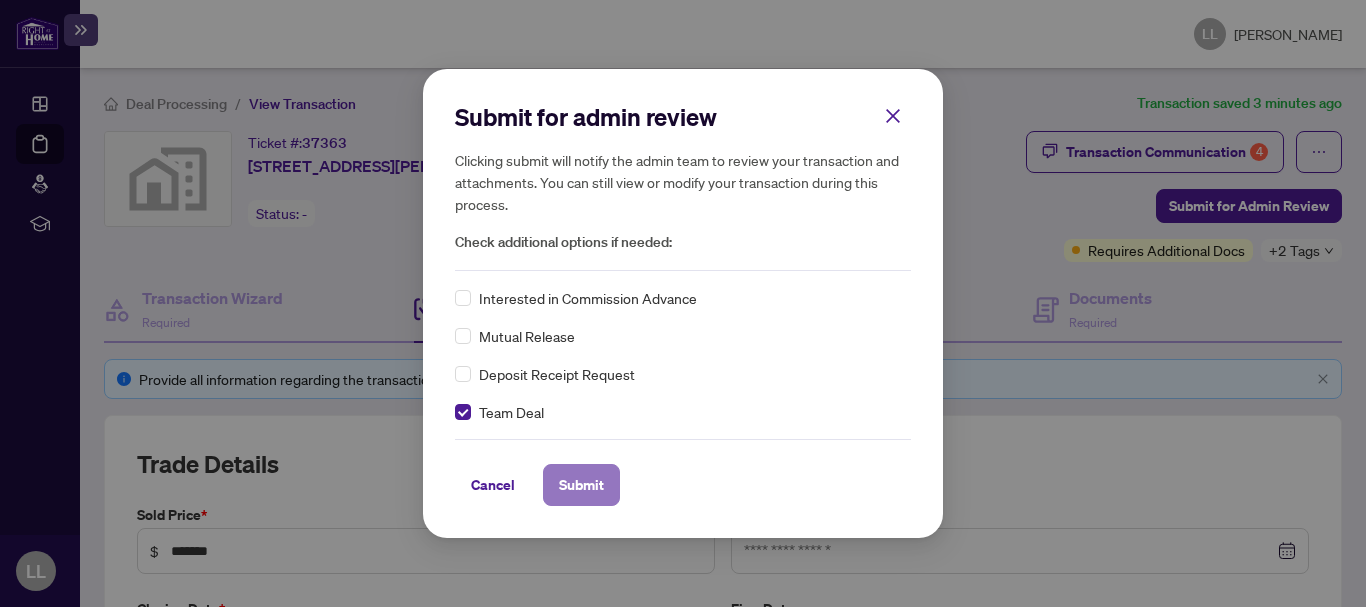 click on "Submit" at bounding box center [581, 485] 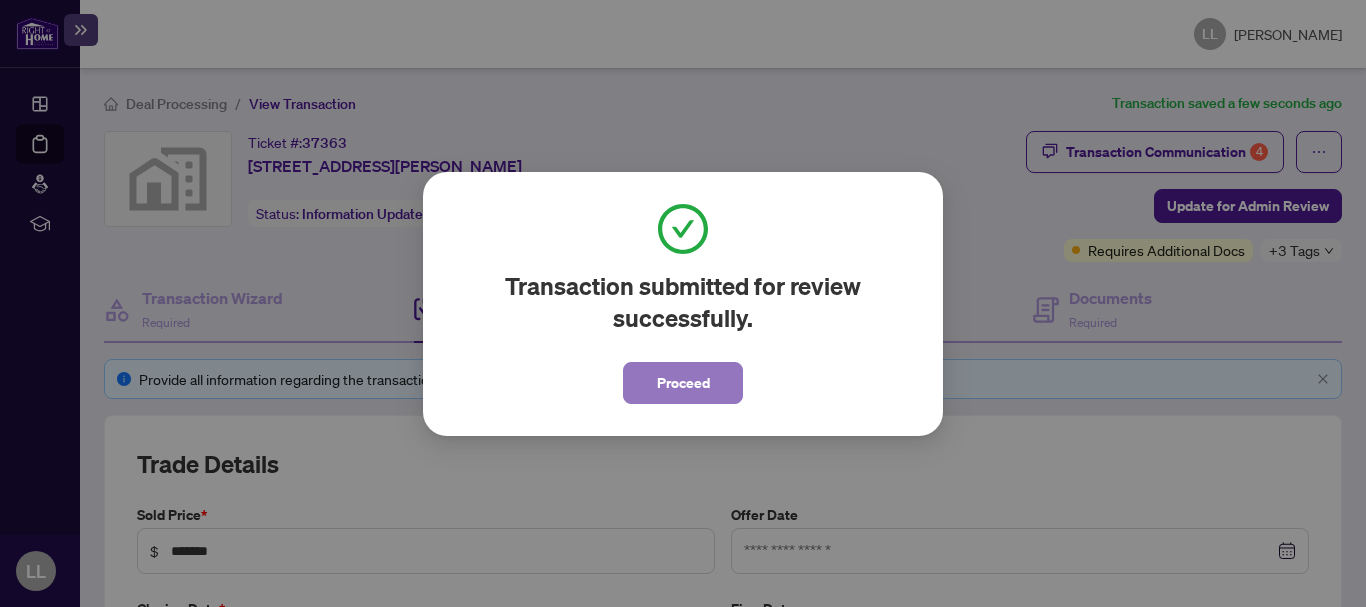 click on "Proceed" at bounding box center (683, 383) 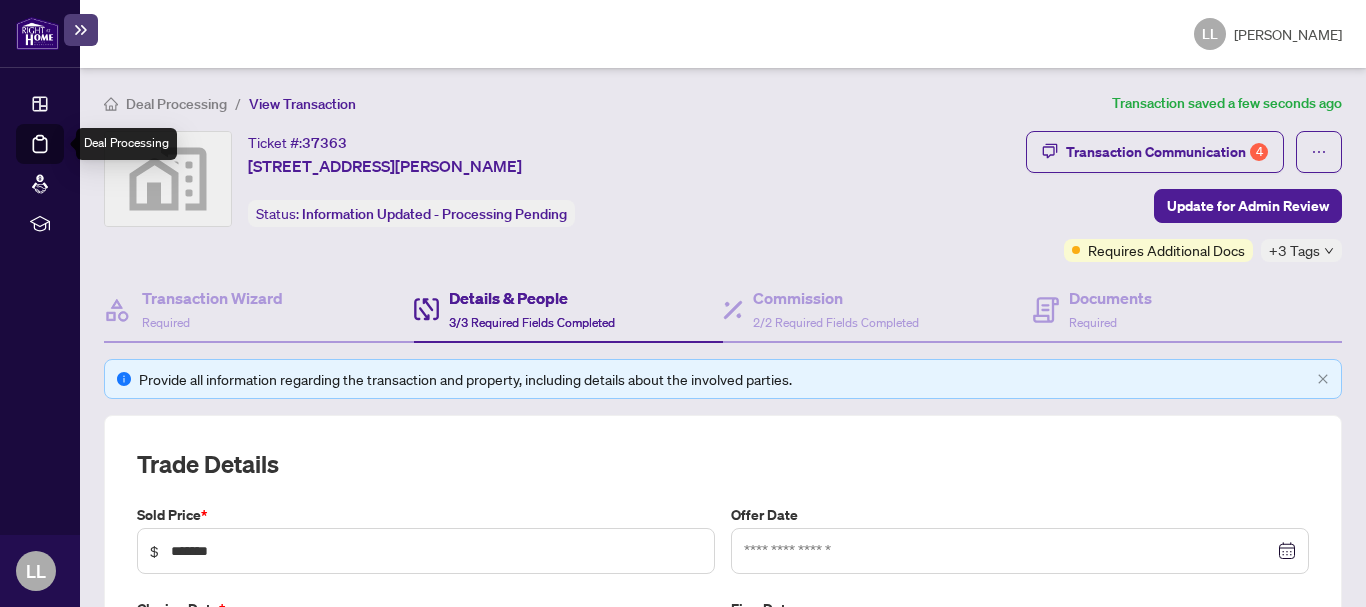 click on "Deal Processing" at bounding box center (63, 158) 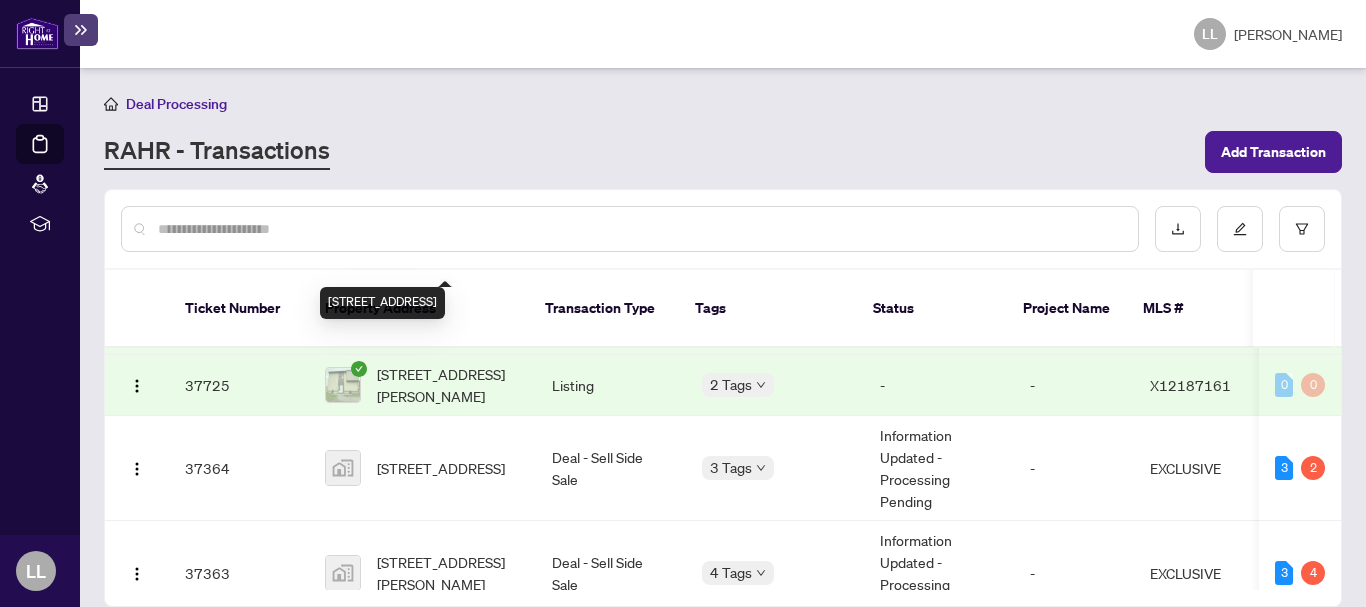 scroll, scrollTop: 185, scrollLeft: 0, axis: vertical 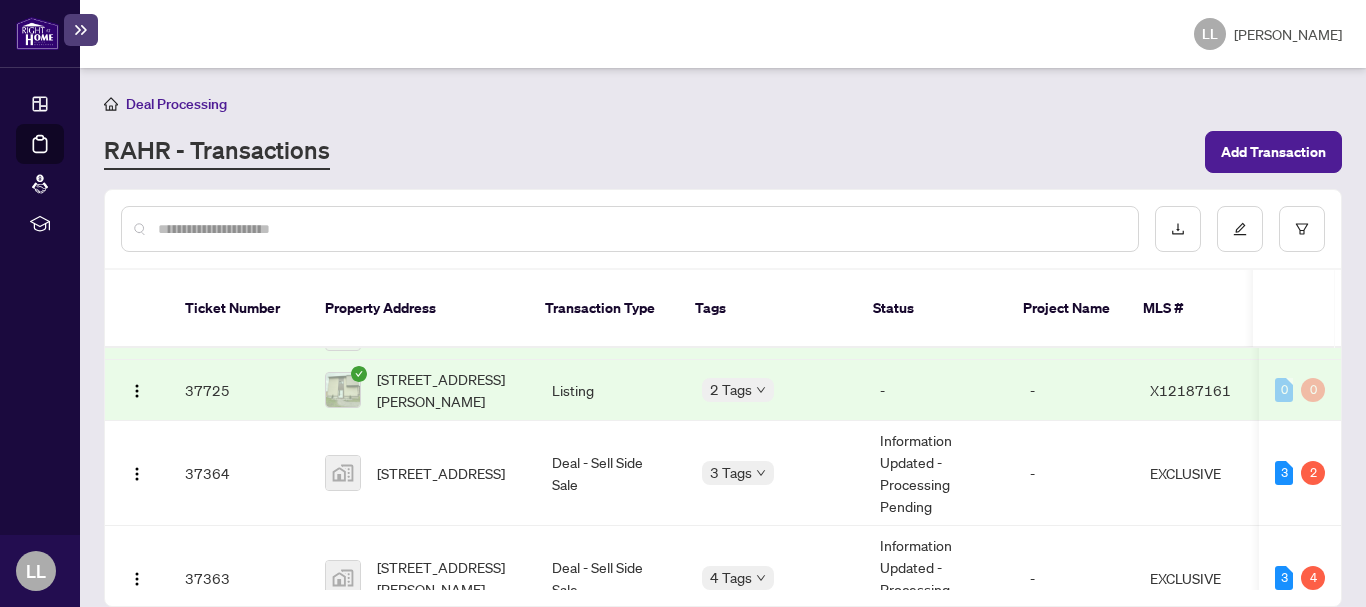click on "Deal Processing [PERSON_NAME] - Transactions Add Transaction" at bounding box center [723, 132] 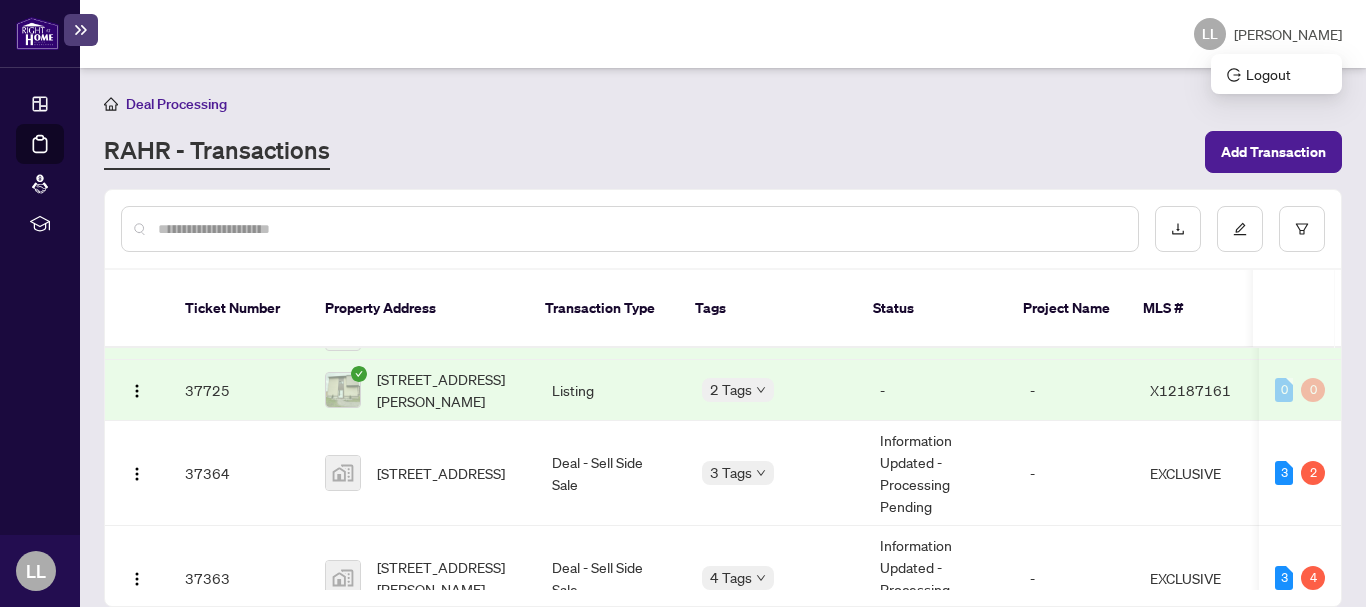 click on "[PERSON_NAME]" at bounding box center (1288, 34) 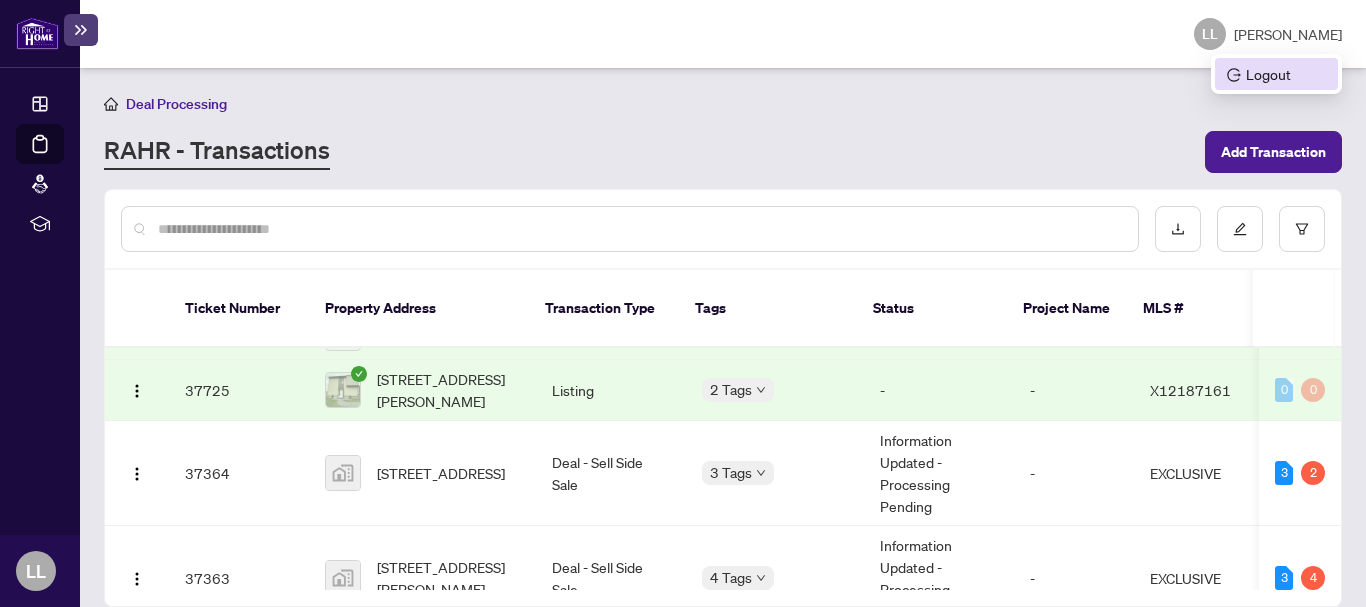click on "Logout" at bounding box center (1276, 74) 